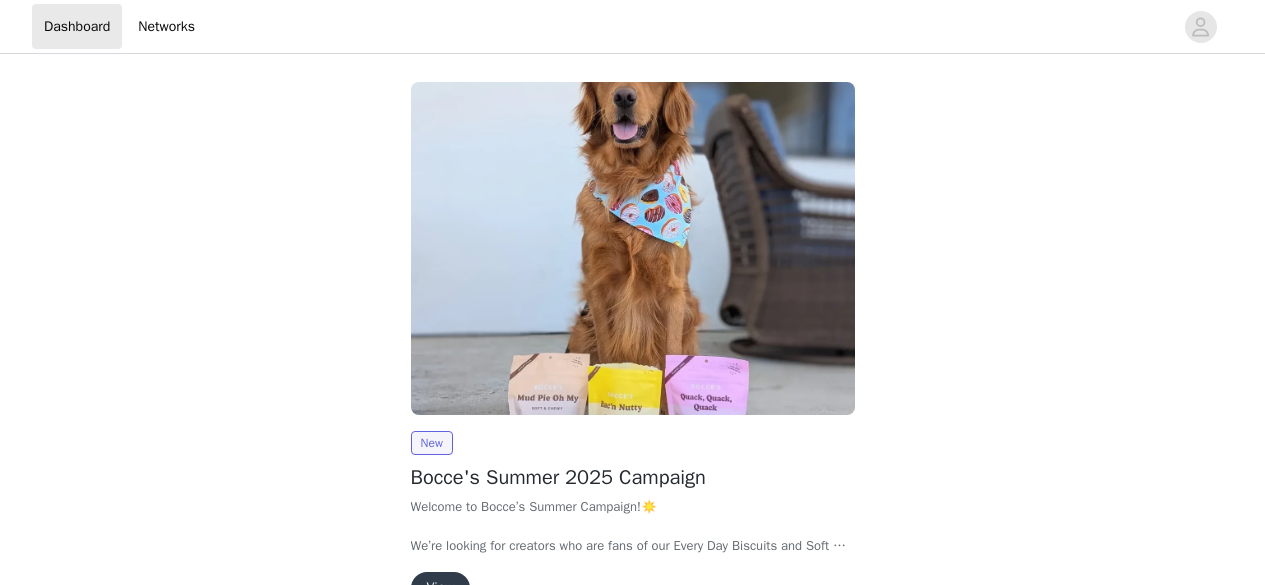 scroll, scrollTop: 0, scrollLeft: 0, axis: both 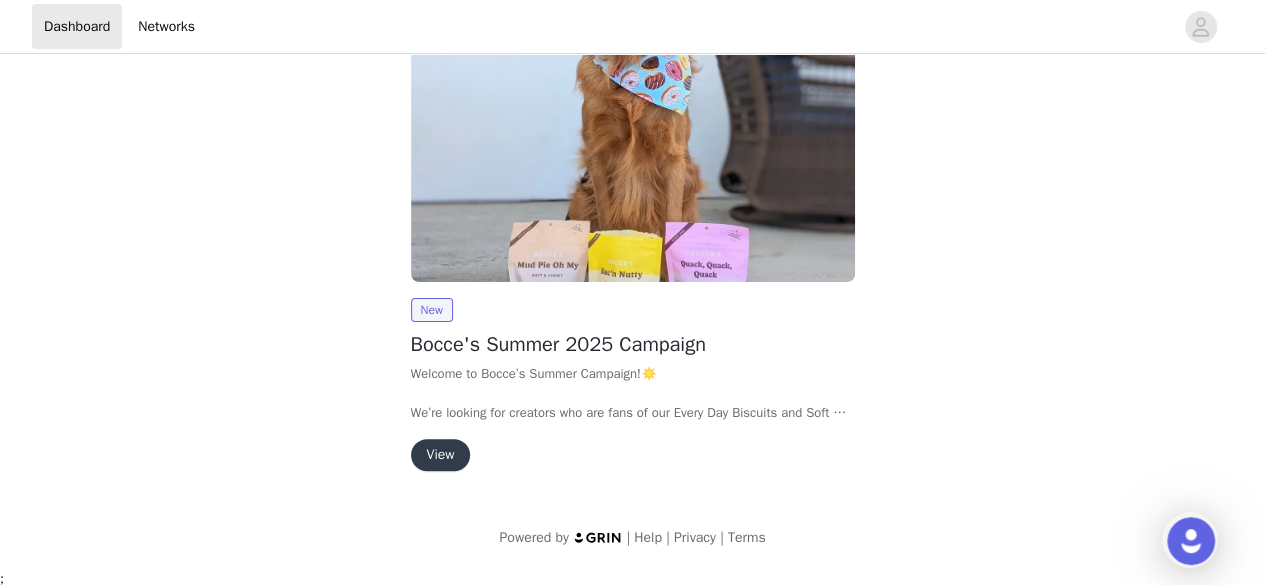 click on "View" at bounding box center (441, 455) 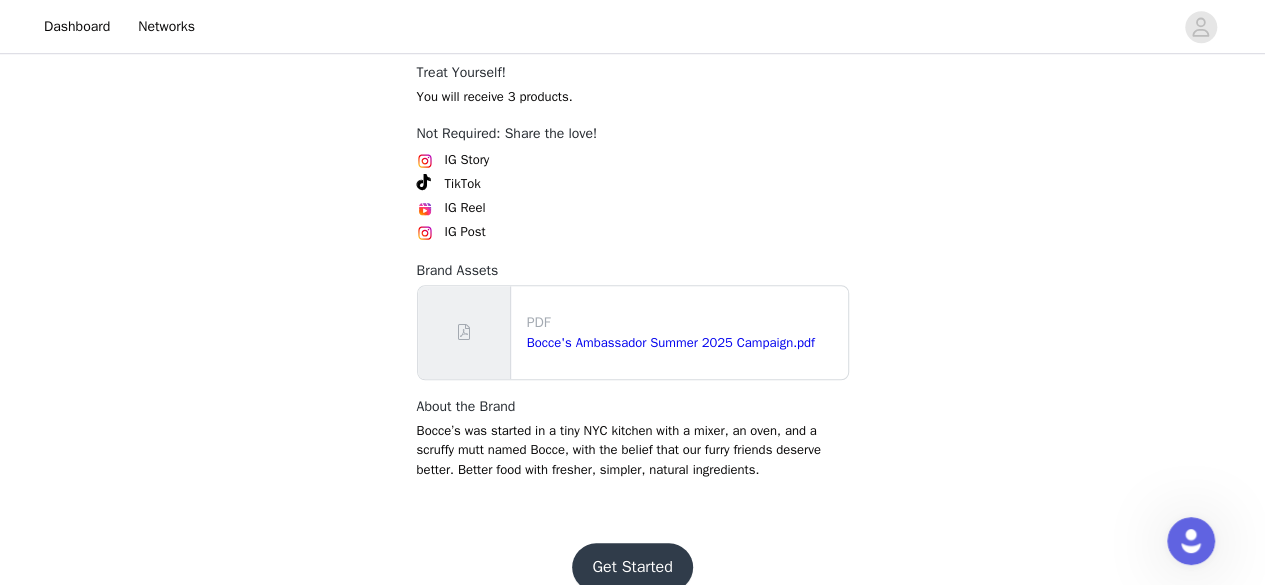scroll, scrollTop: 792, scrollLeft: 0, axis: vertical 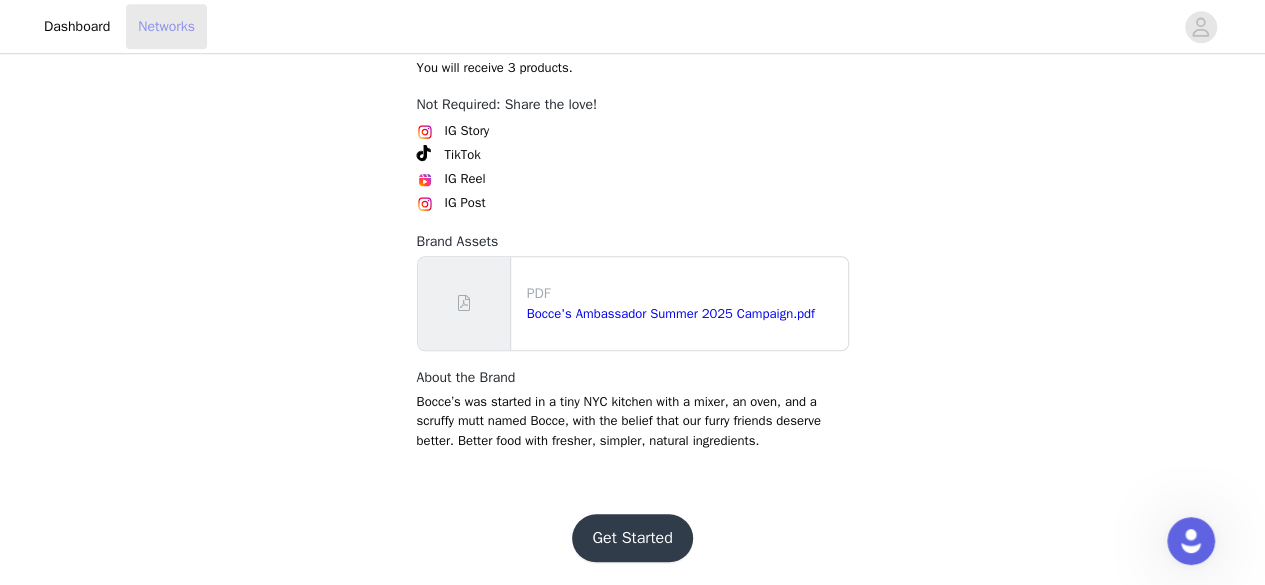 click on "Networks" at bounding box center (166, 26) 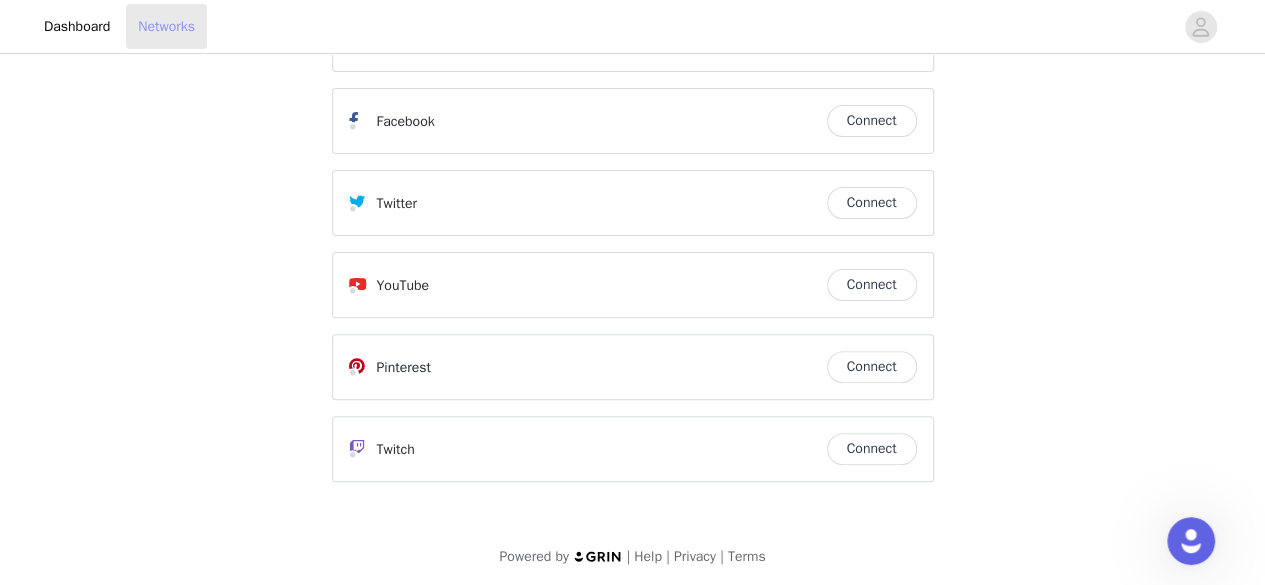 scroll, scrollTop: 0, scrollLeft: 0, axis: both 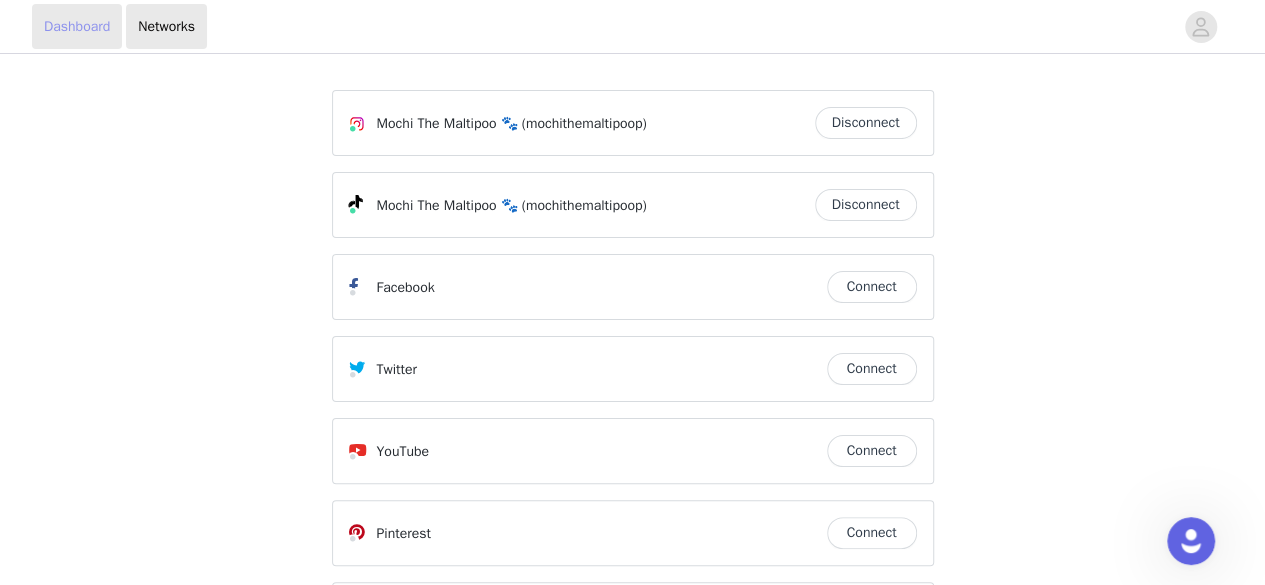 click on "Dashboard" at bounding box center (77, 26) 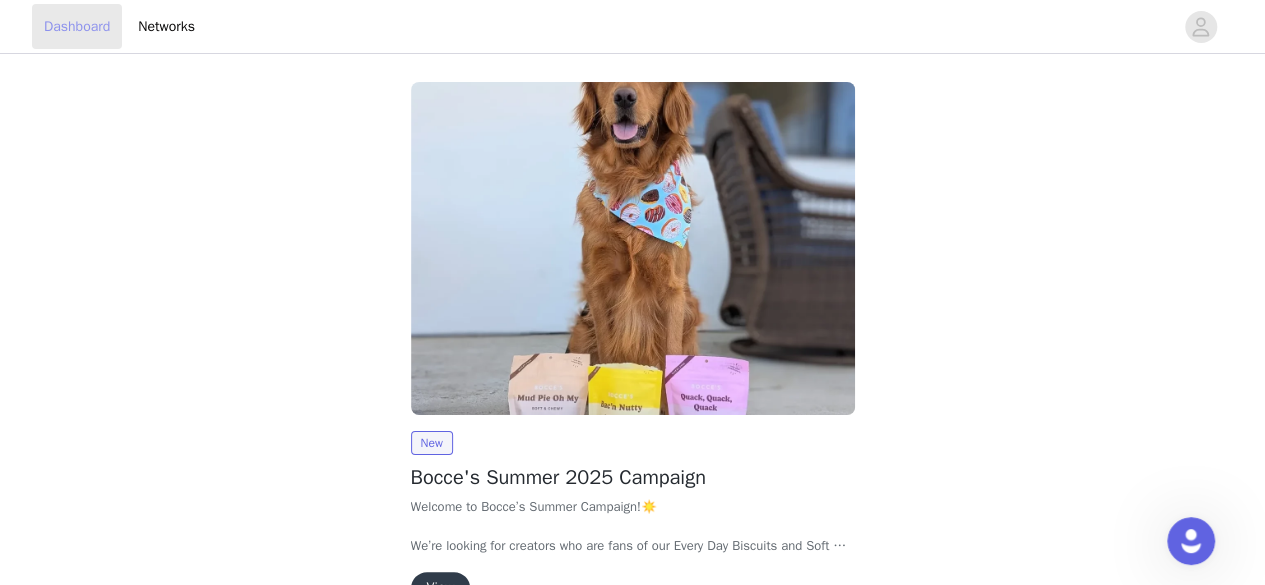 scroll, scrollTop: 118, scrollLeft: 0, axis: vertical 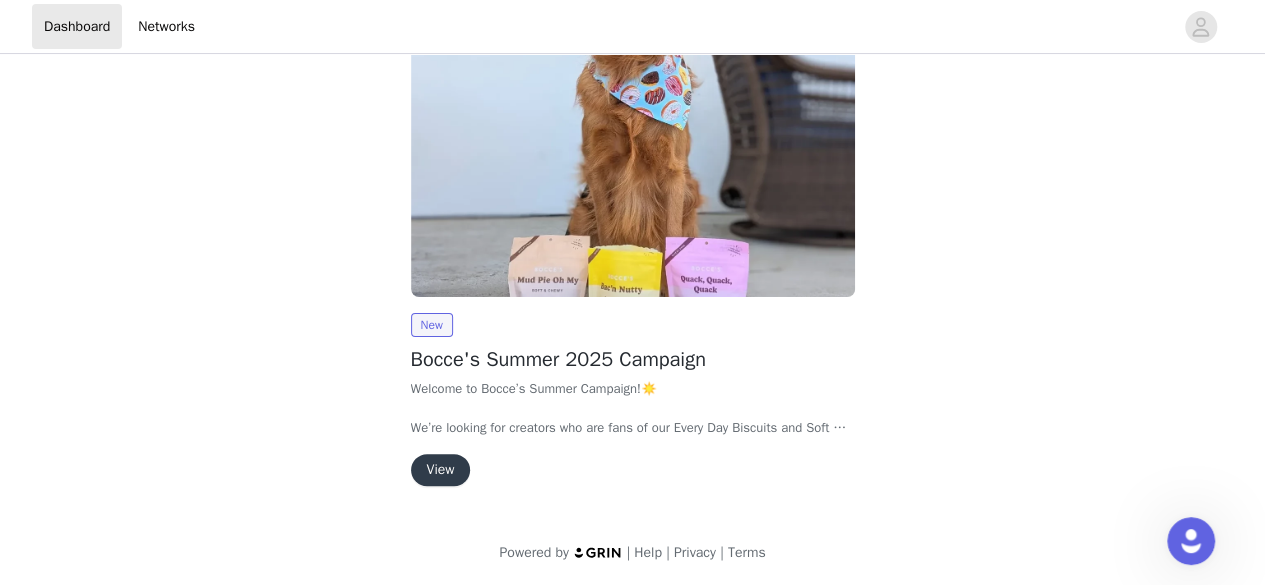 click on "View" at bounding box center (441, 470) 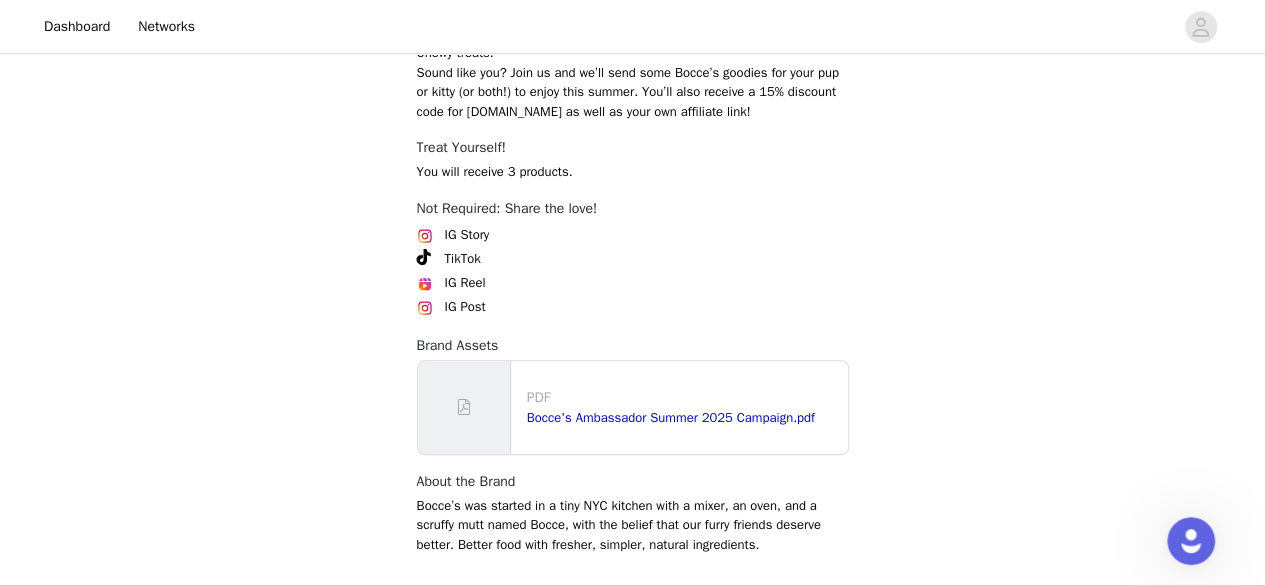 scroll, scrollTop: 792, scrollLeft: 0, axis: vertical 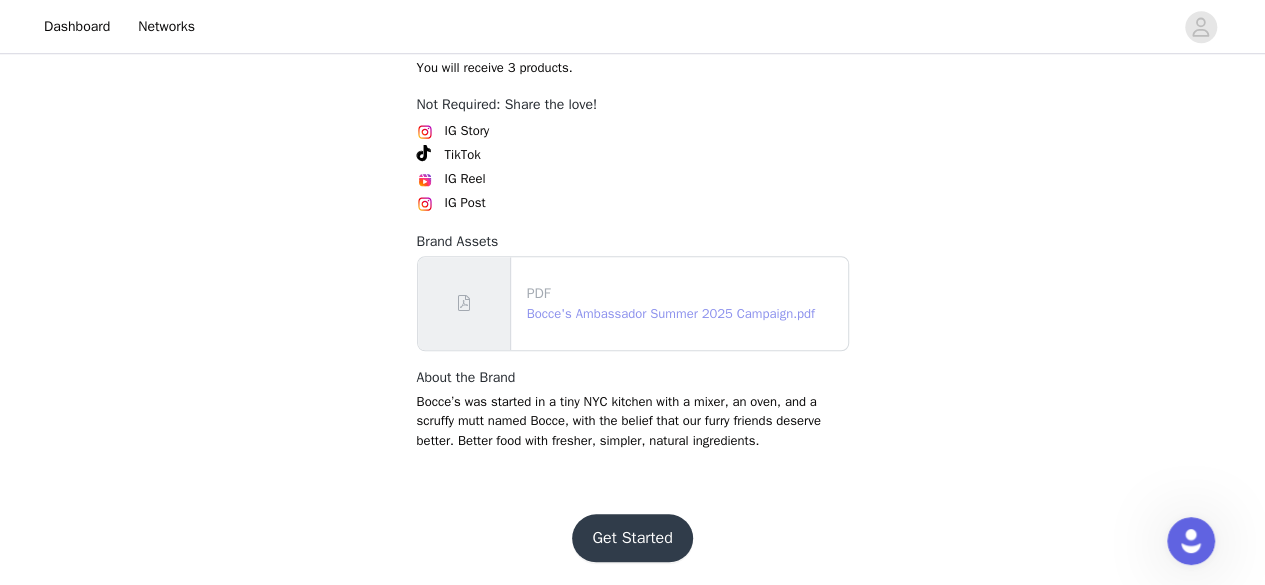 click on "Bocce's Ambassador Summer 2025 Campaign.pdf" at bounding box center (671, 313) 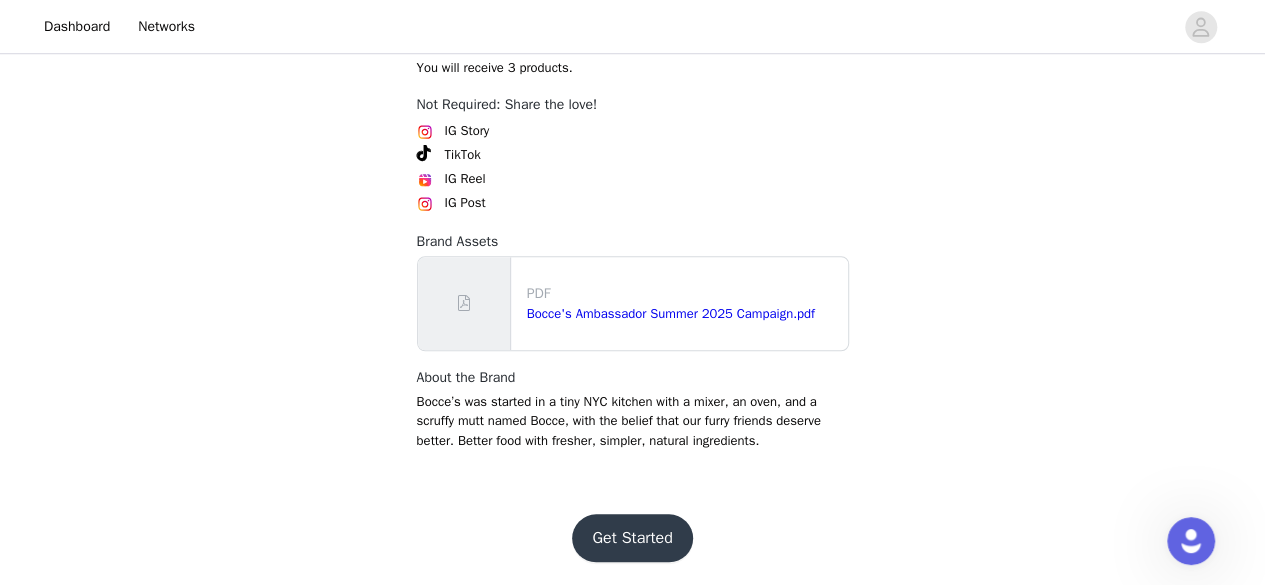 click on "Get Started" at bounding box center (632, 538) 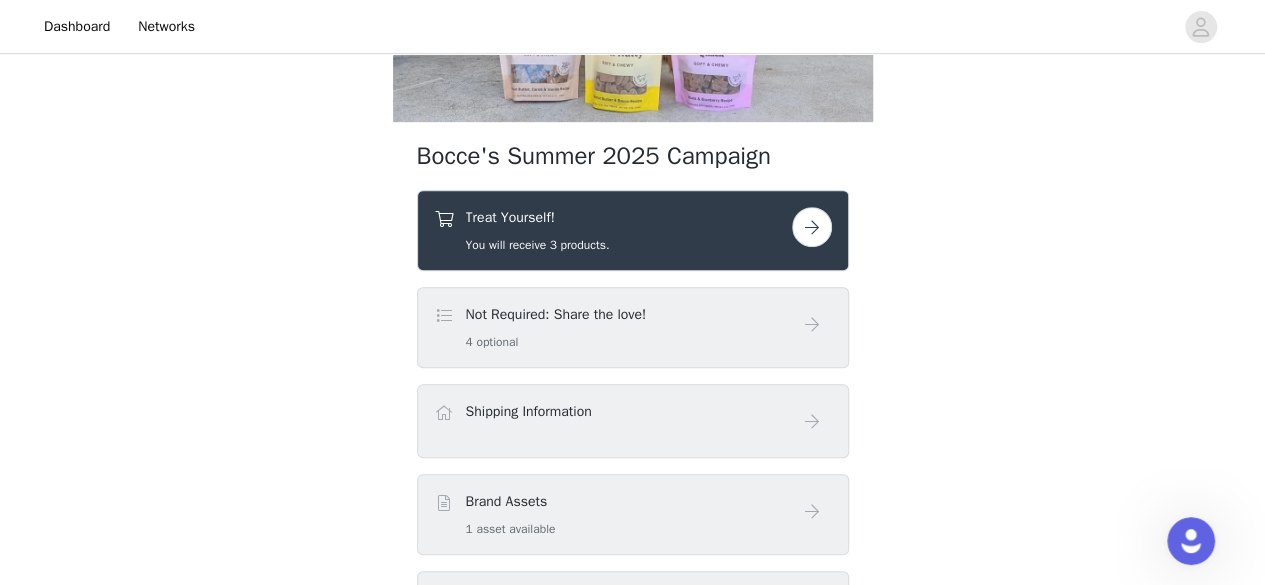 scroll, scrollTop: 521, scrollLeft: 0, axis: vertical 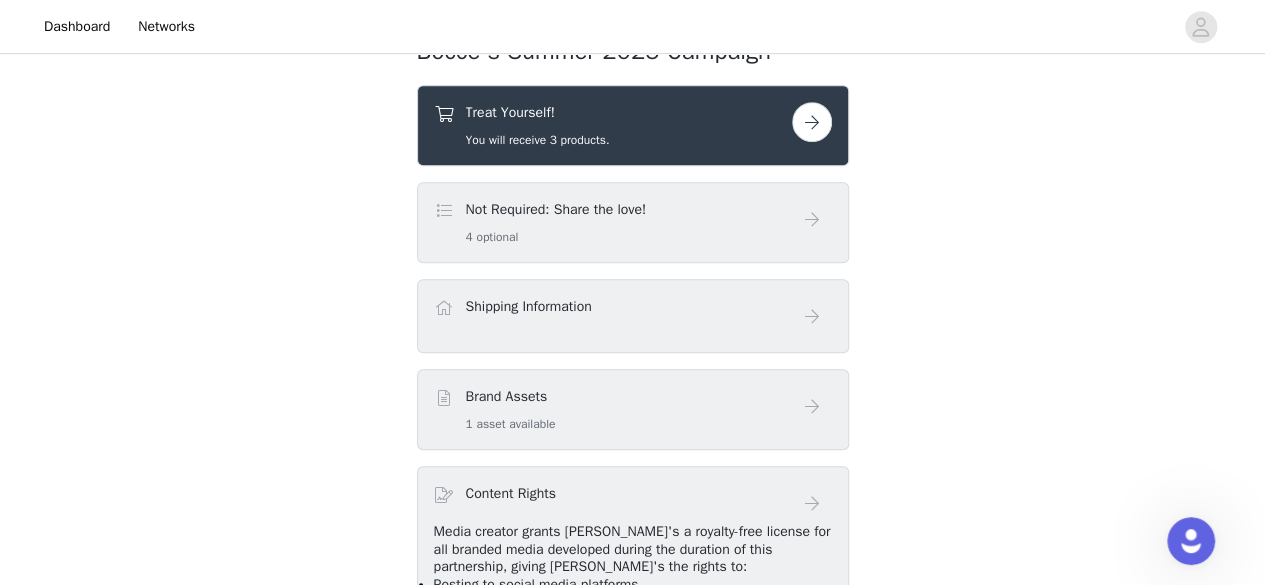 click at bounding box center [812, 122] 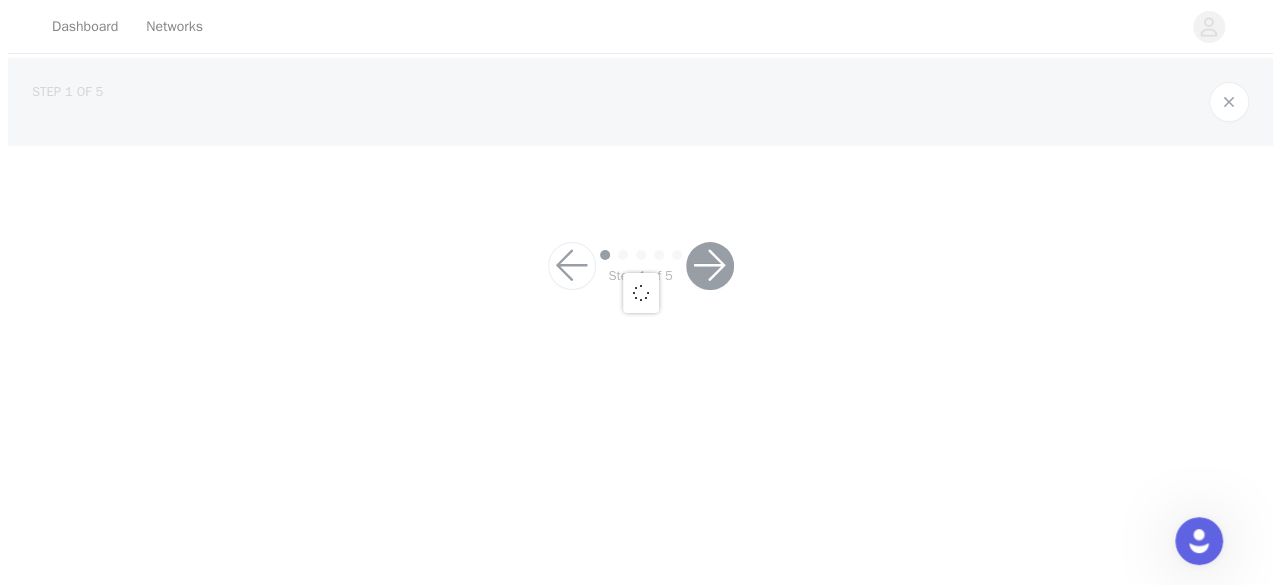 scroll, scrollTop: 0, scrollLeft: 0, axis: both 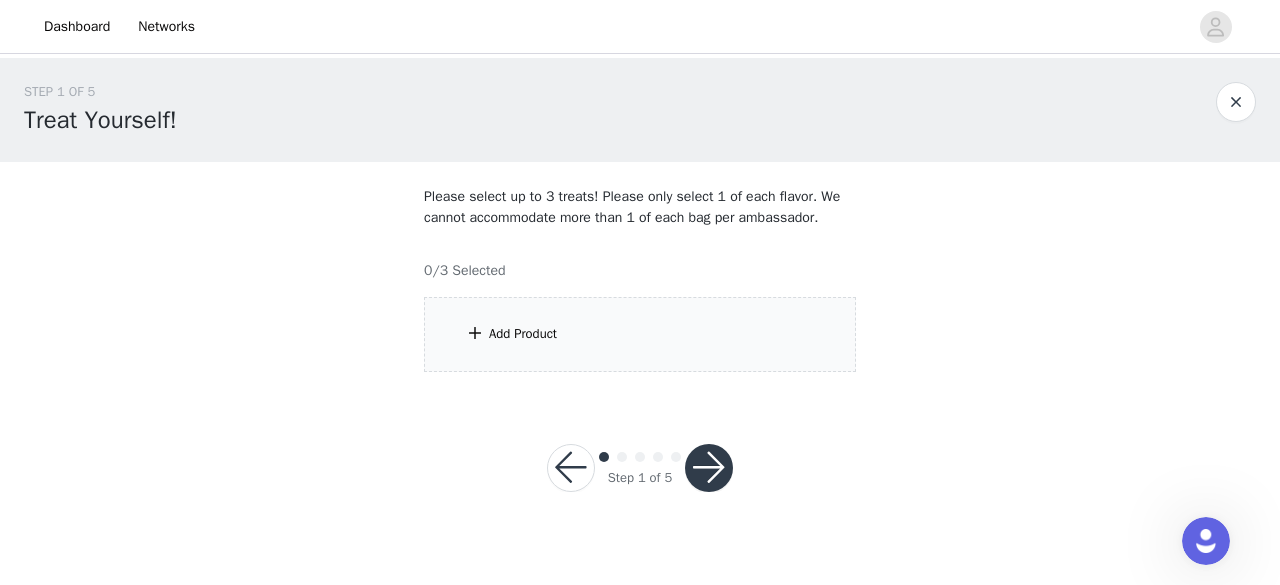 click on "Add Product" at bounding box center [523, 334] 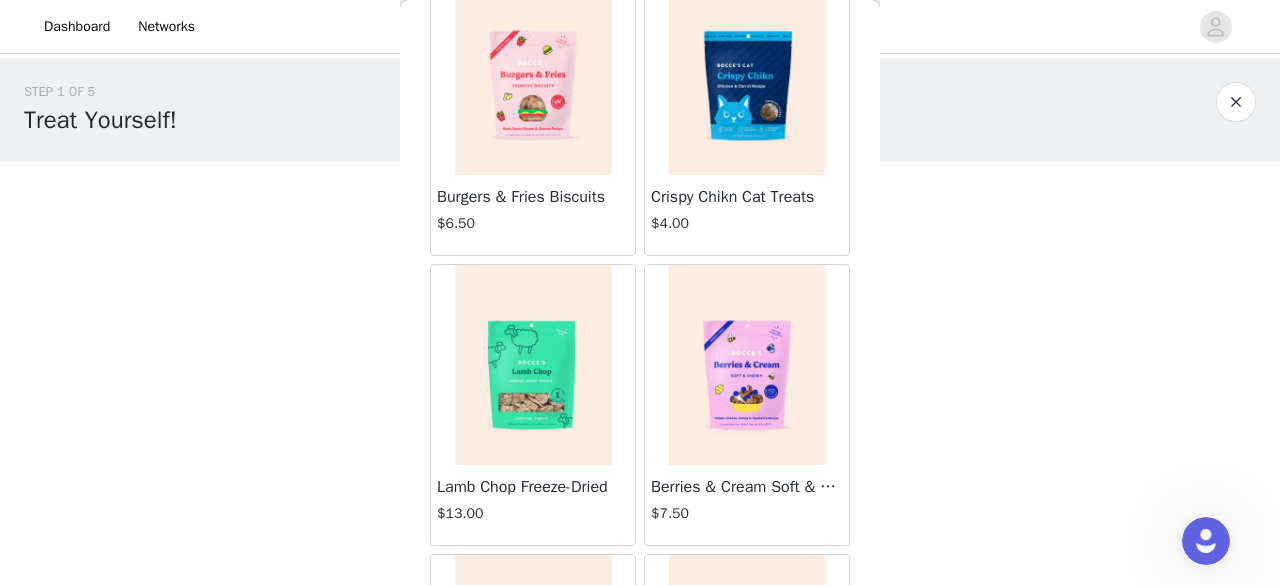 scroll, scrollTop: 1287, scrollLeft: 0, axis: vertical 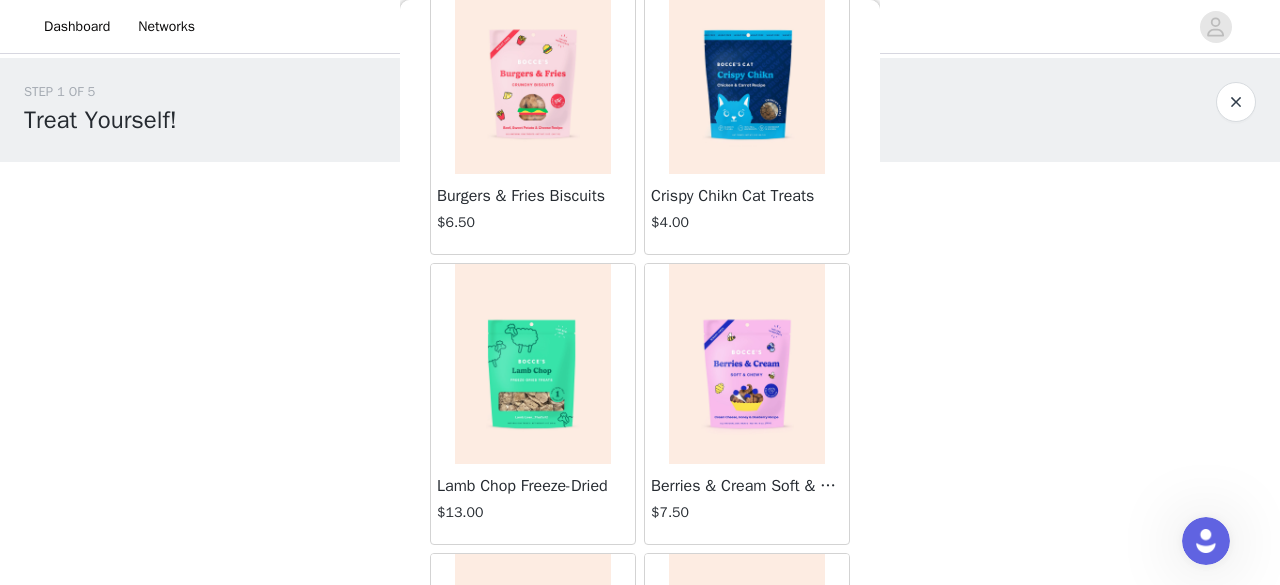 click at bounding box center (533, 364) 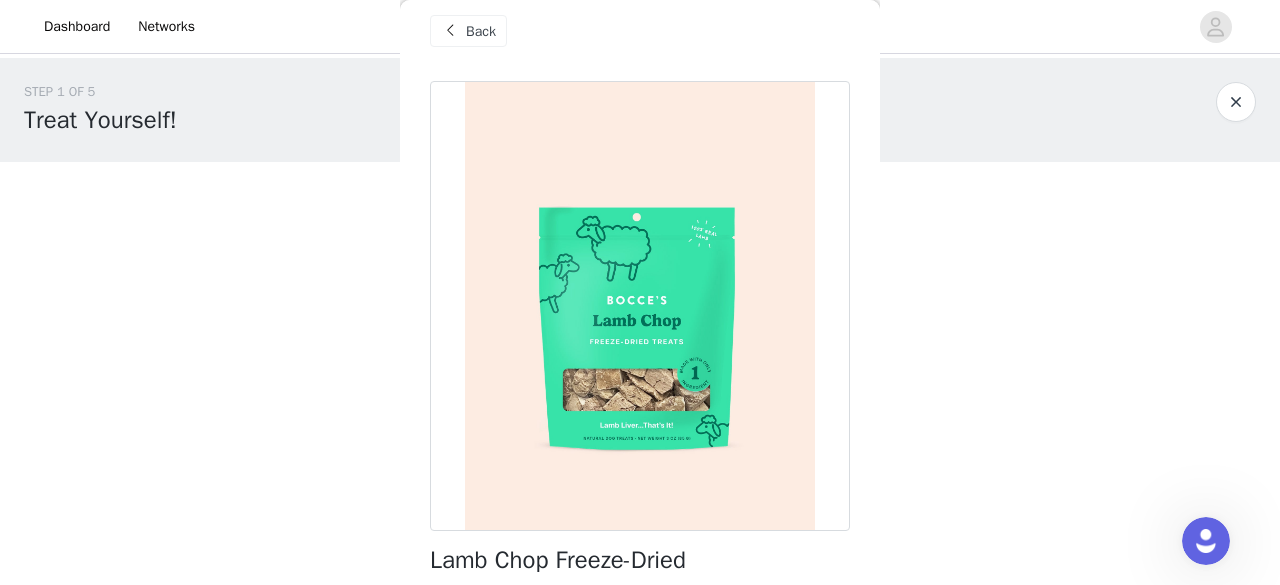 scroll, scrollTop: 0, scrollLeft: 0, axis: both 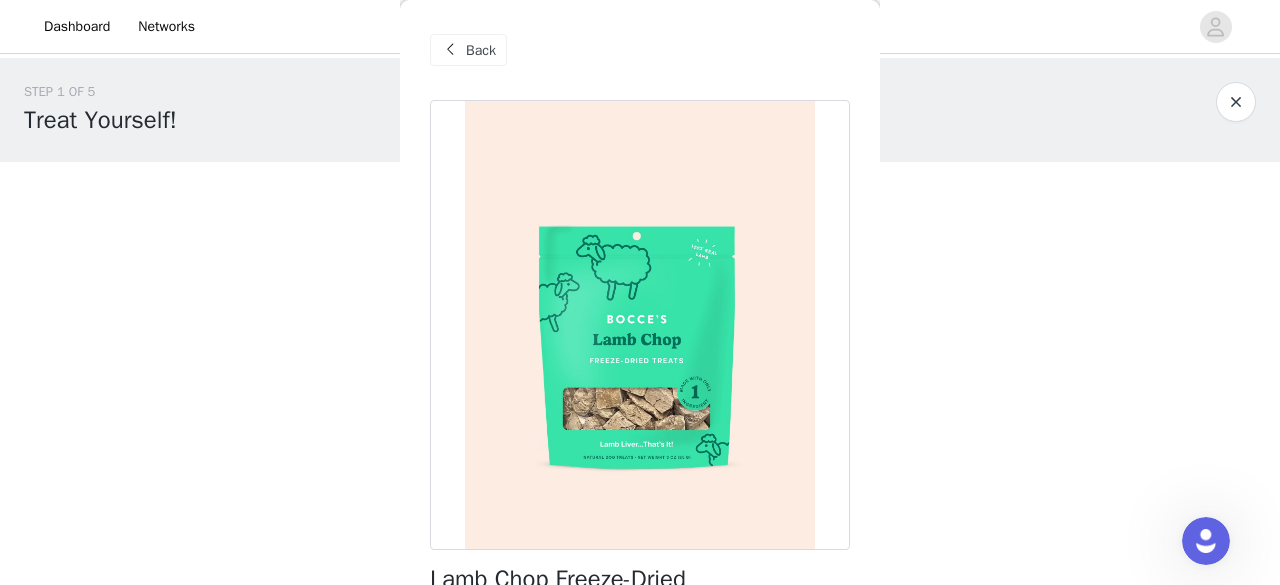 click on "Back" at bounding box center (481, 50) 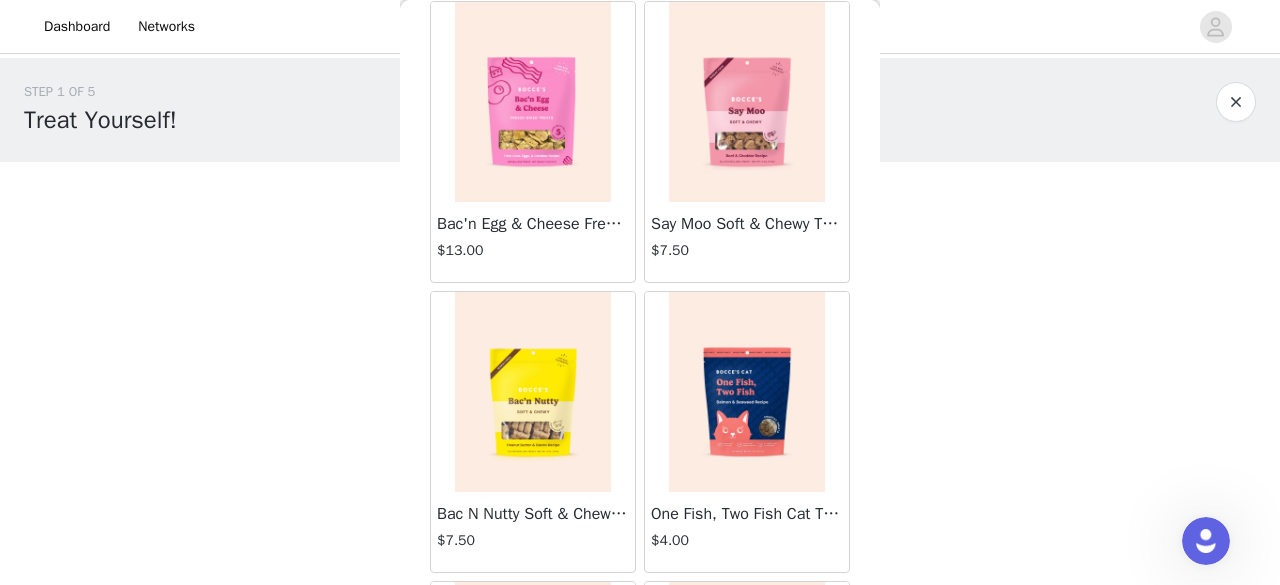 scroll, scrollTop: 385, scrollLeft: 0, axis: vertical 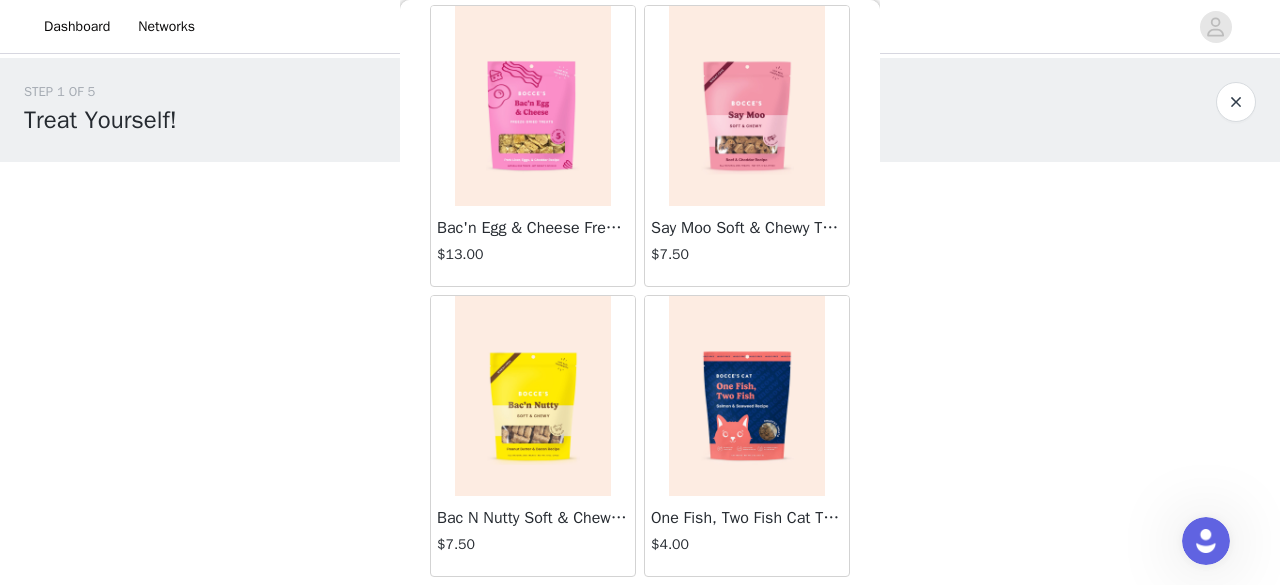 click at bounding box center [533, 106] 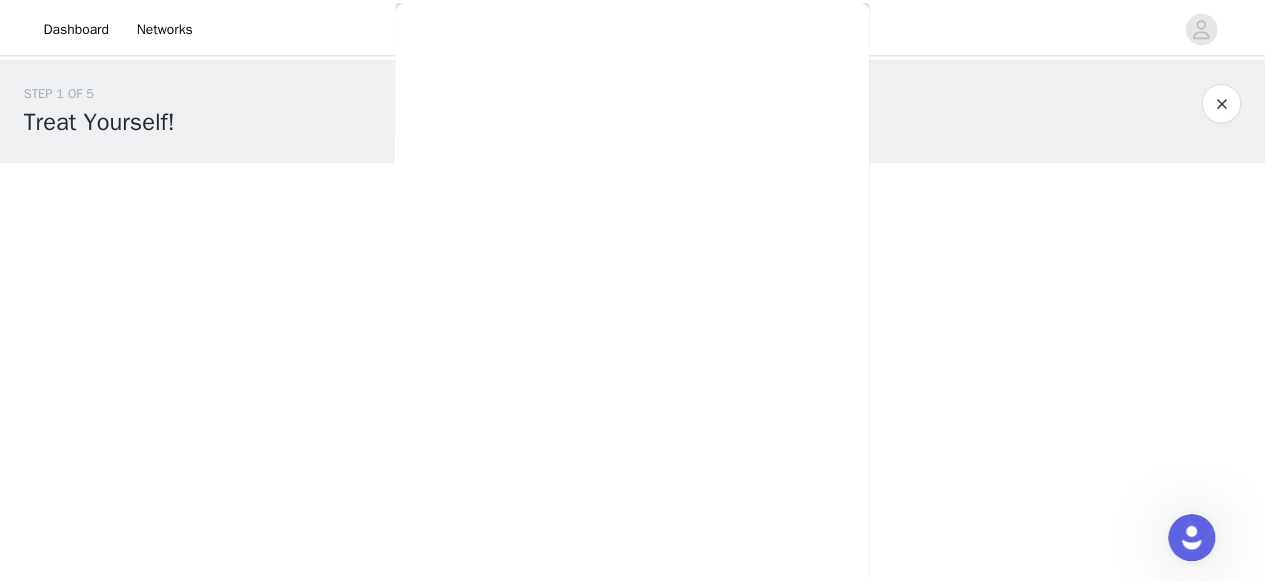 scroll, scrollTop: 328, scrollLeft: 0, axis: vertical 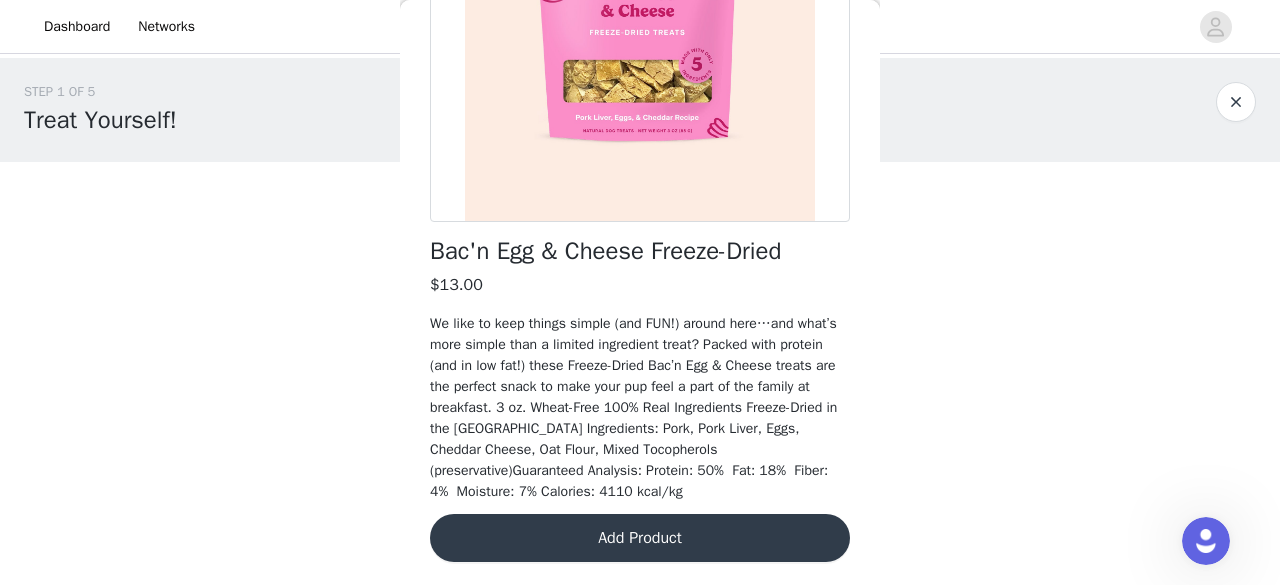 click on "Add Product" at bounding box center [640, 538] 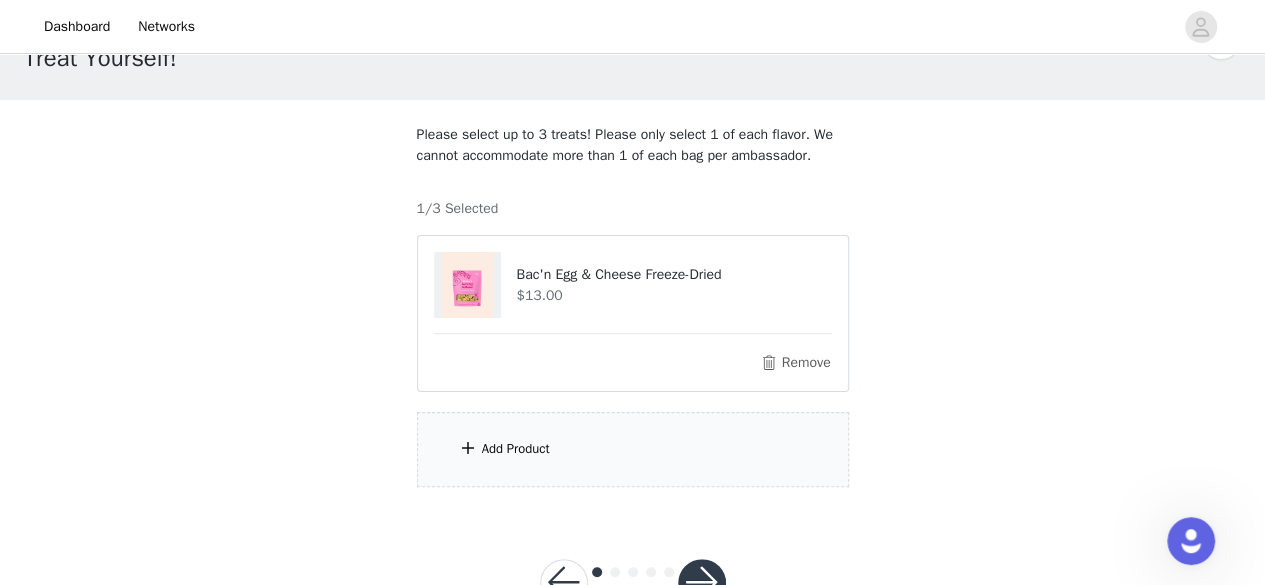 scroll, scrollTop: 63, scrollLeft: 0, axis: vertical 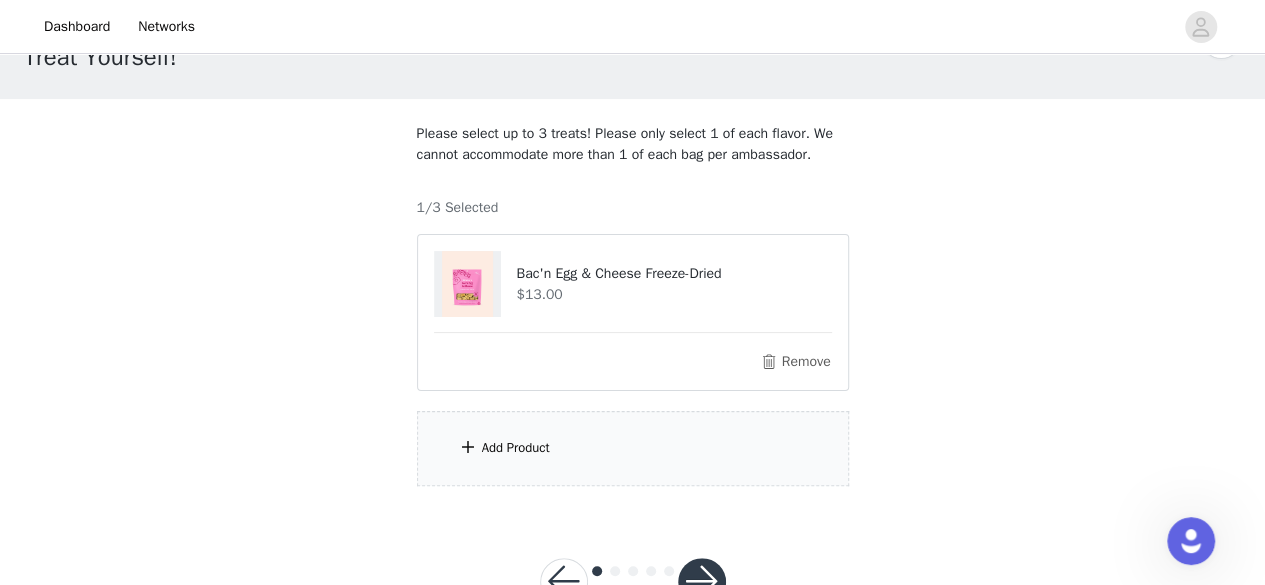 click on "Add Product" at bounding box center (516, 448) 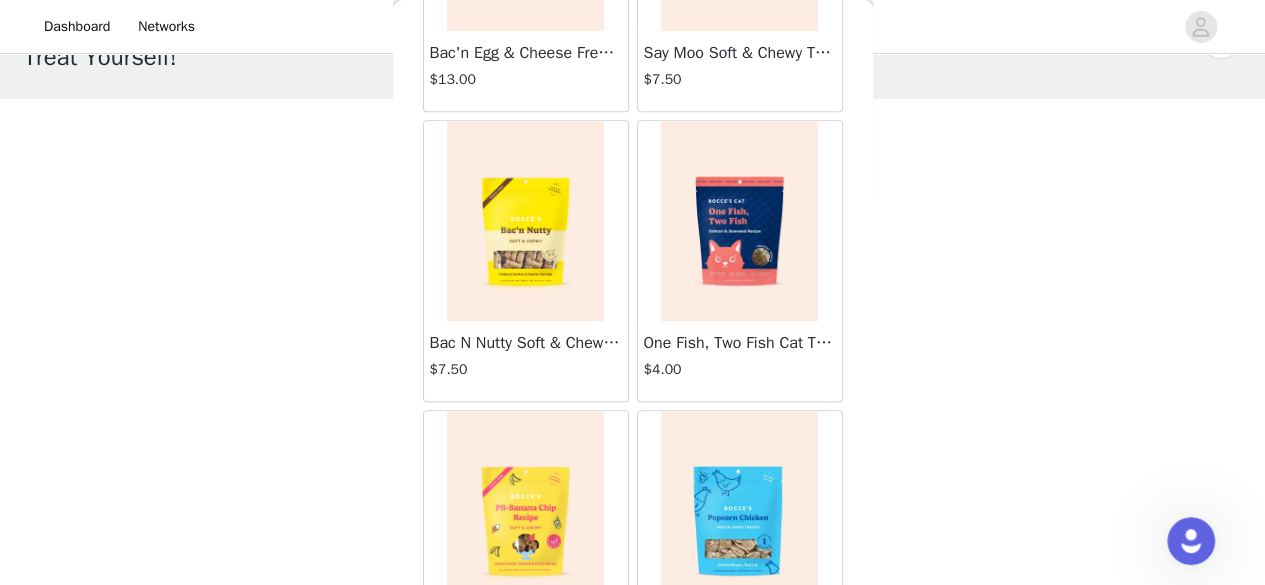 scroll, scrollTop: 682, scrollLeft: 0, axis: vertical 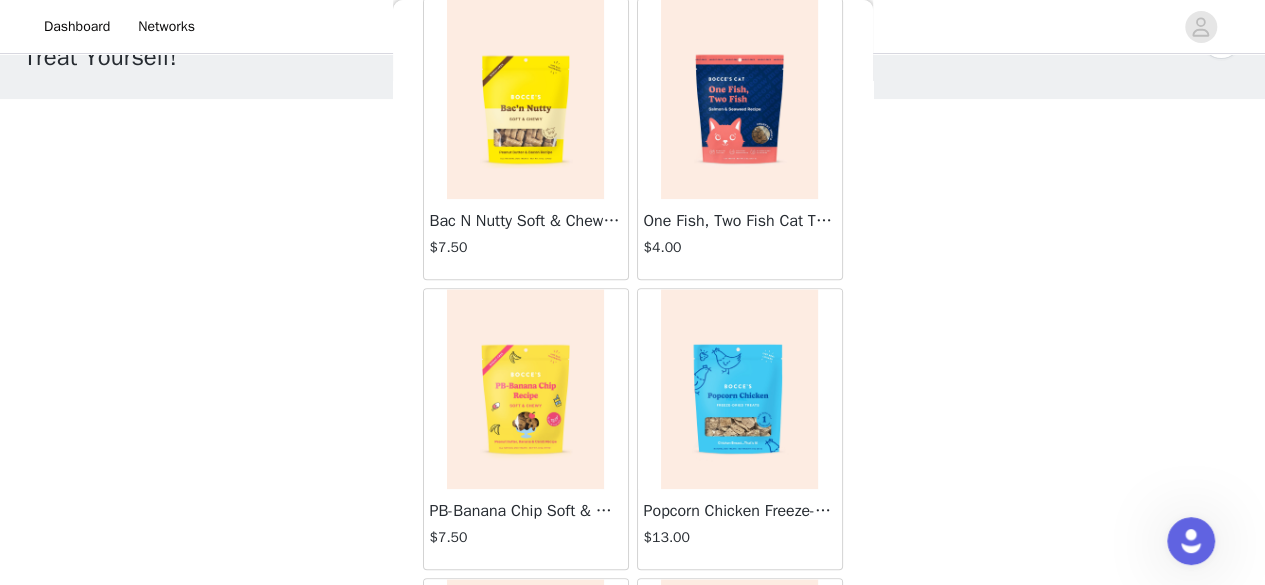 click at bounding box center [739, 99] 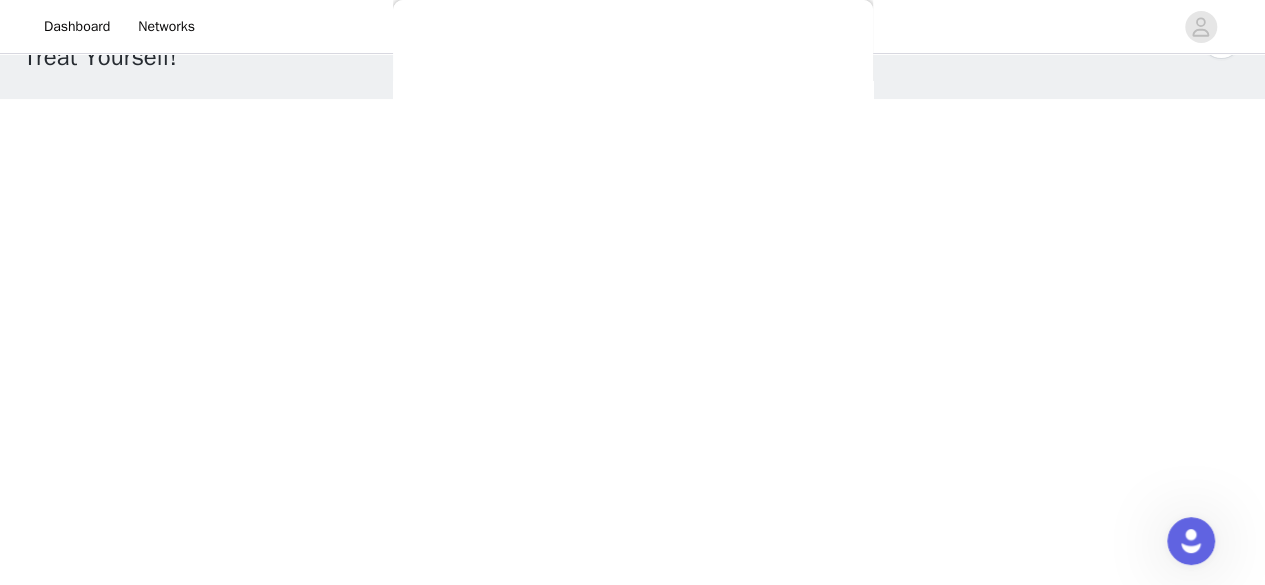 scroll, scrollTop: 224, scrollLeft: 0, axis: vertical 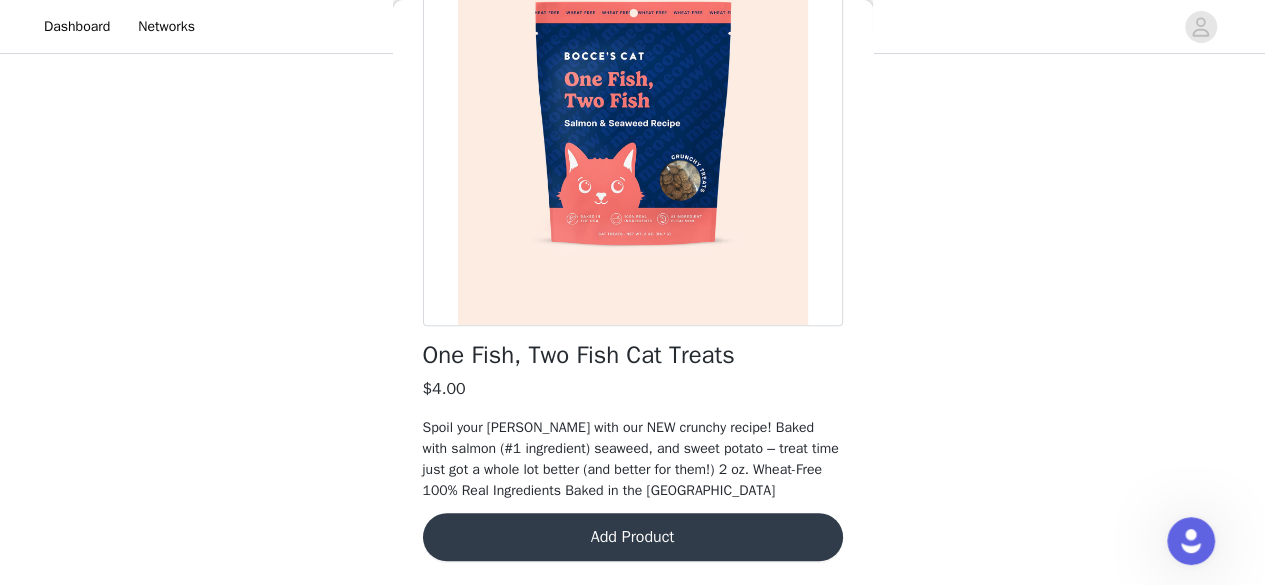 click on "Add Product" at bounding box center [633, 537] 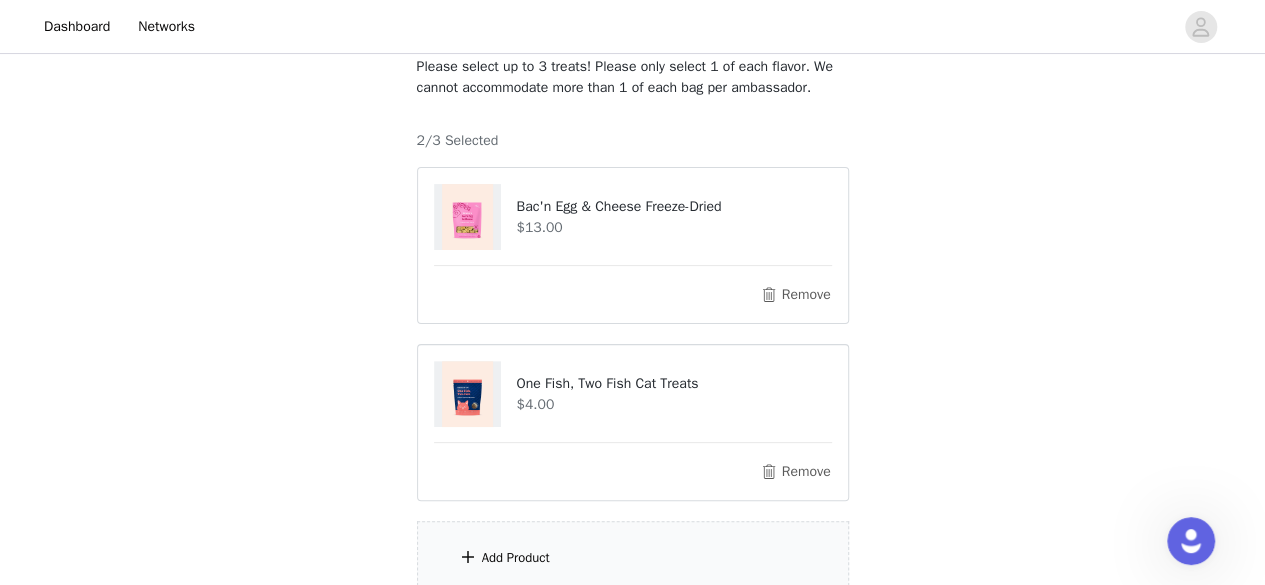 scroll, scrollTop: 193, scrollLeft: 0, axis: vertical 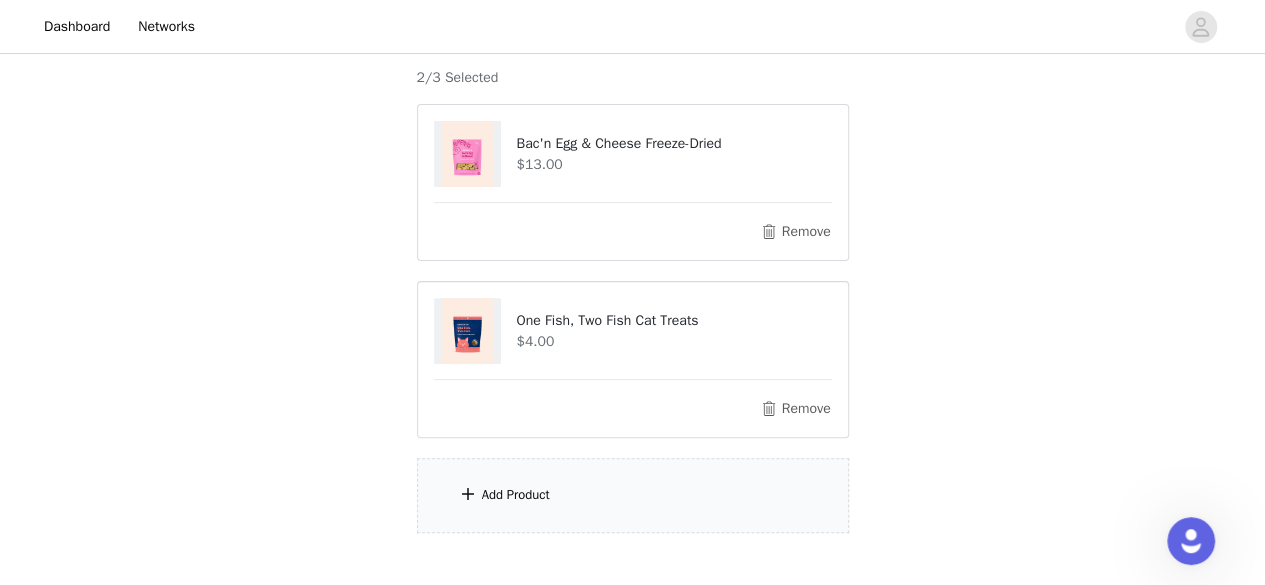 click on "Add Product" at bounding box center [516, 495] 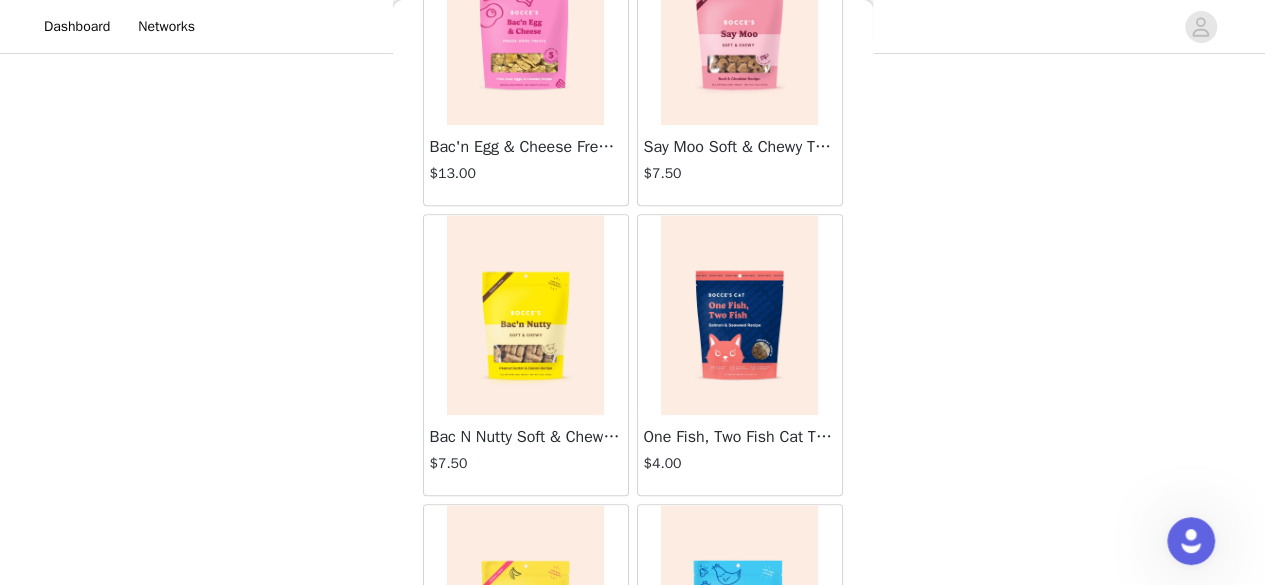 scroll, scrollTop: 465, scrollLeft: 0, axis: vertical 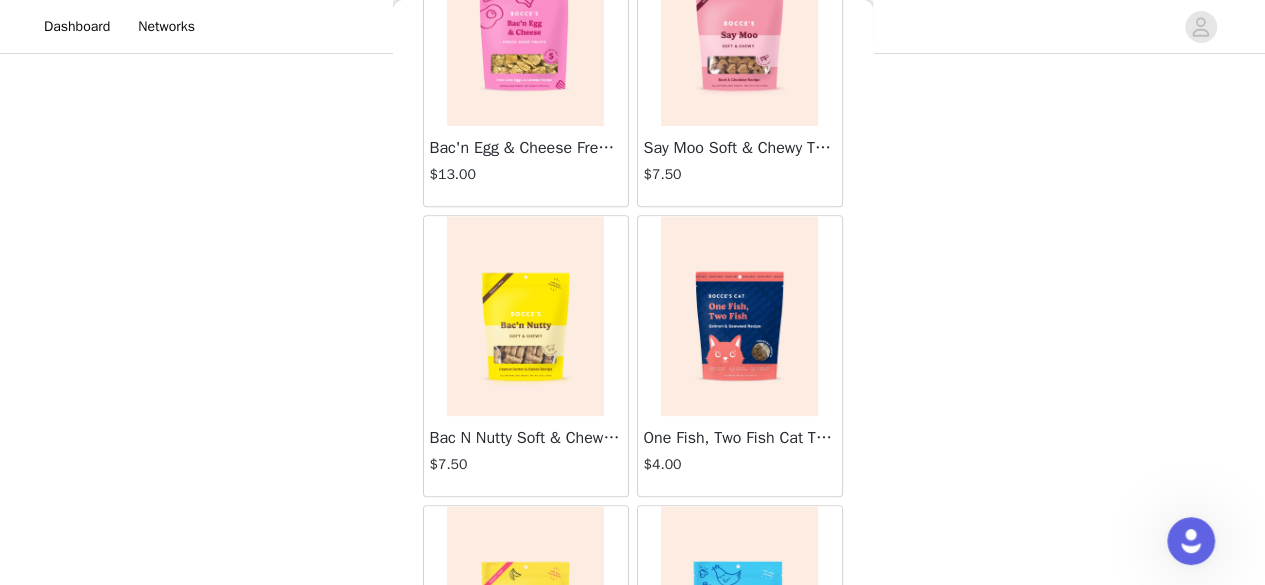 click at bounding box center (739, 316) 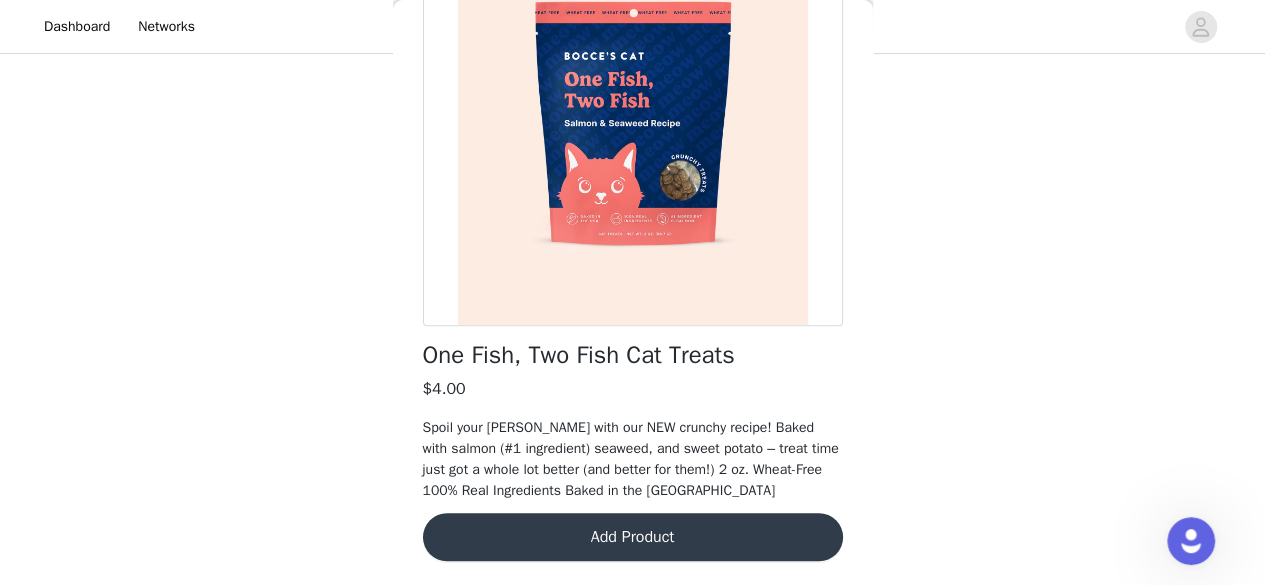 scroll, scrollTop: 0, scrollLeft: 0, axis: both 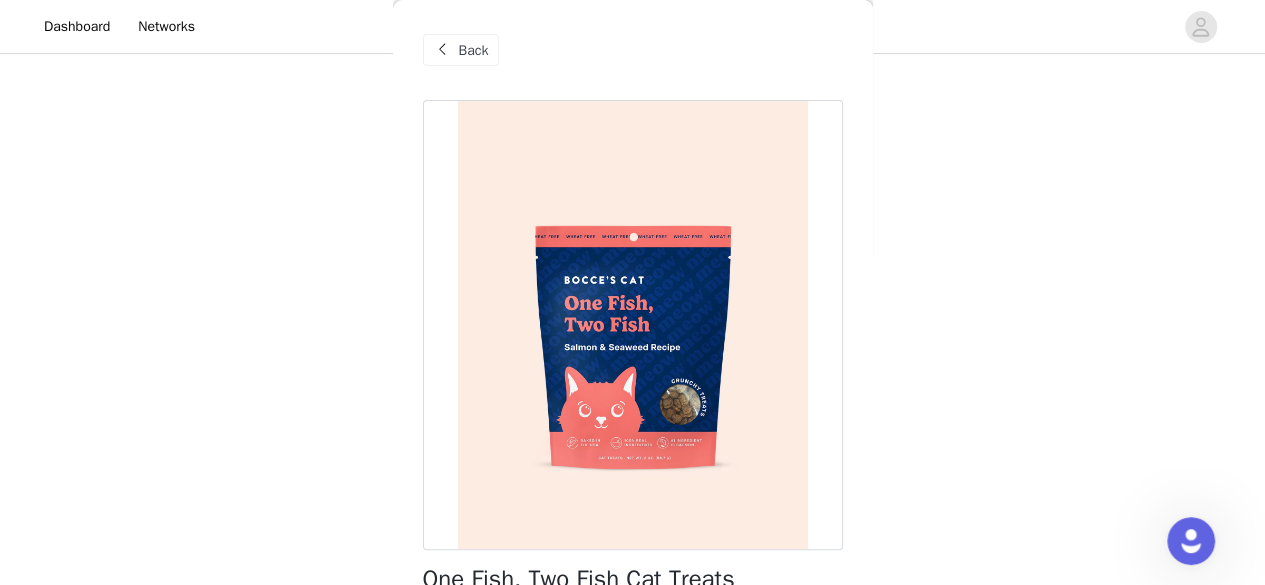 click on "Back" at bounding box center (474, 50) 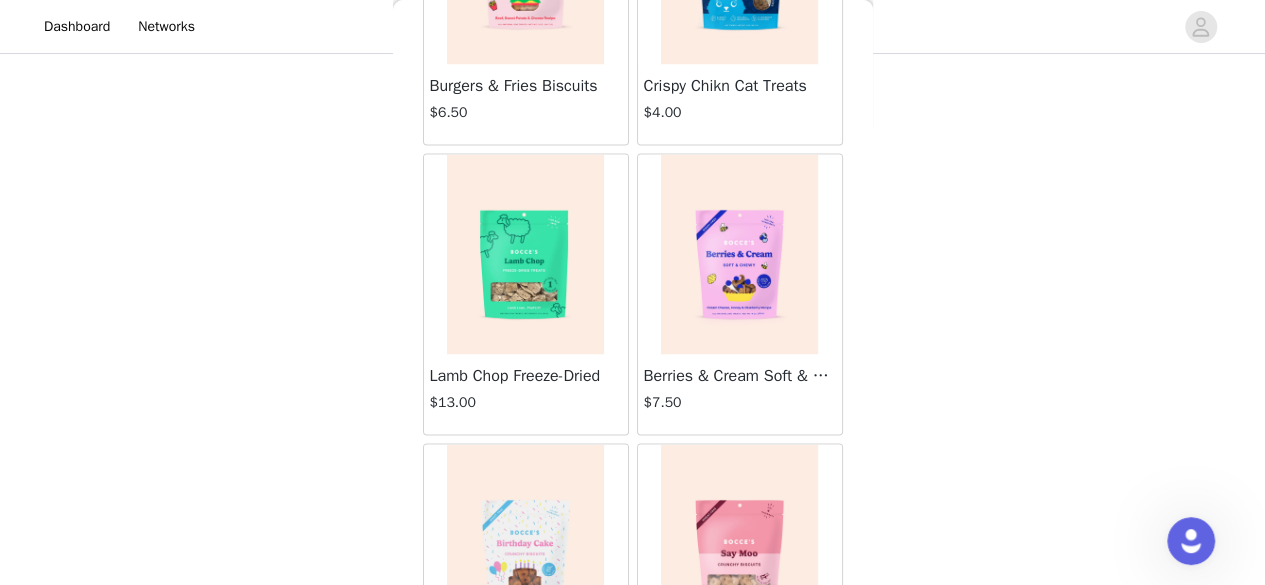 scroll, scrollTop: 1450, scrollLeft: 0, axis: vertical 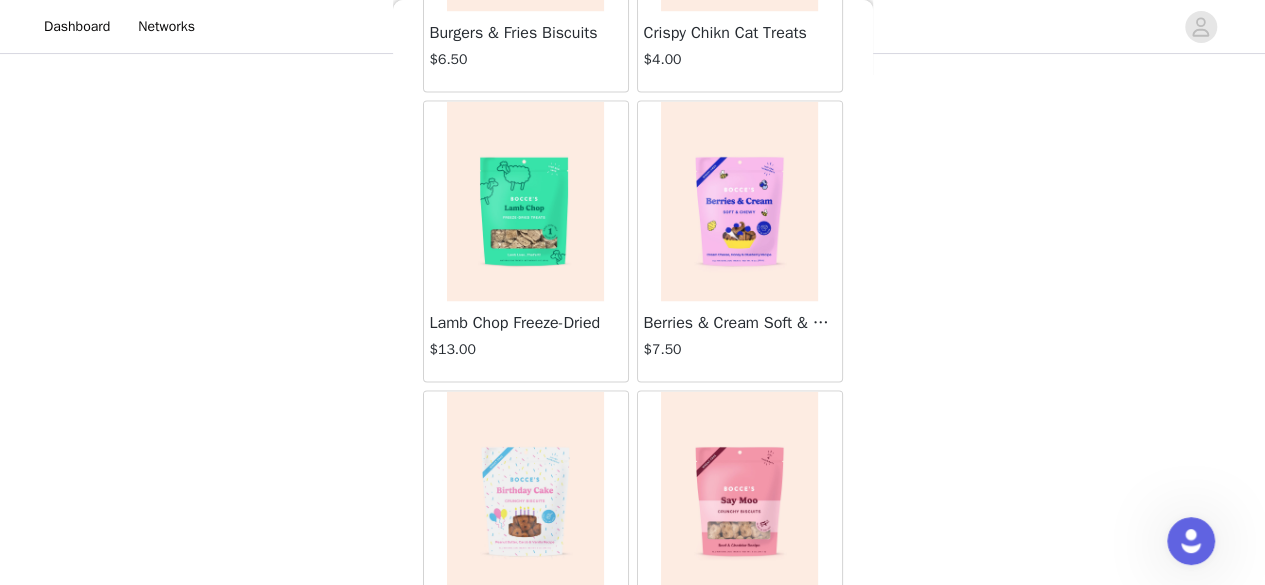 click at bounding box center [525, 491] 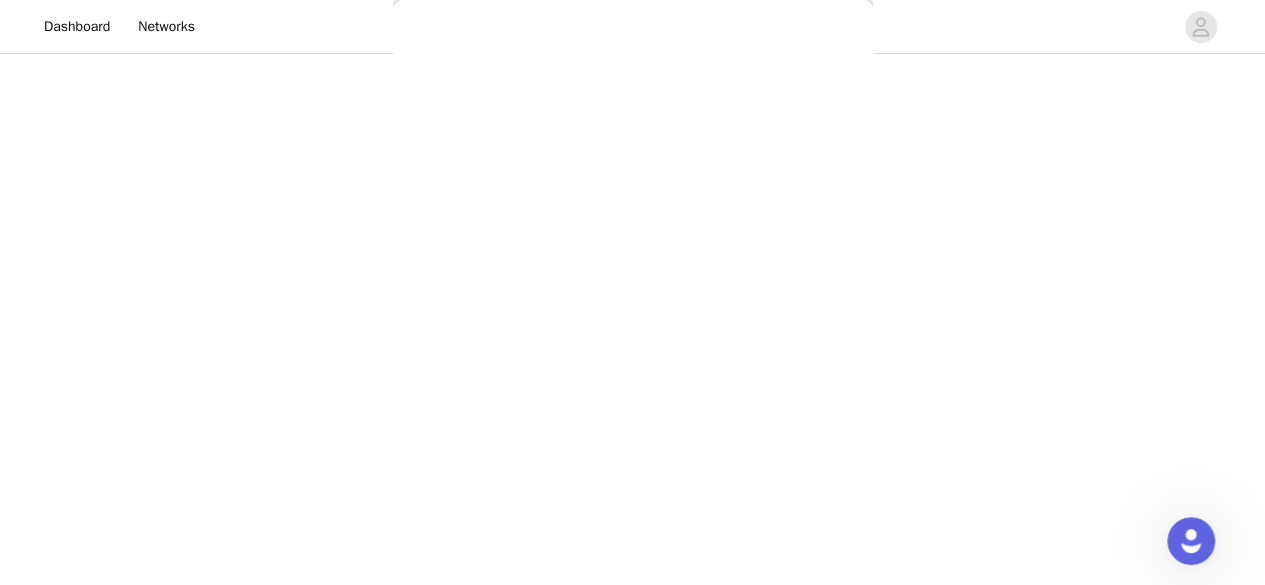 scroll, scrollTop: 286, scrollLeft: 0, axis: vertical 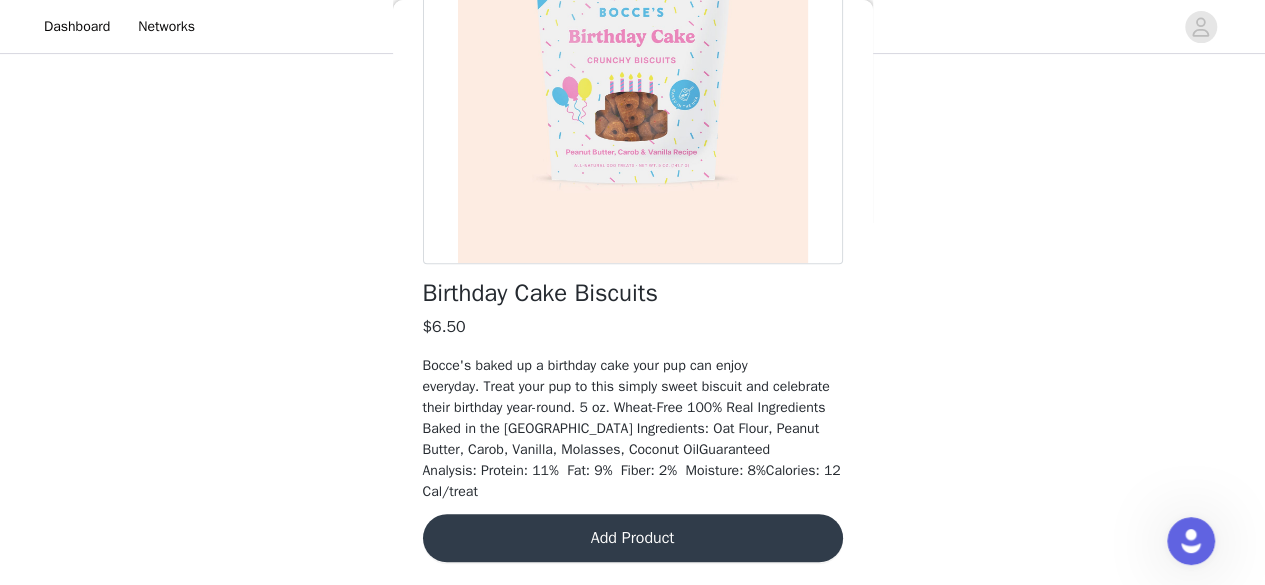 click on "Add Product" at bounding box center [633, 538] 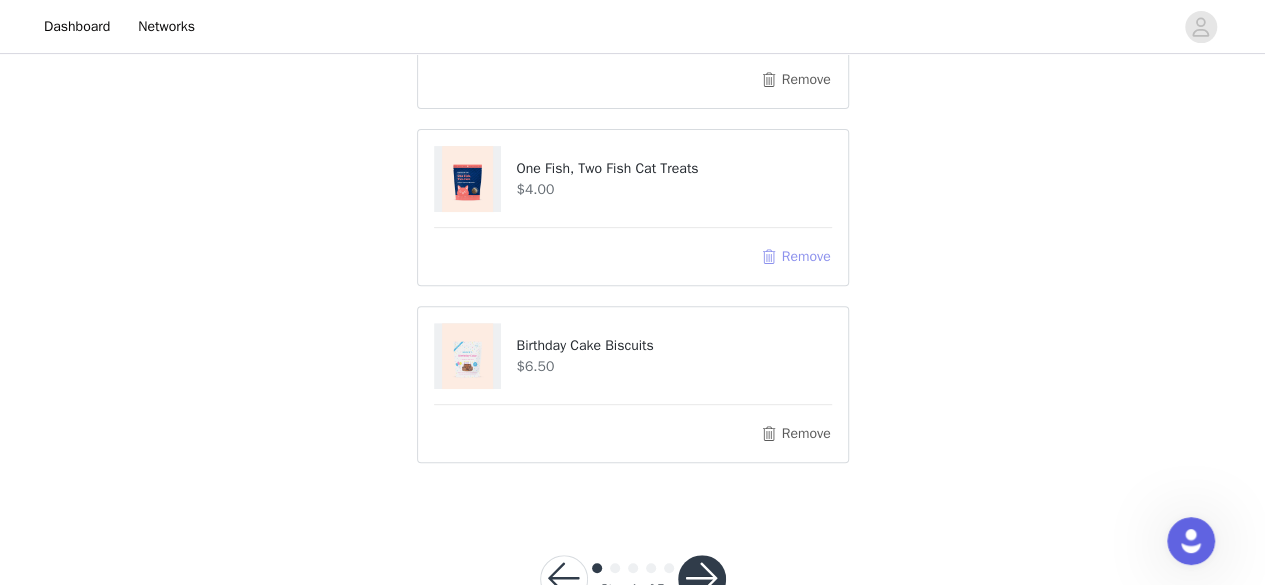 click on "Remove" at bounding box center (795, 257) 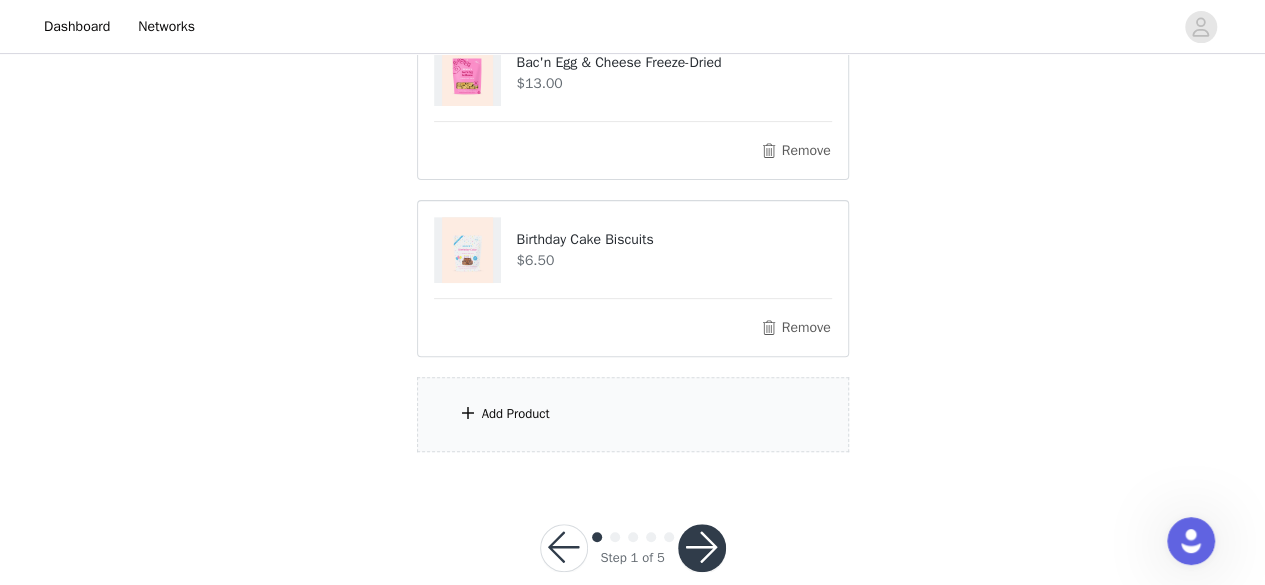 scroll, scrollTop: 306, scrollLeft: 0, axis: vertical 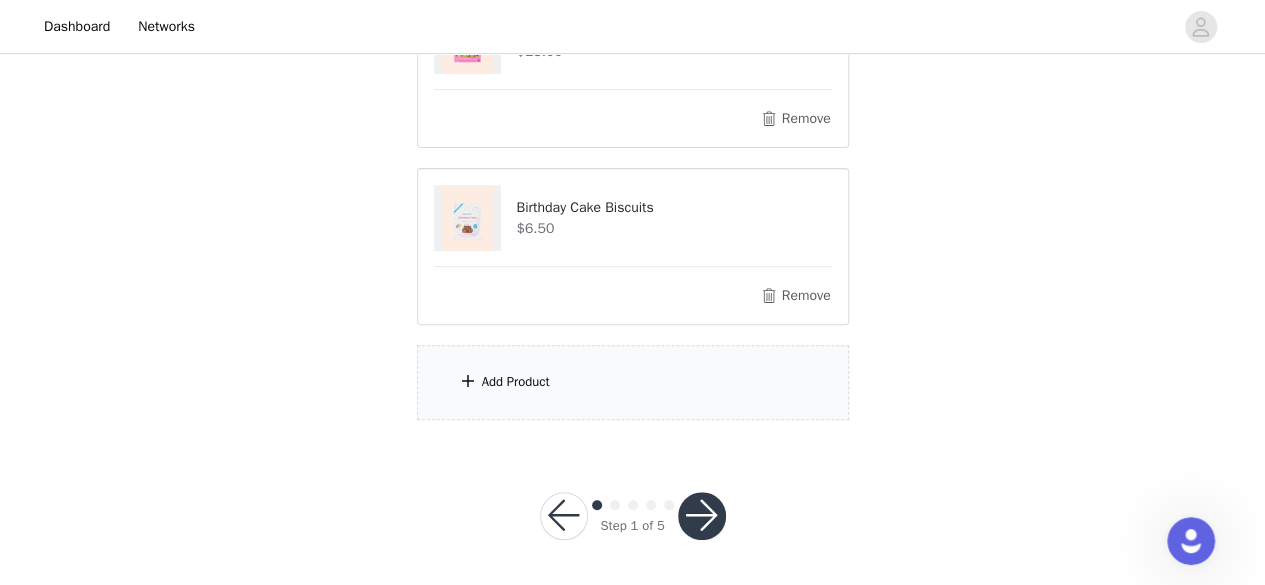 click on "Add Product" at bounding box center (516, 382) 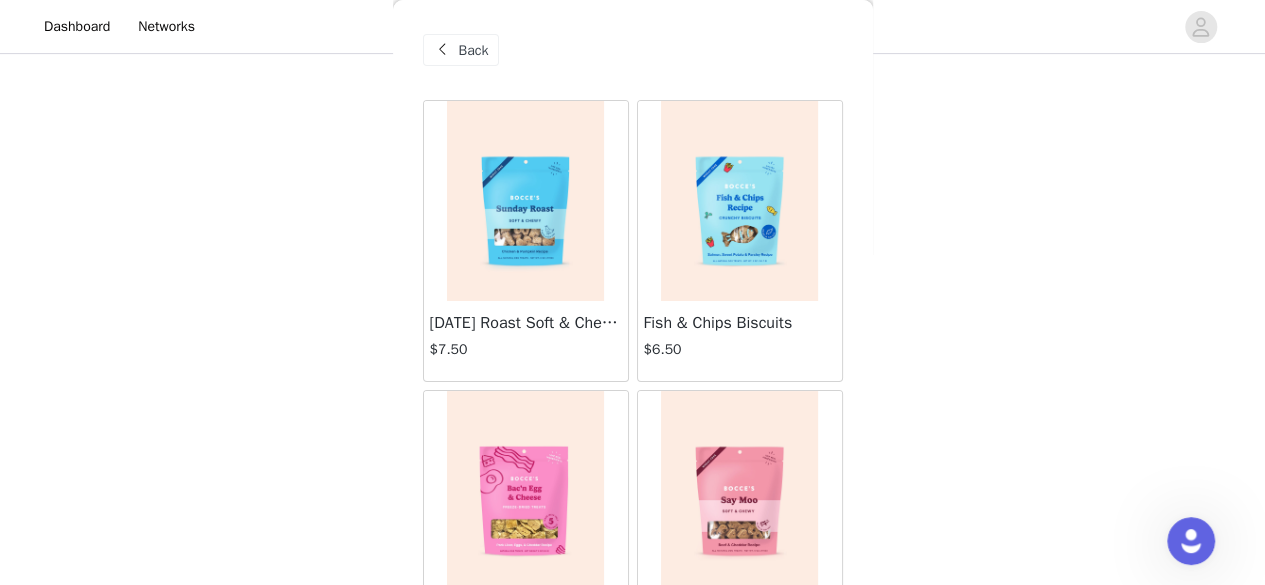scroll, scrollTop: 194, scrollLeft: 0, axis: vertical 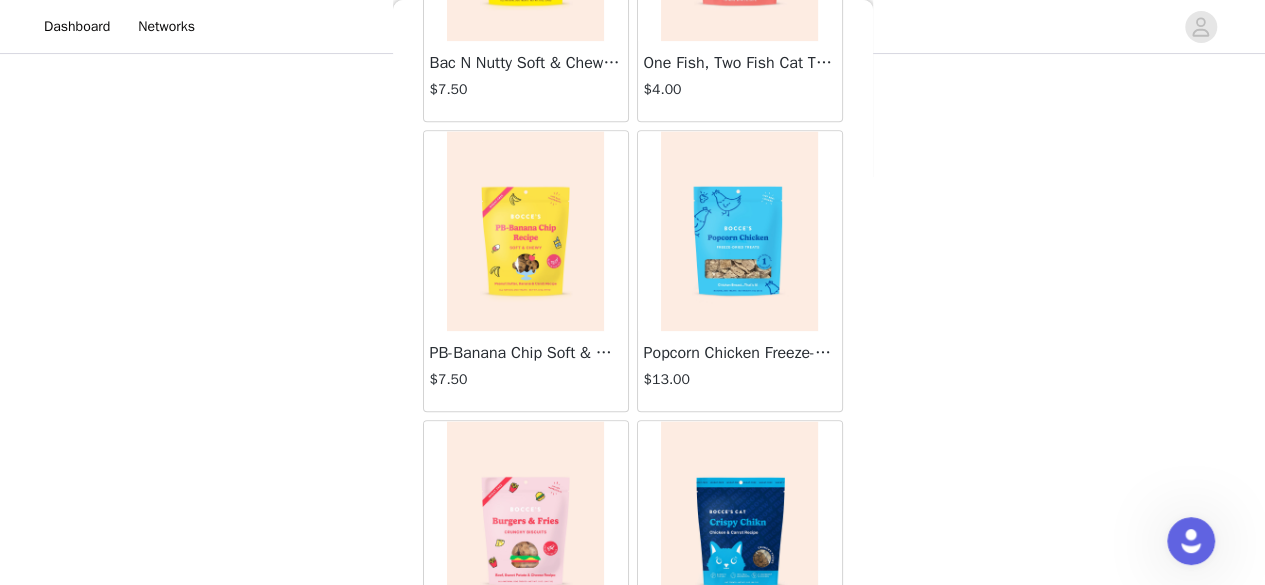 click at bounding box center (739, 231) 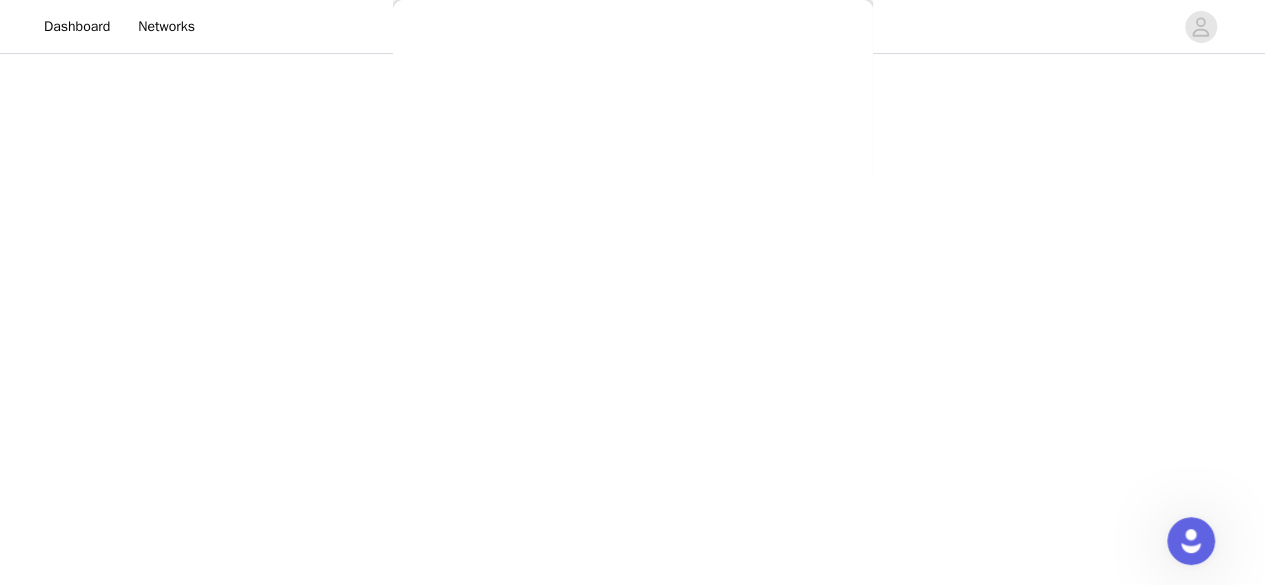 scroll, scrollTop: 308, scrollLeft: 0, axis: vertical 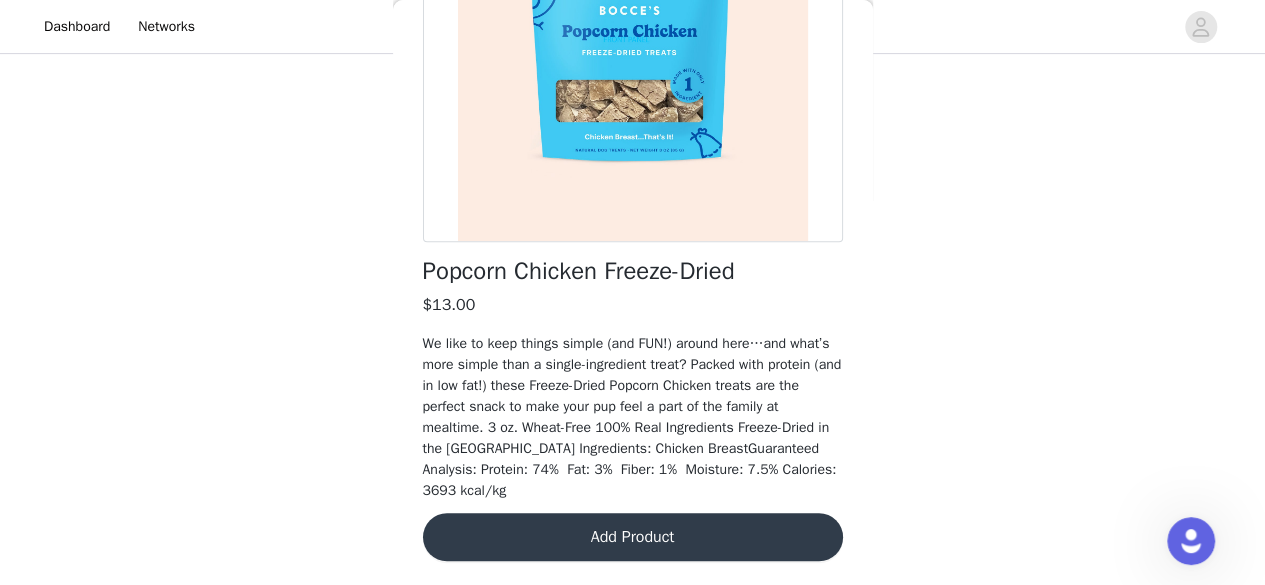click on "Add Product" at bounding box center (633, 537) 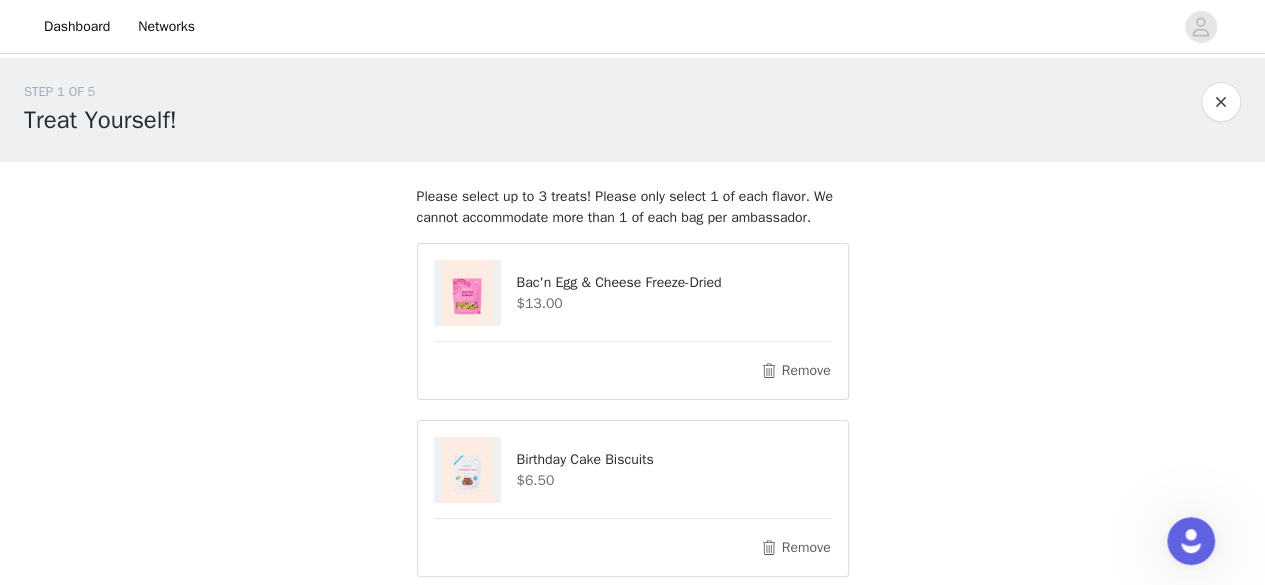 scroll, scrollTop: 354, scrollLeft: 0, axis: vertical 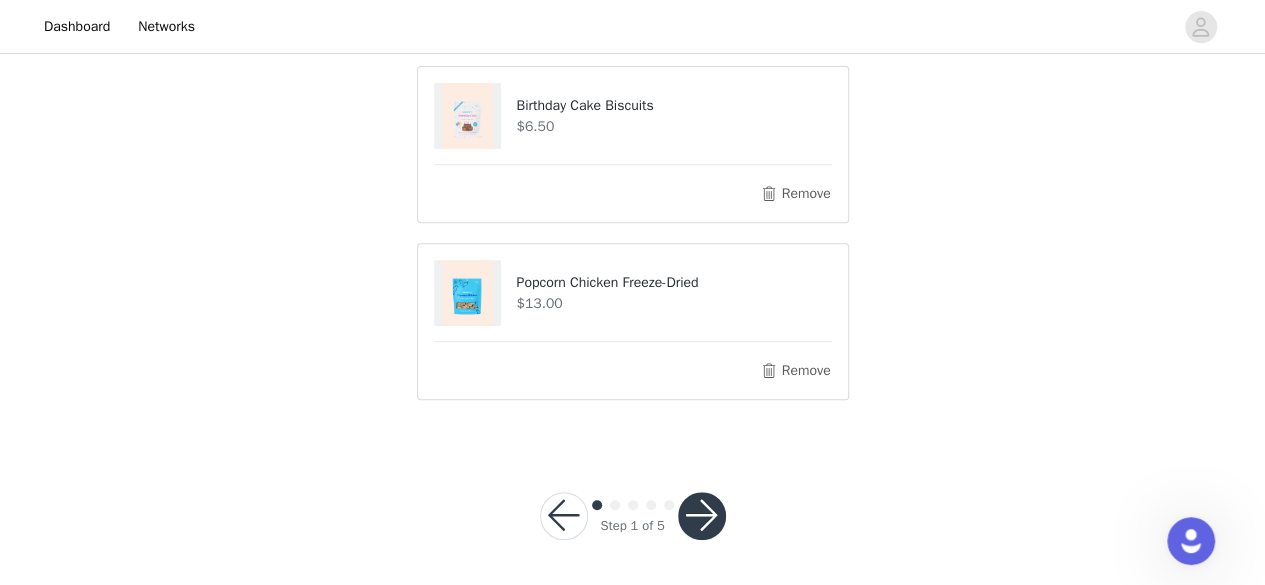 click on "Step 1 of 5" at bounding box center (633, 516) 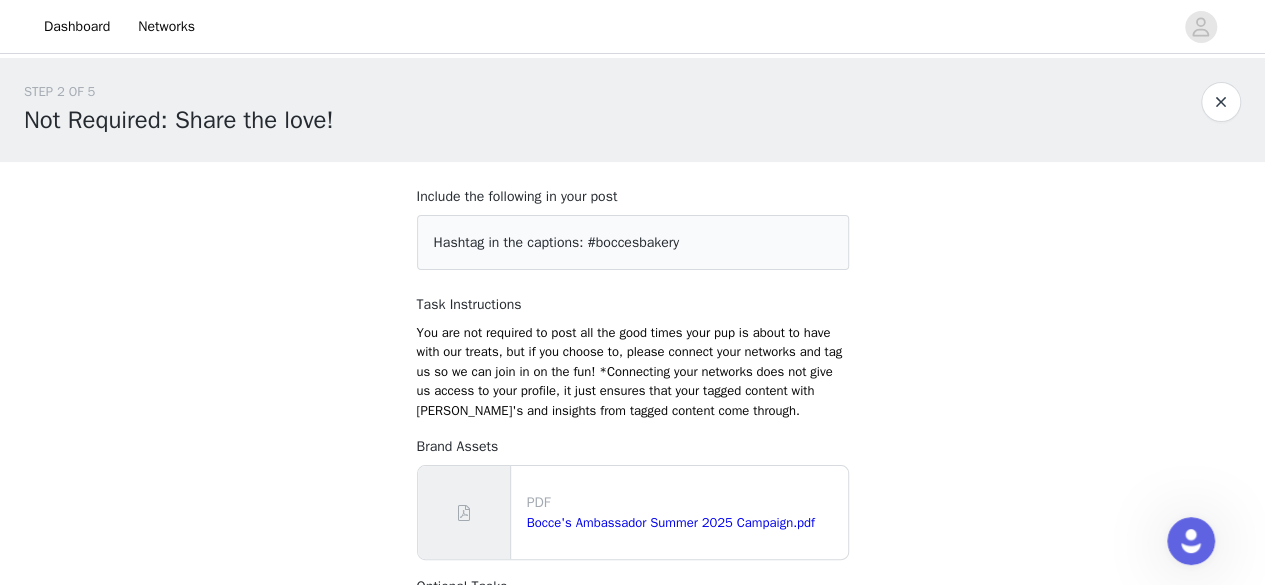 scroll, scrollTop: 762, scrollLeft: 0, axis: vertical 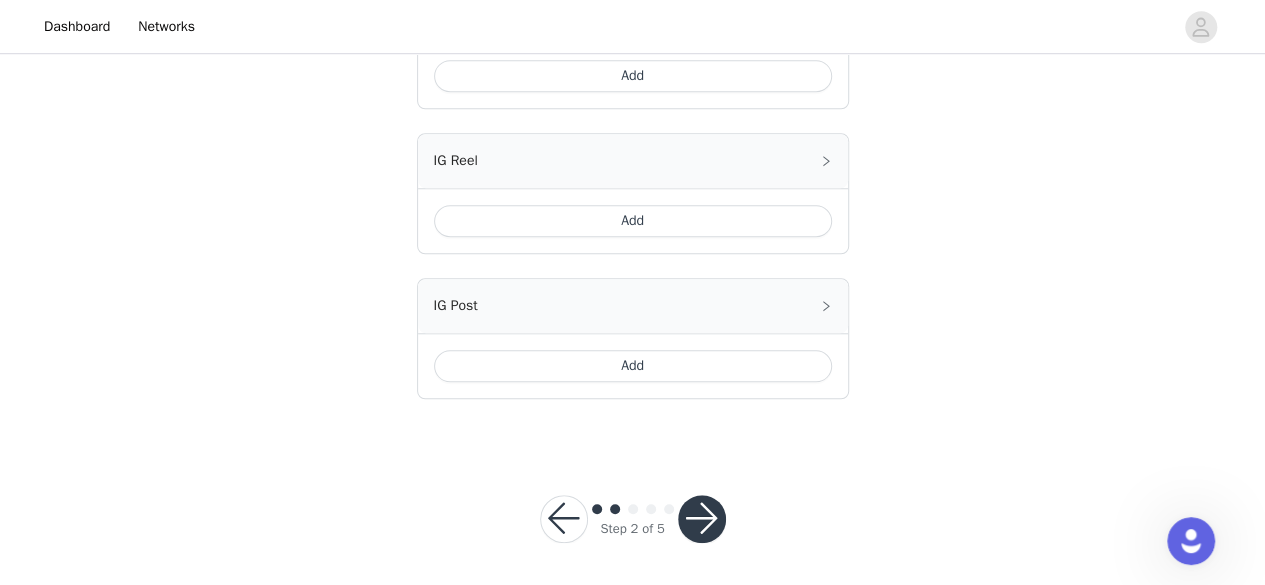 click at bounding box center (702, 519) 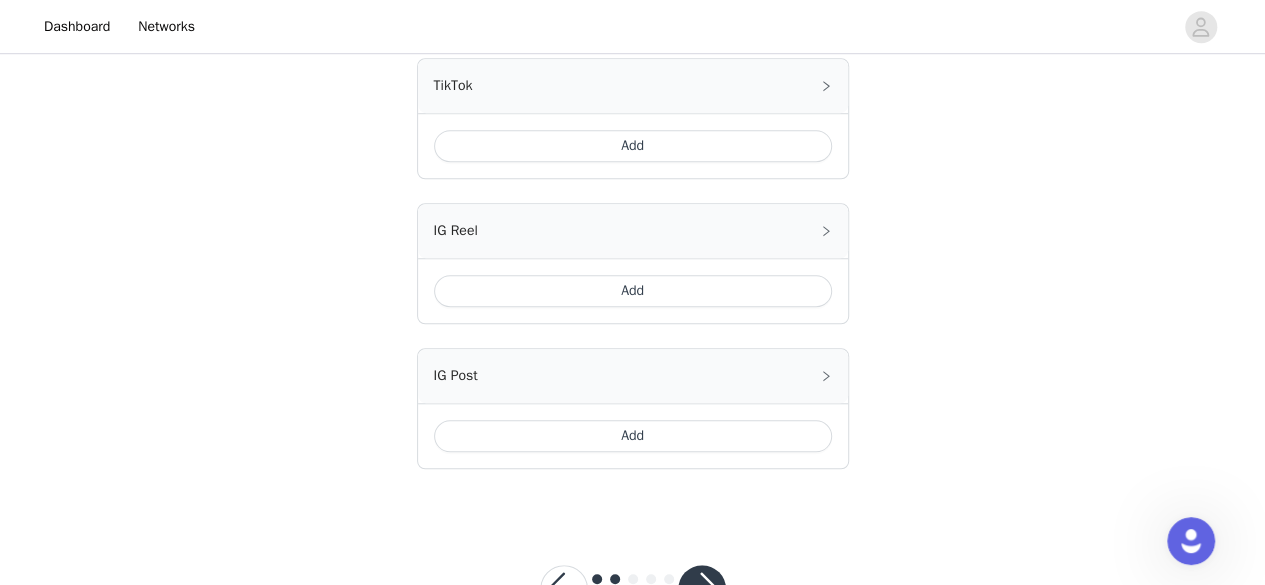 scroll, scrollTop: 762, scrollLeft: 0, axis: vertical 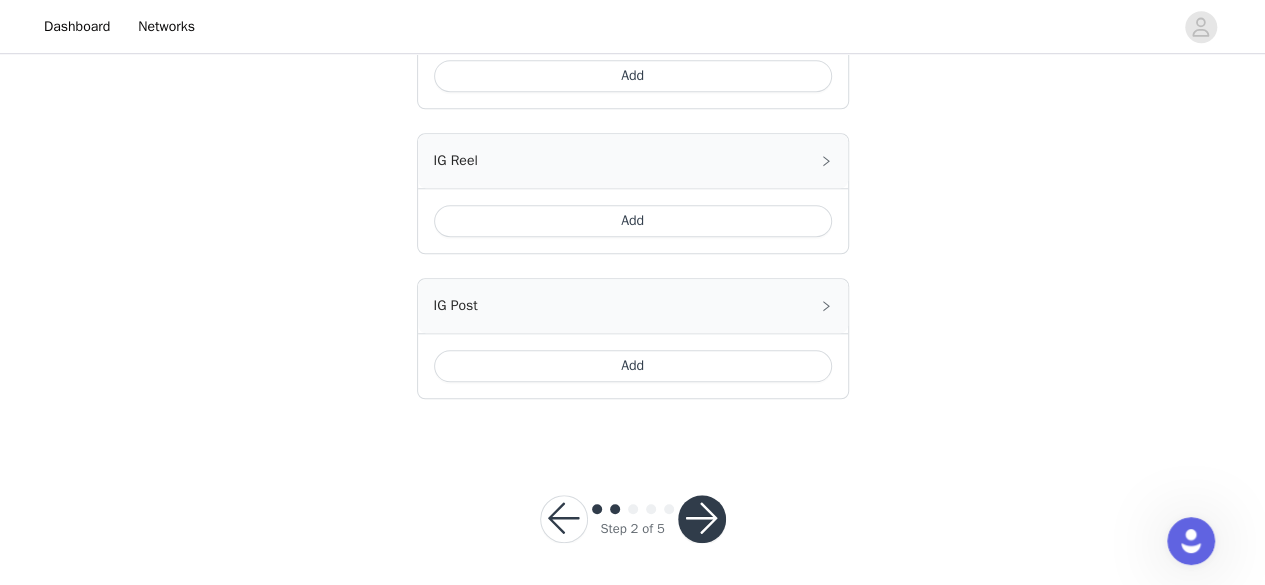 click at bounding box center [702, 519] 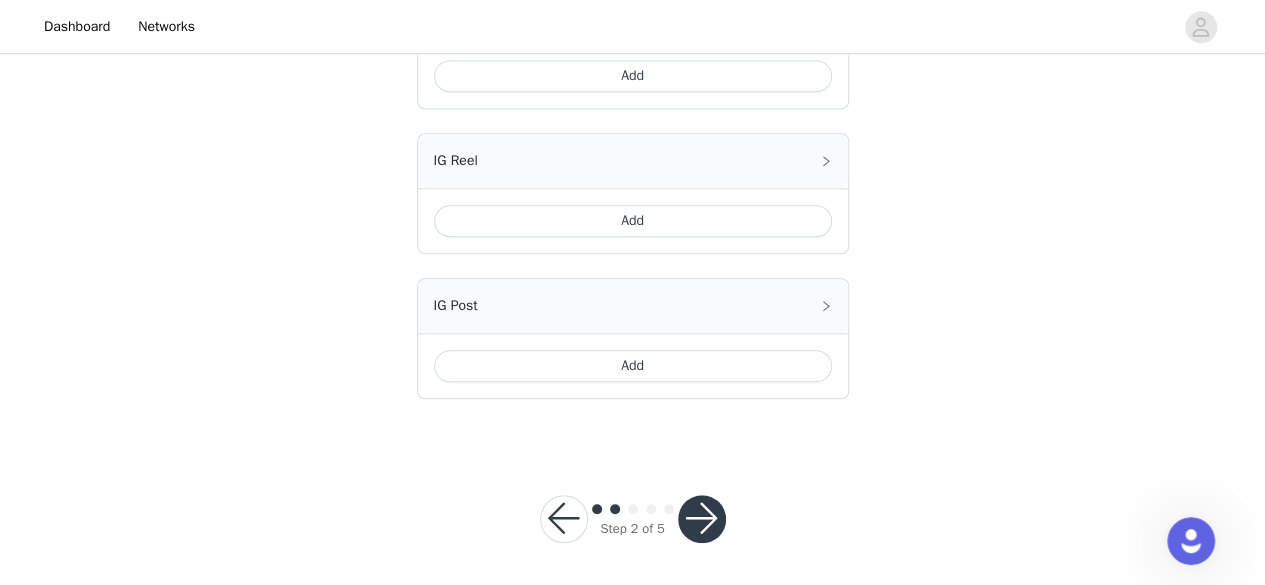 click at bounding box center (702, 519) 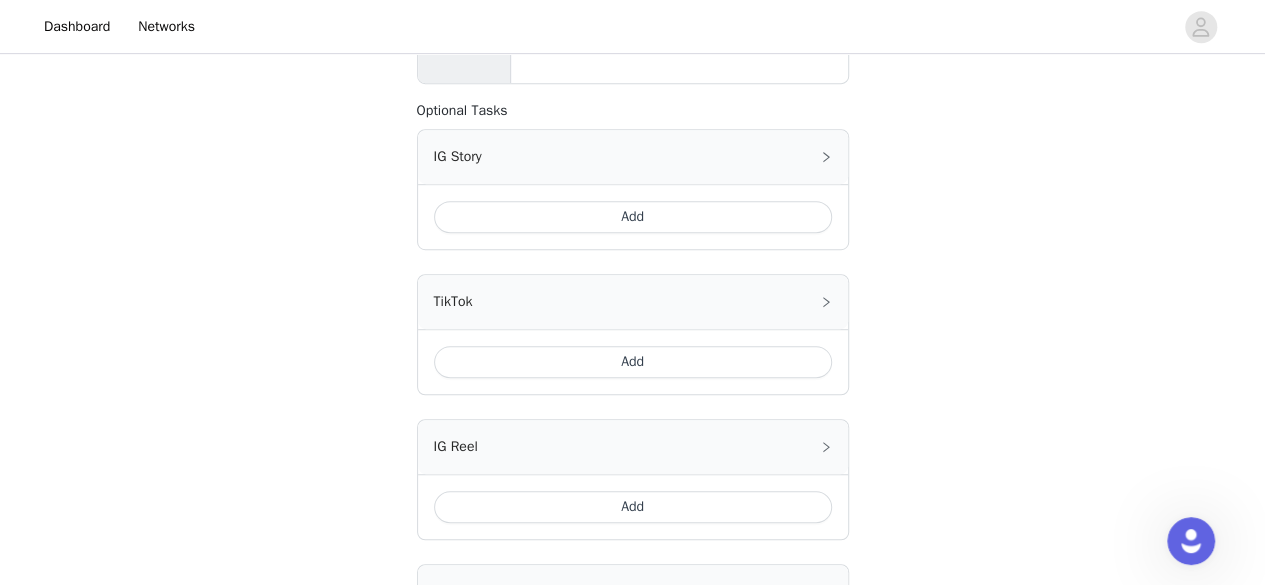 scroll, scrollTop: 762, scrollLeft: 0, axis: vertical 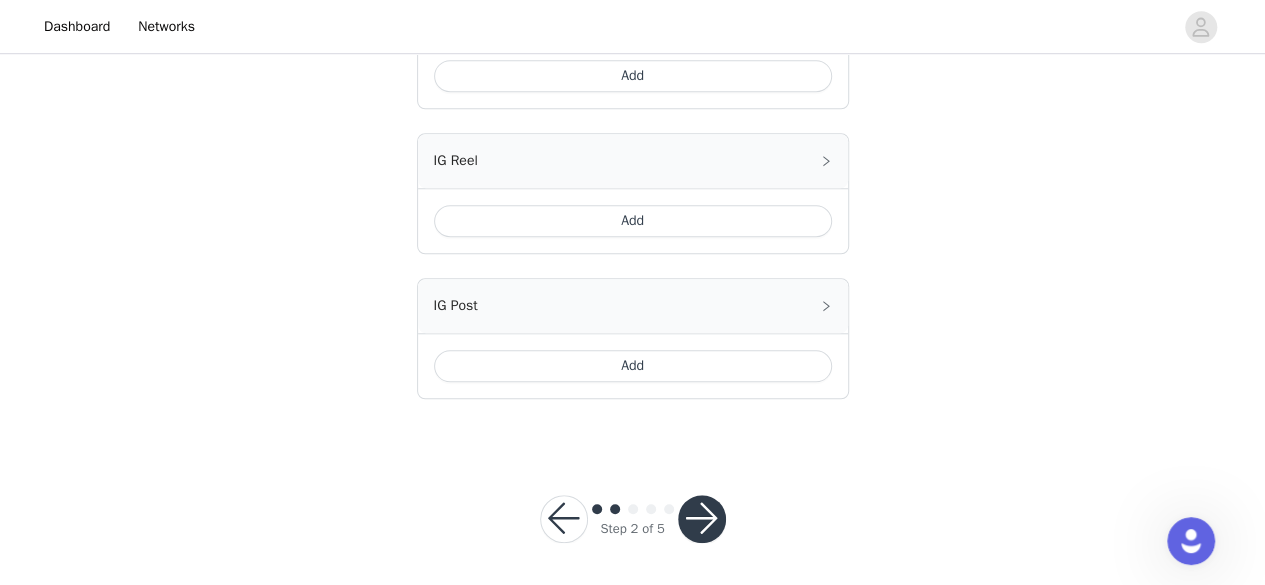 click on "Add" at bounding box center (633, 366) 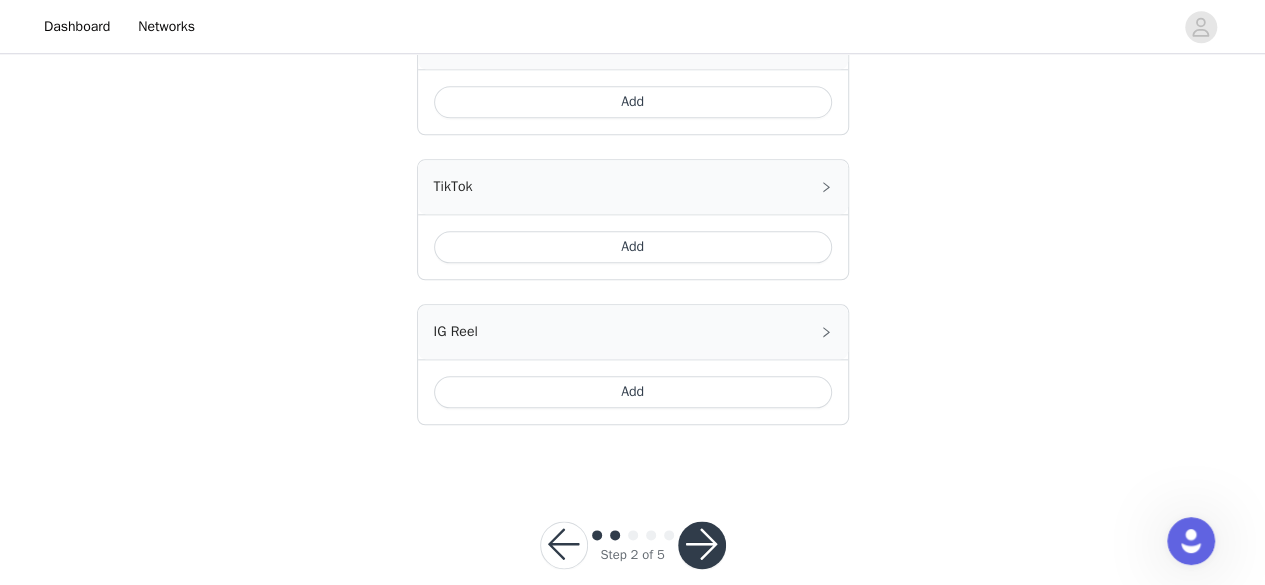 scroll, scrollTop: 970, scrollLeft: 0, axis: vertical 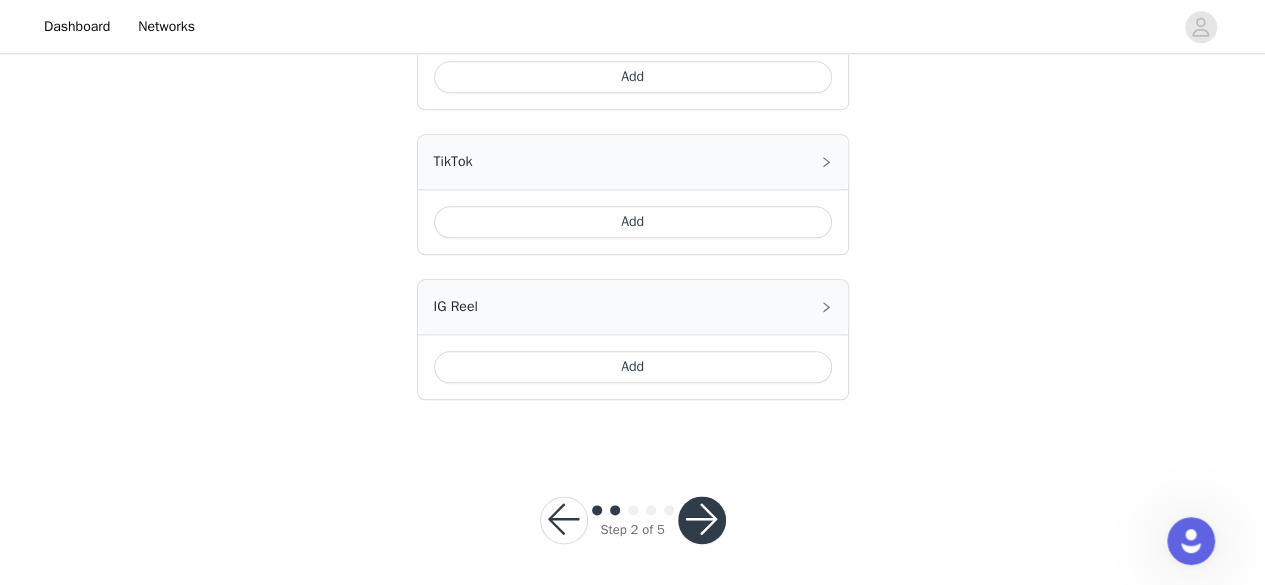 click on "IG Reel" at bounding box center (633, 307) 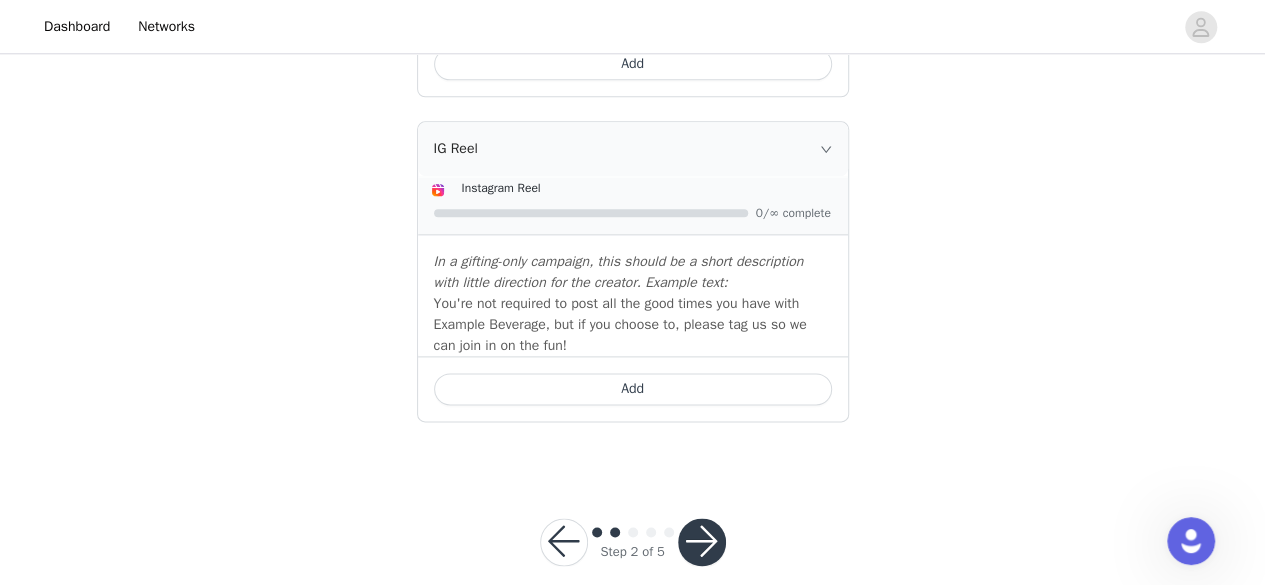 scroll, scrollTop: 1150, scrollLeft: 0, axis: vertical 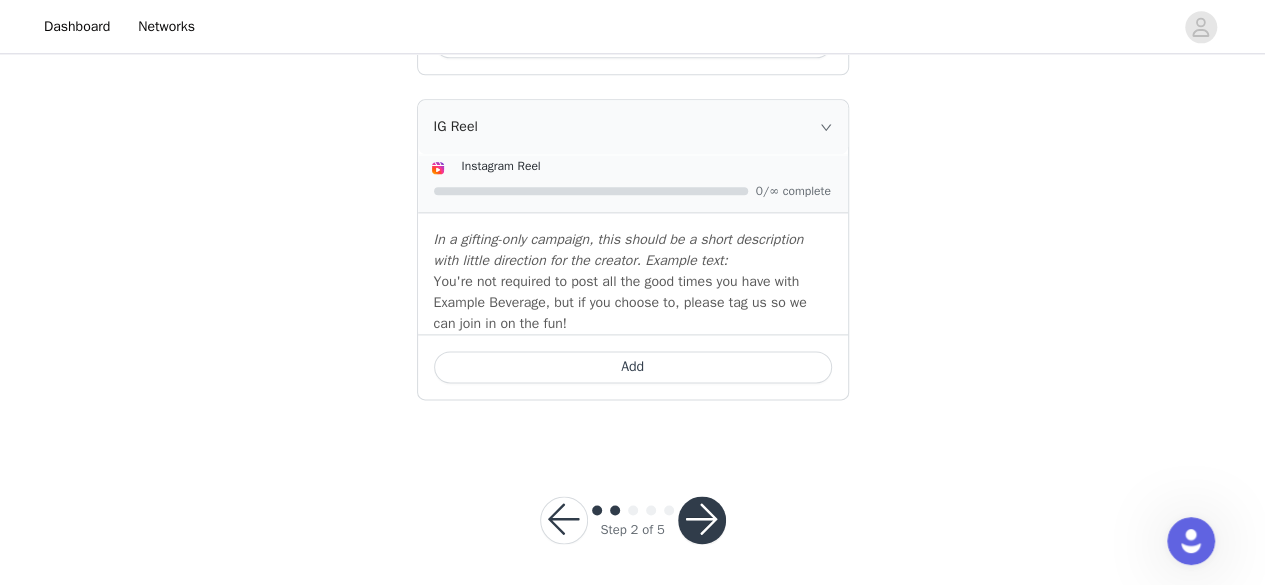 click on "Add" at bounding box center [633, 367] 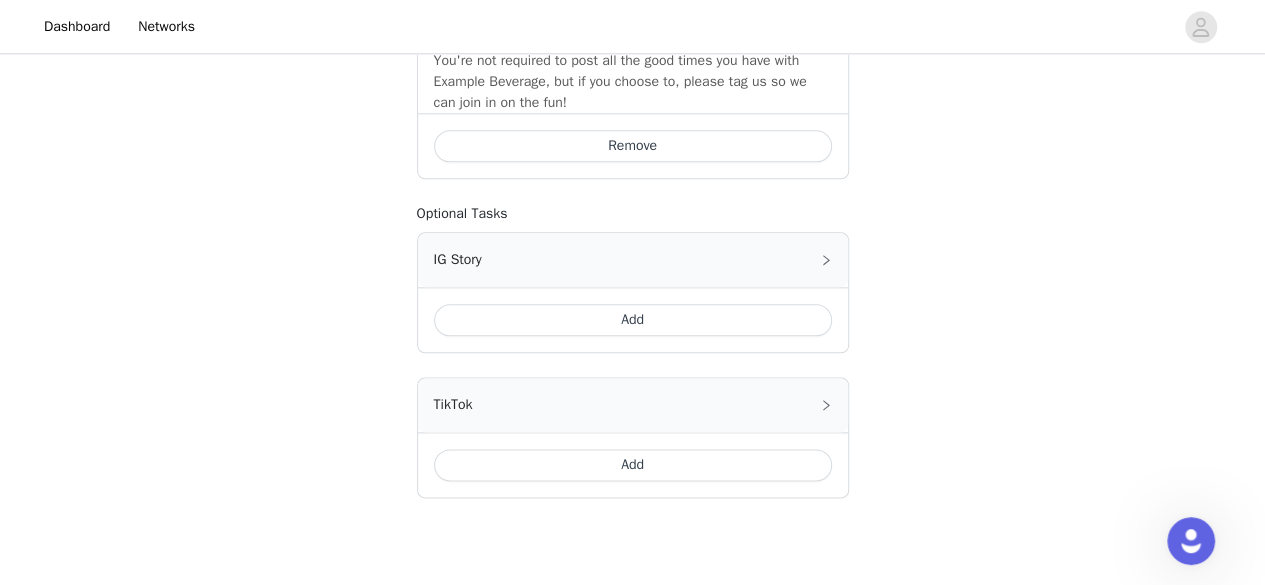 scroll, scrollTop: 1079, scrollLeft: 0, axis: vertical 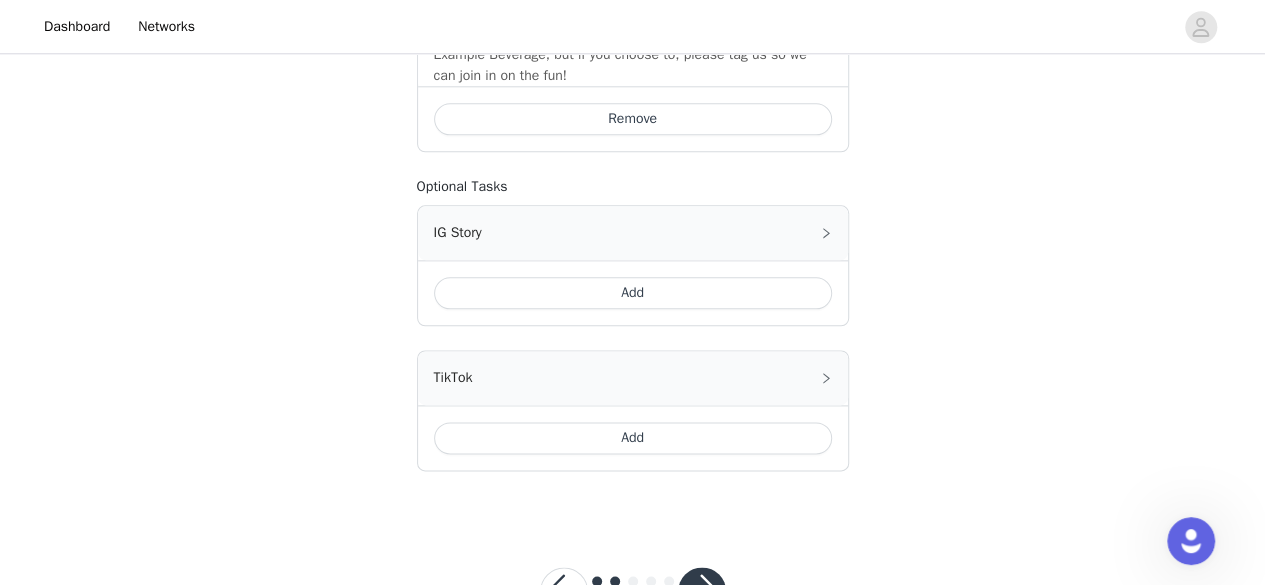 click on "Add" at bounding box center (633, 293) 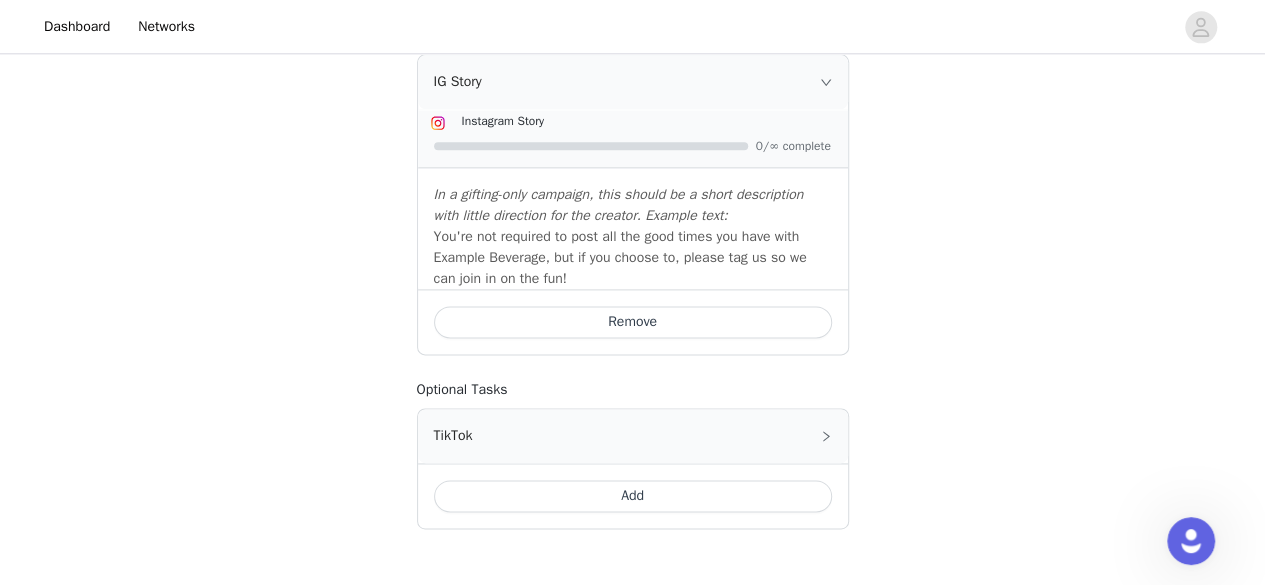 scroll, scrollTop: 1329, scrollLeft: 0, axis: vertical 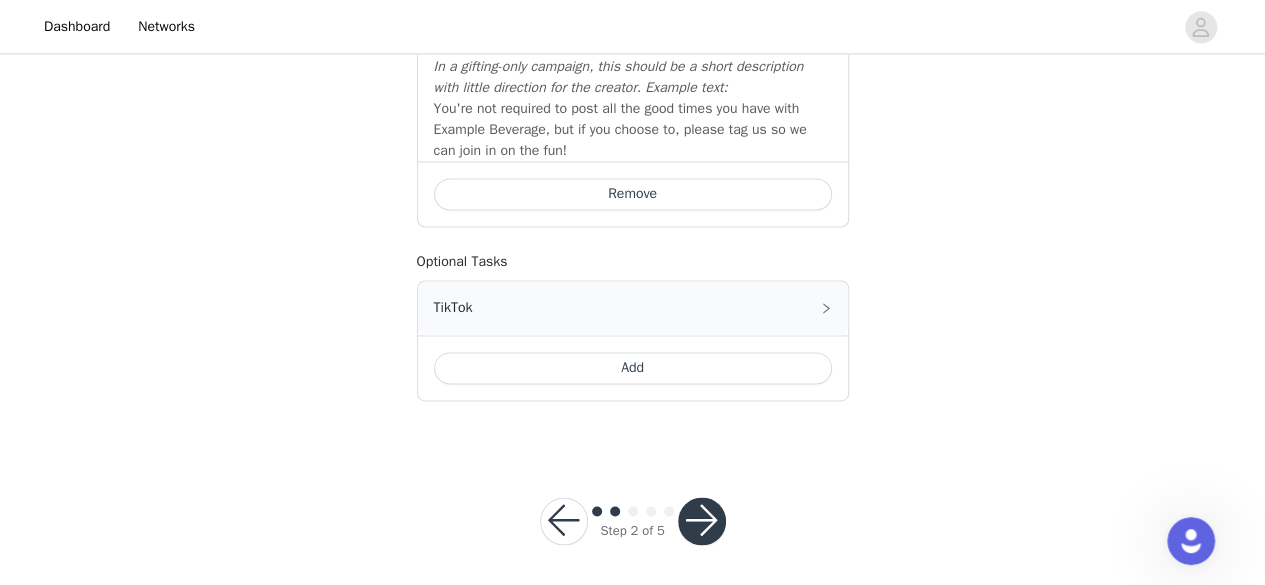 click on "Add" at bounding box center (633, 368) 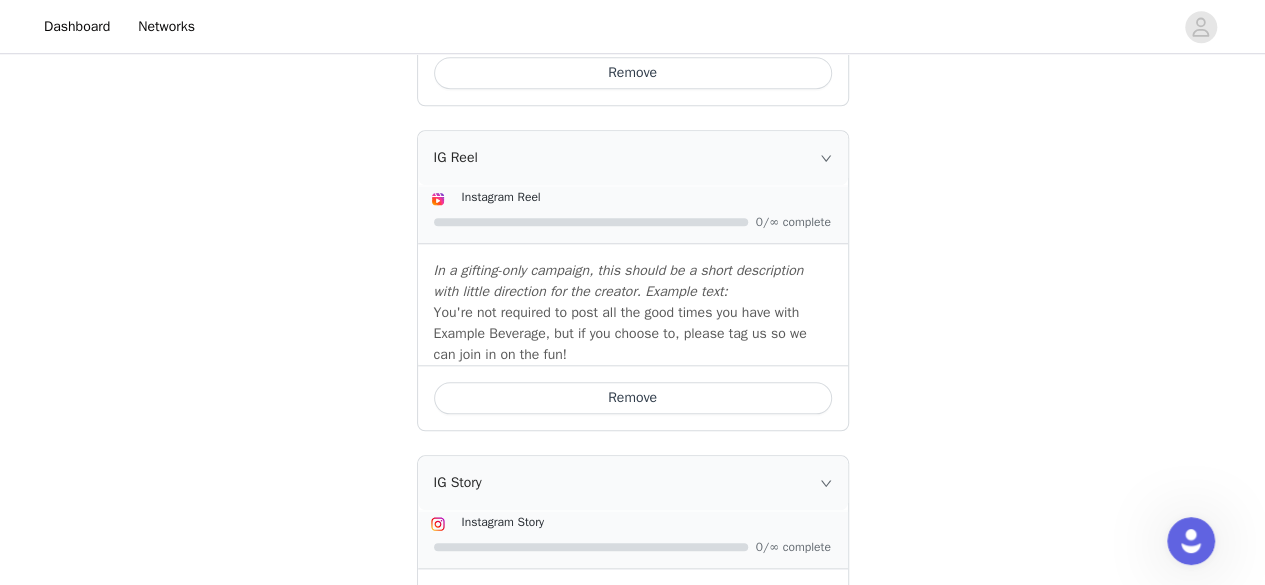 scroll, scrollTop: 799, scrollLeft: 0, axis: vertical 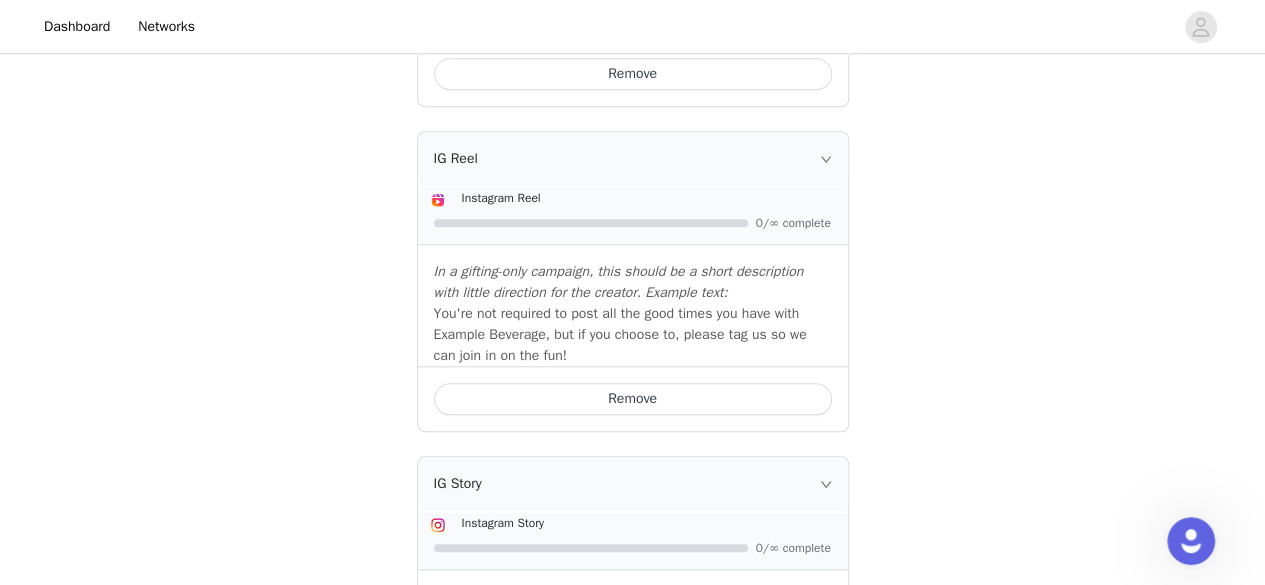 click on "Remove" at bounding box center [633, 399] 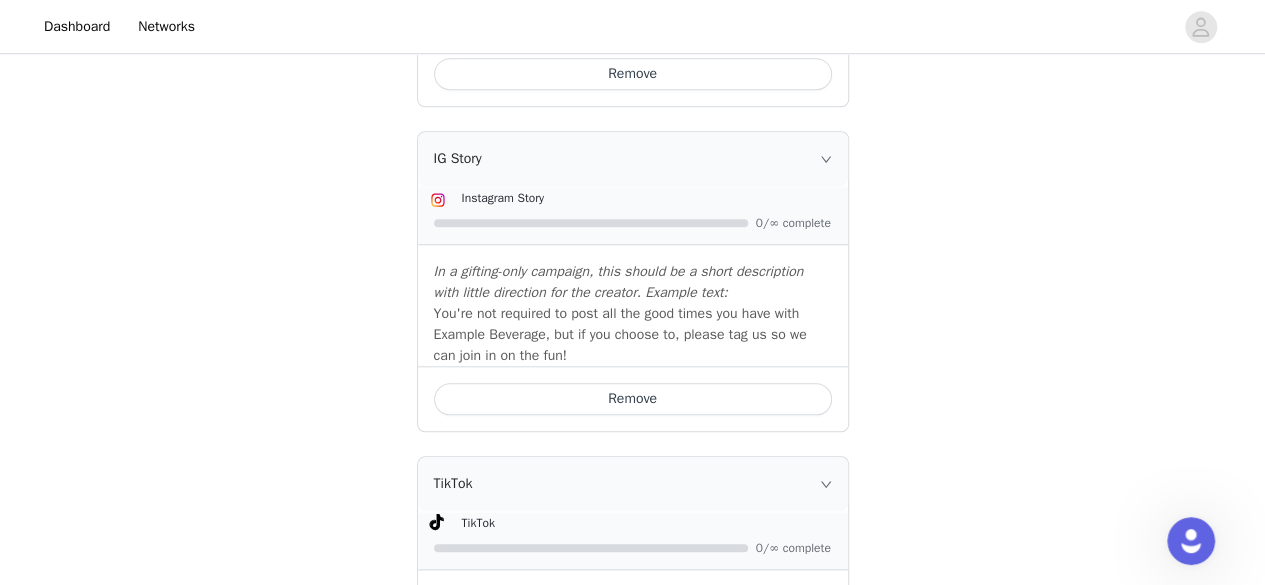 scroll, scrollTop: 1329, scrollLeft: 0, axis: vertical 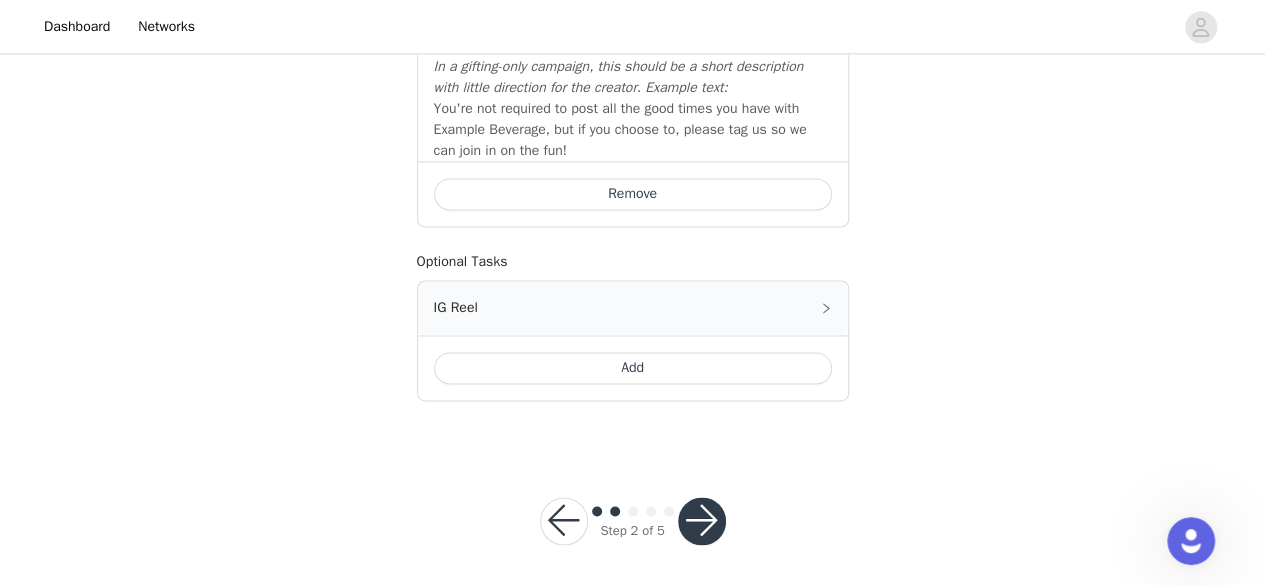 click at bounding box center (702, 521) 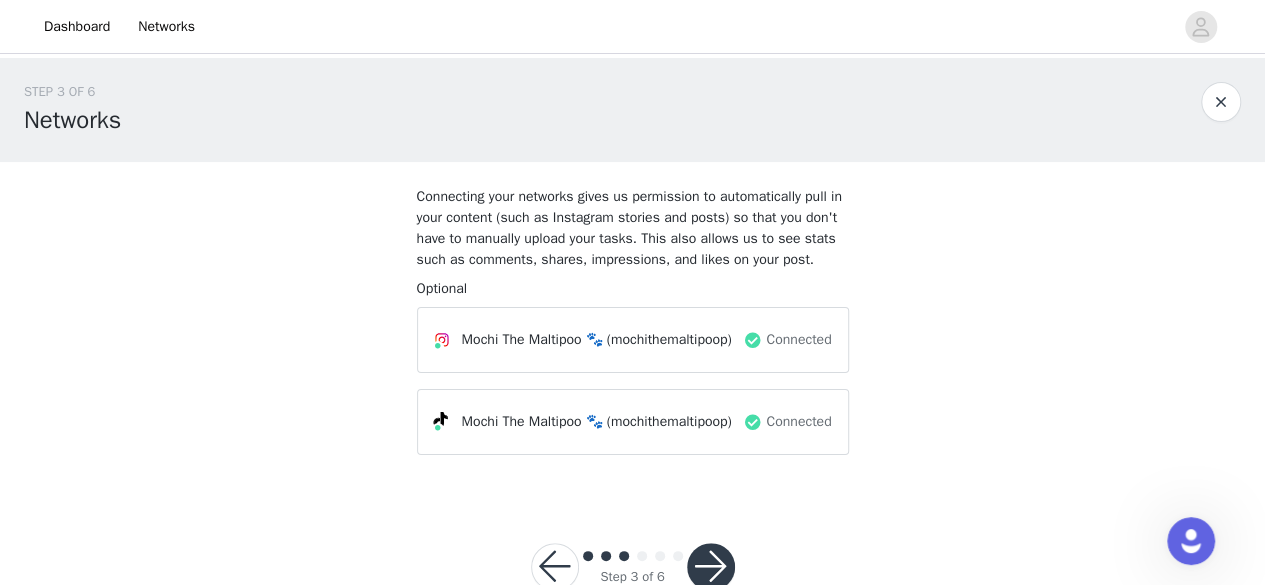 scroll, scrollTop: 71, scrollLeft: 0, axis: vertical 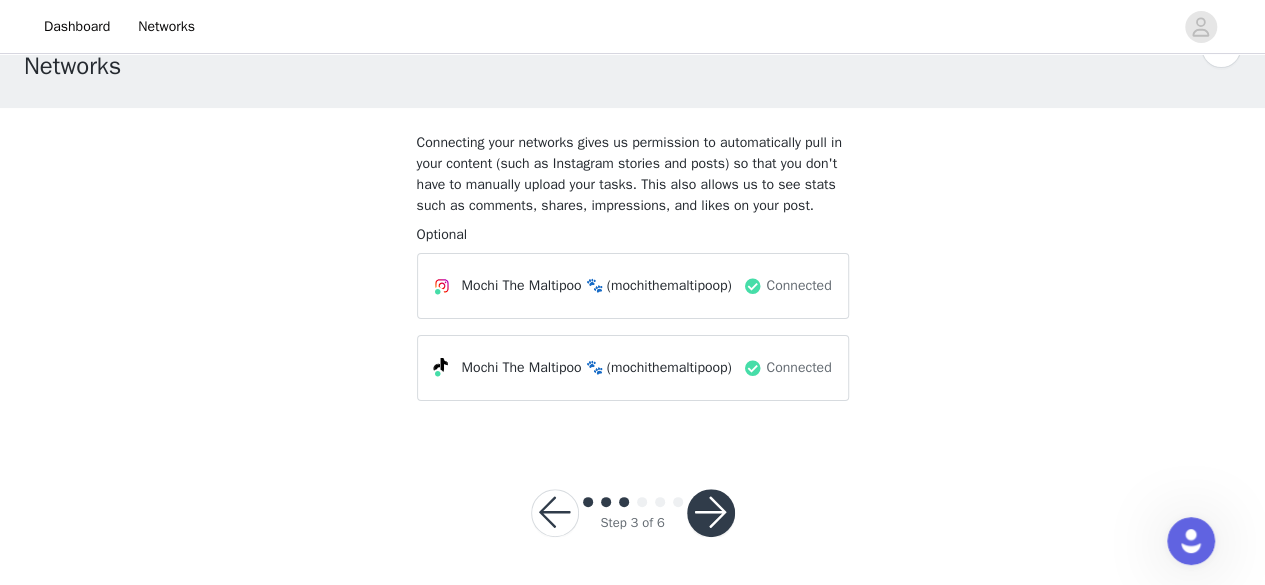 click at bounding box center [711, 513] 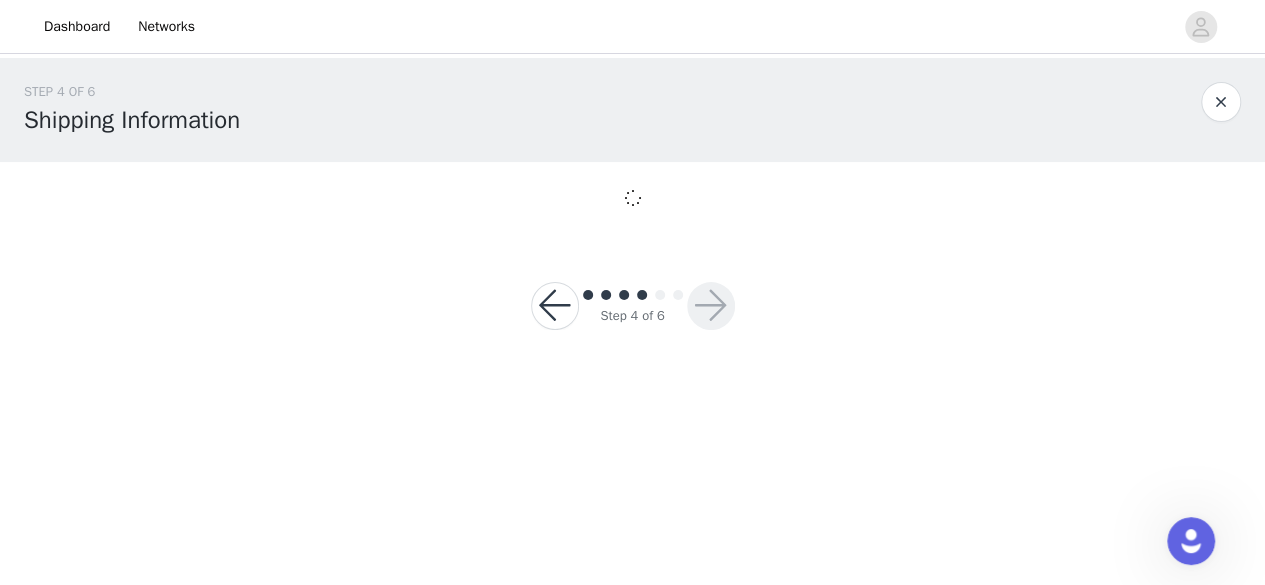 scroll, scrollTop: 0, scrollLeft: 0, axis: both 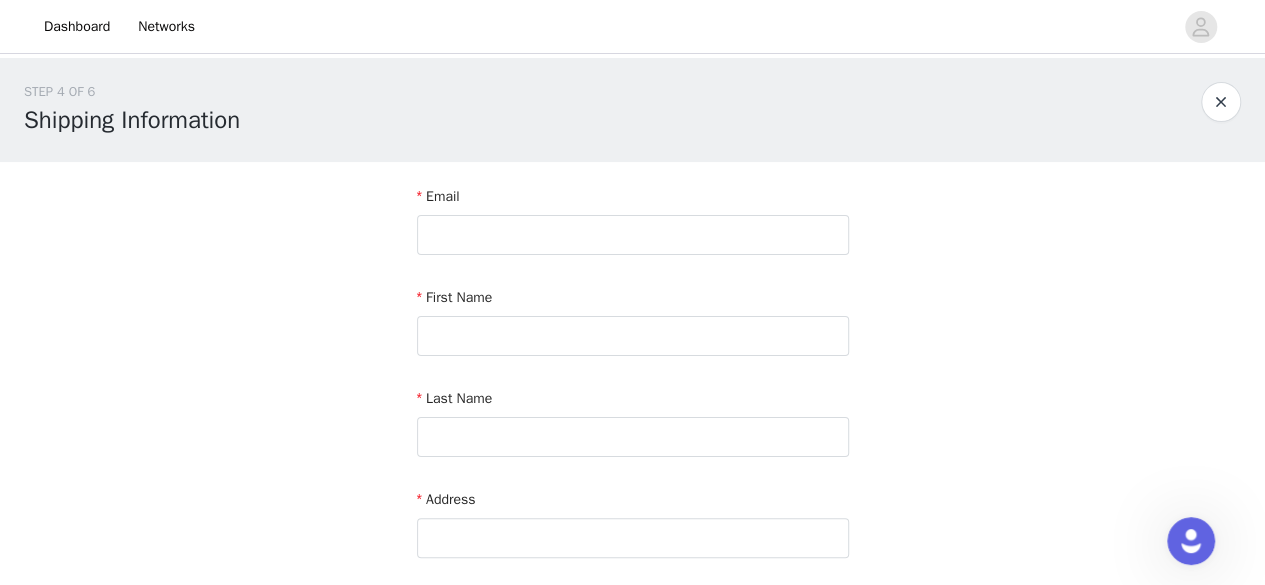 click on "Email" at bounding box center (633, 200) 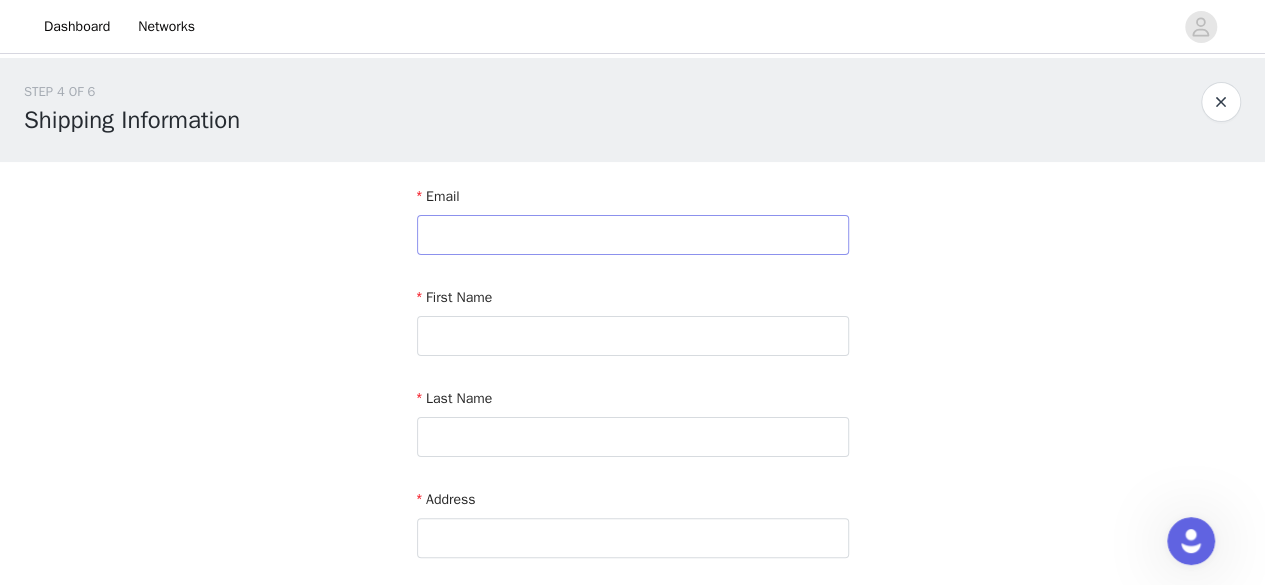 drag, startPoint x: 546, startPoint y: 261, endPoint x: 528, endPoint y: 247, distance: 22.803509 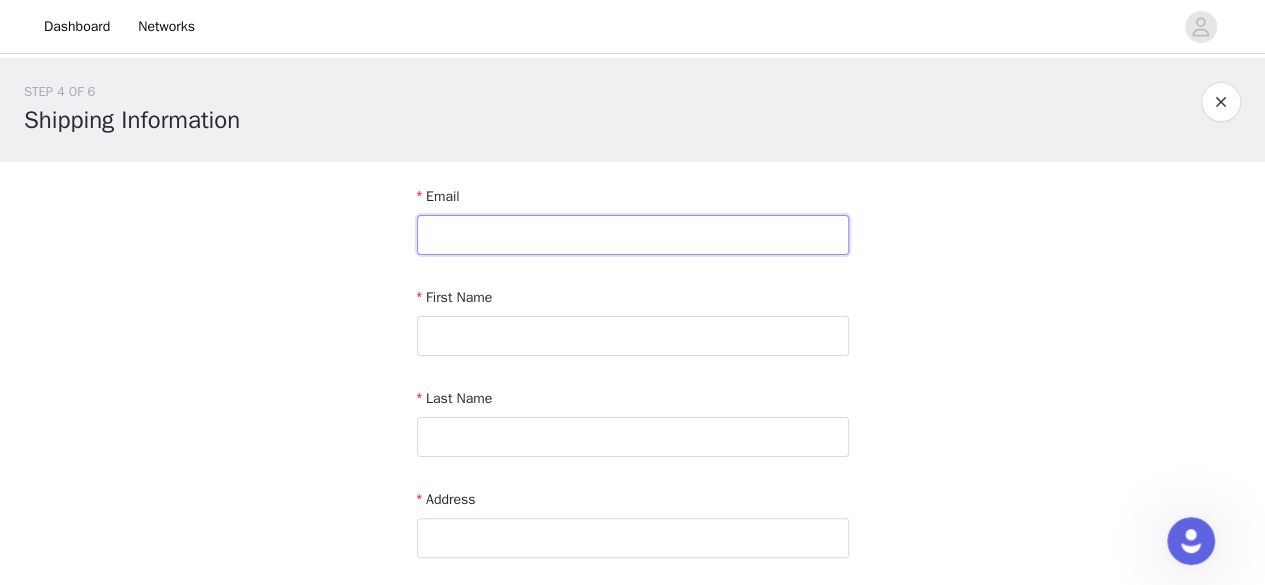 click at bounding box center (633, 235) 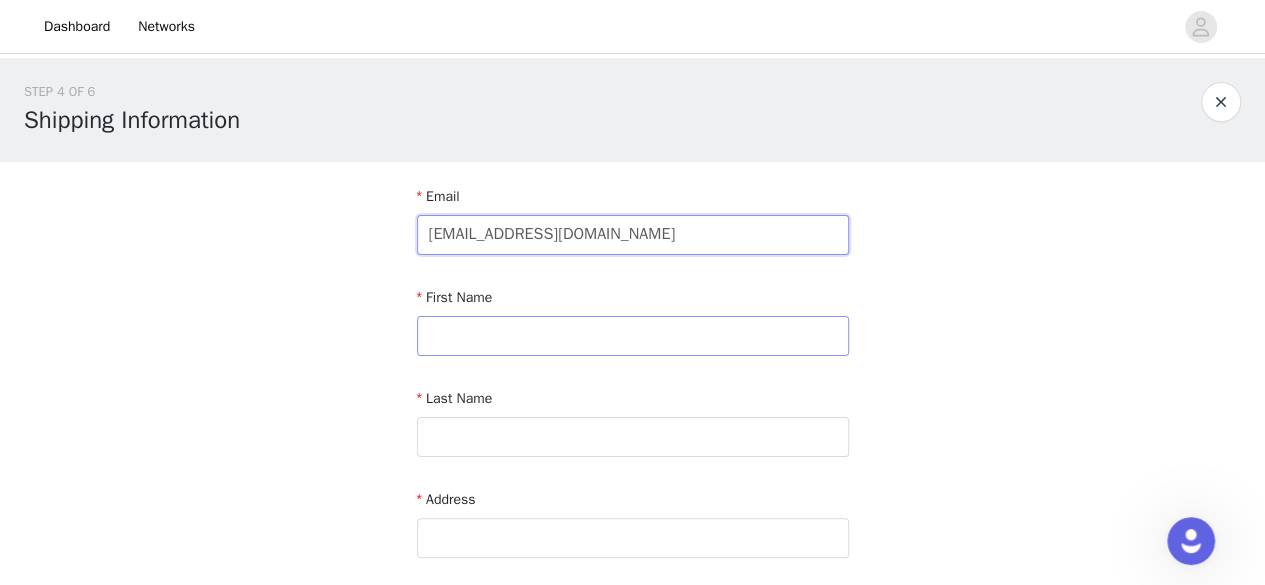 type on "[EMAIL_ADDRESS][DOMAIN_NAME]" 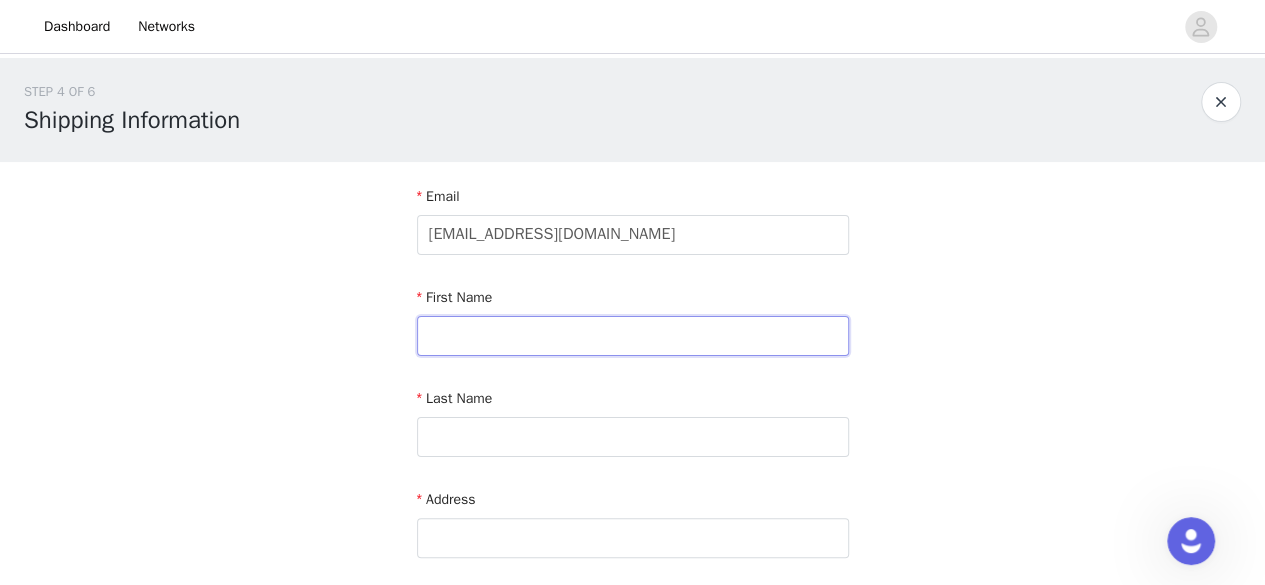 click at bounding box center [633, 336] 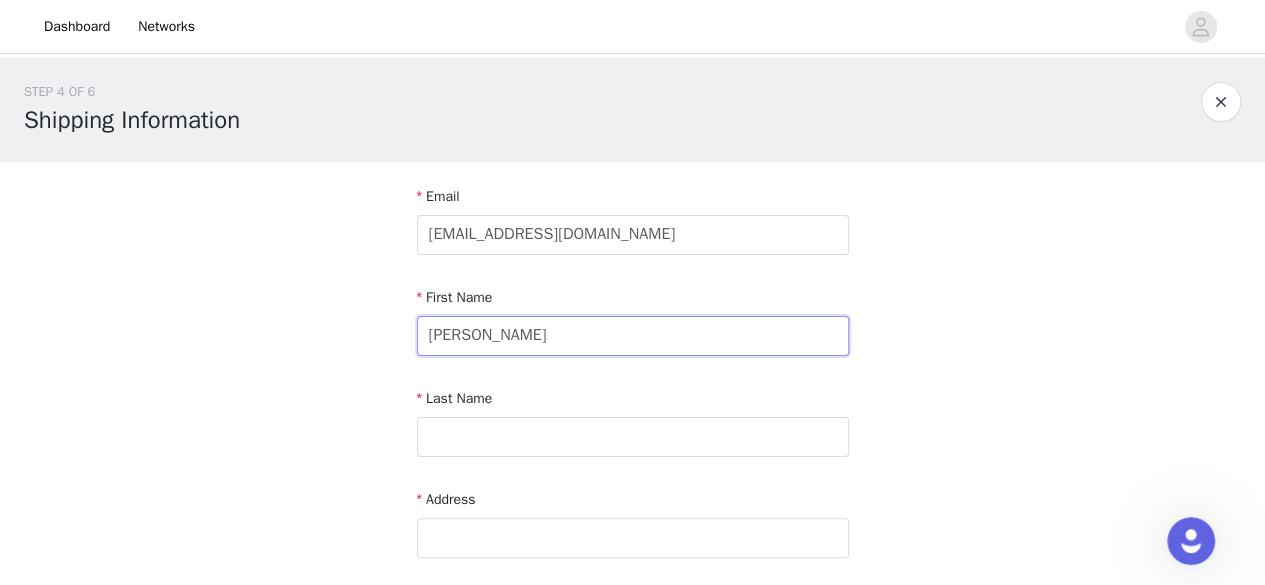 type on "[PERSON_NAME]" 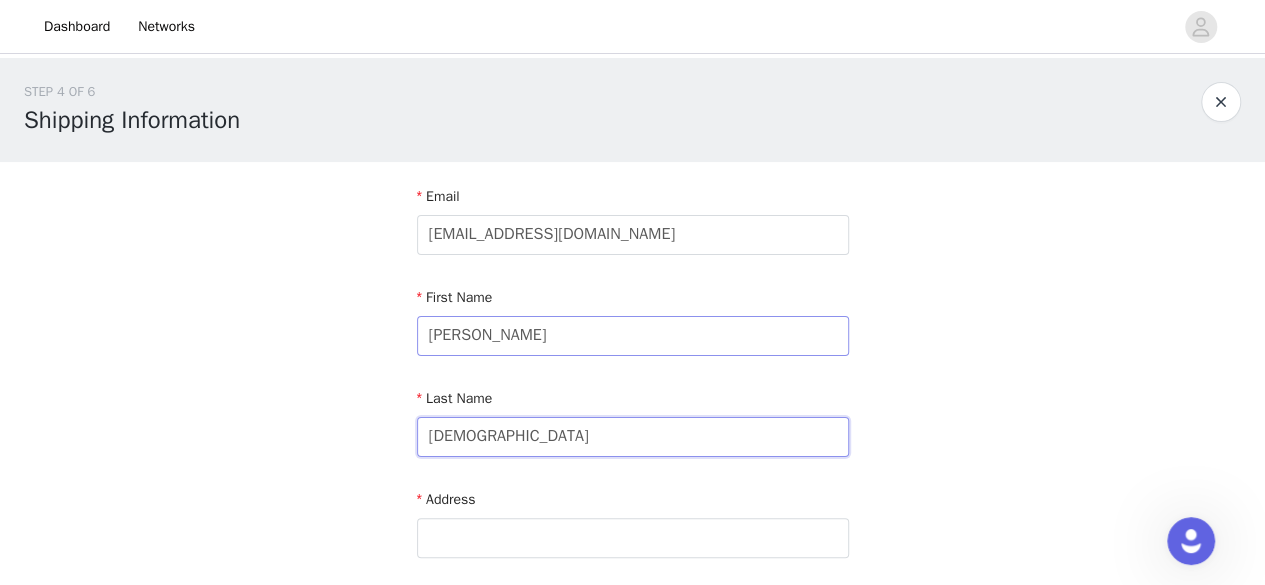 type on "[DEMOGRAPHIC_DATA]" 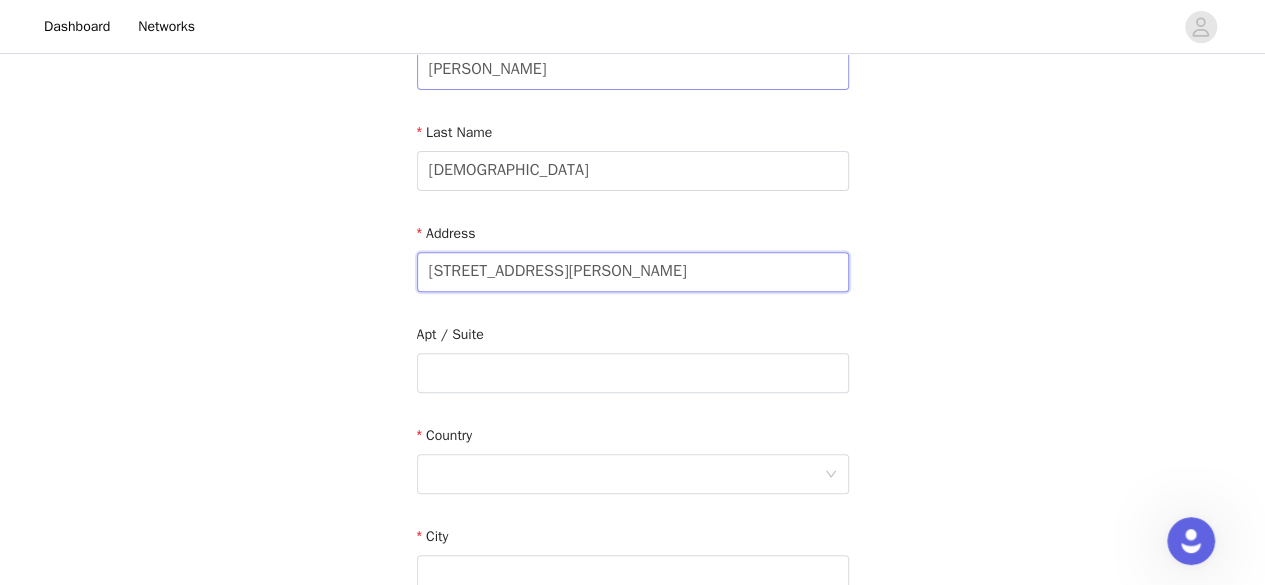 scroll, scrollTop: 272, scrollLeft: 0, axis: vertical 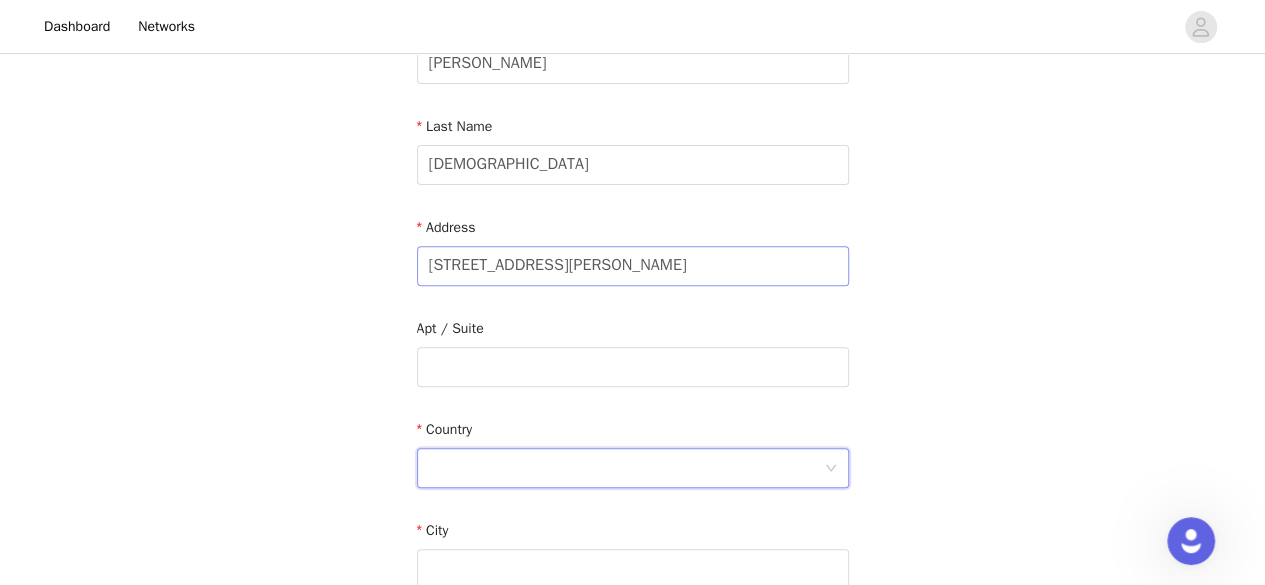 drag, startPoint x: 501, startPoint y: 449, endPoint x: 630, endPoint y: 265, distance: 224.71538 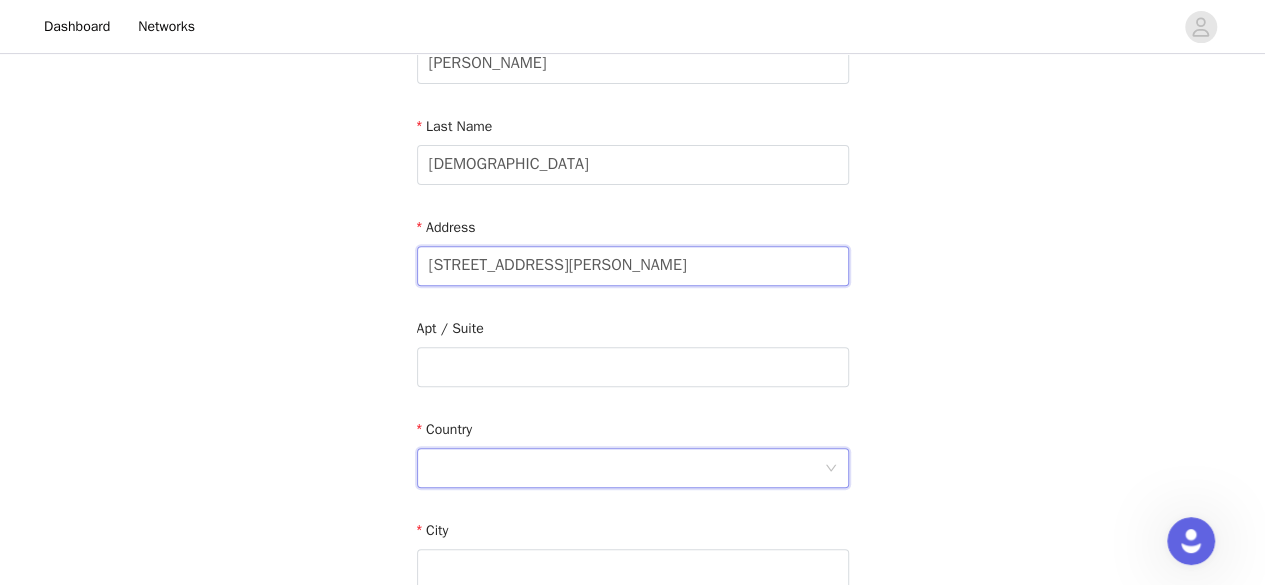 click on "3928 Armstrong Ct Apt 4" at bounding box center (633, 266) 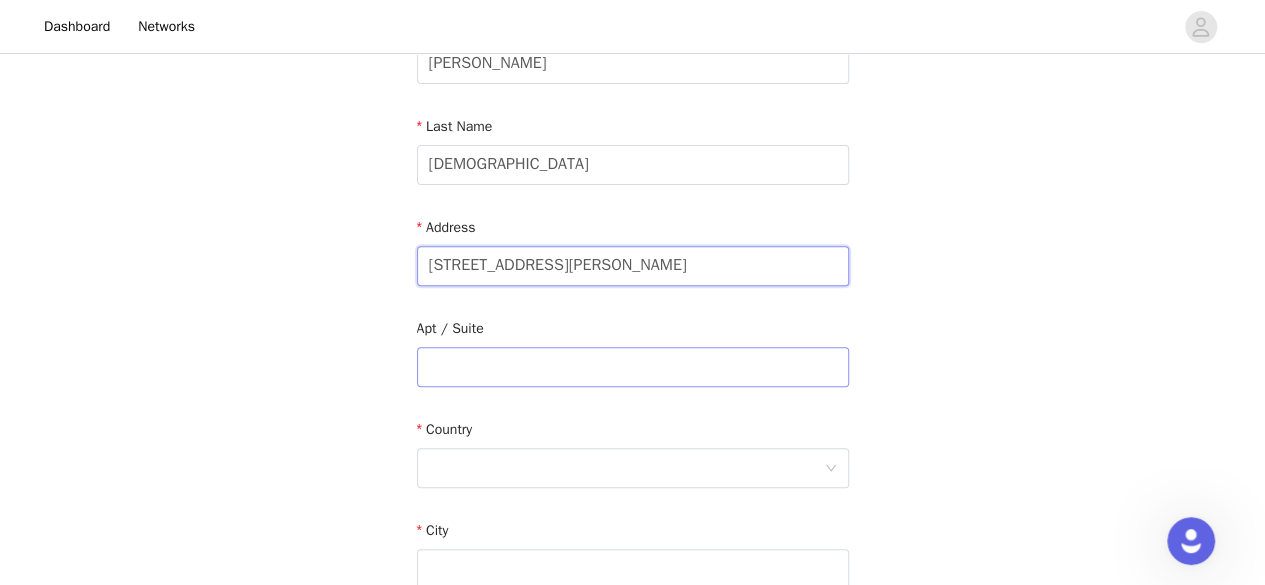 type on "[STREET_ADDRESS][PERSON_NAME]" 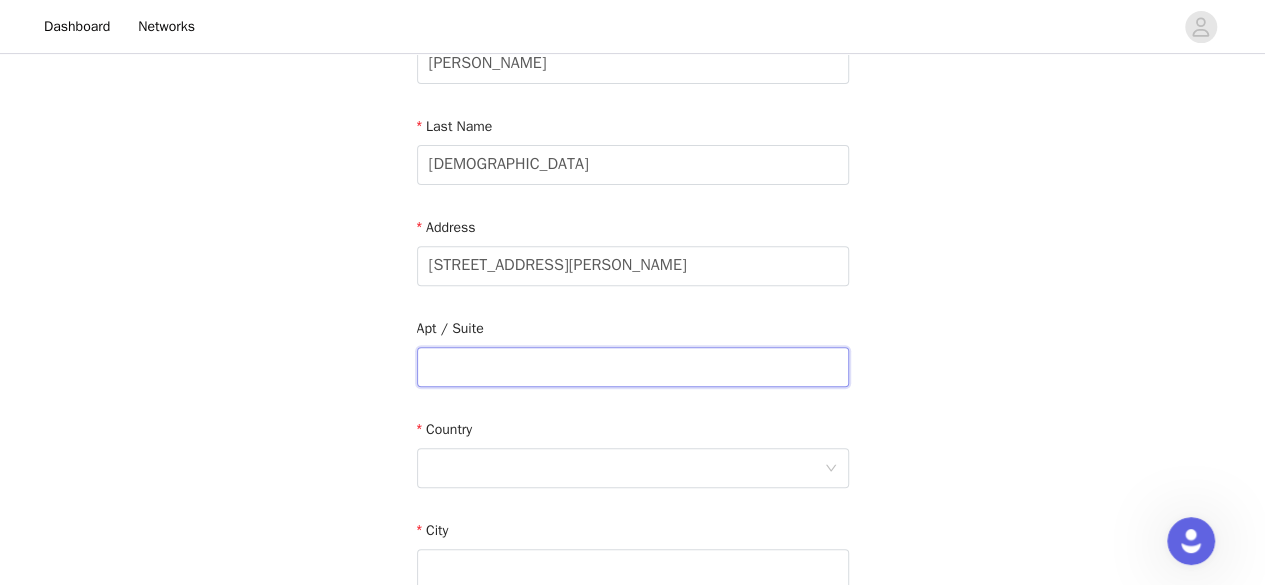 click at bounding box center (633, 367) 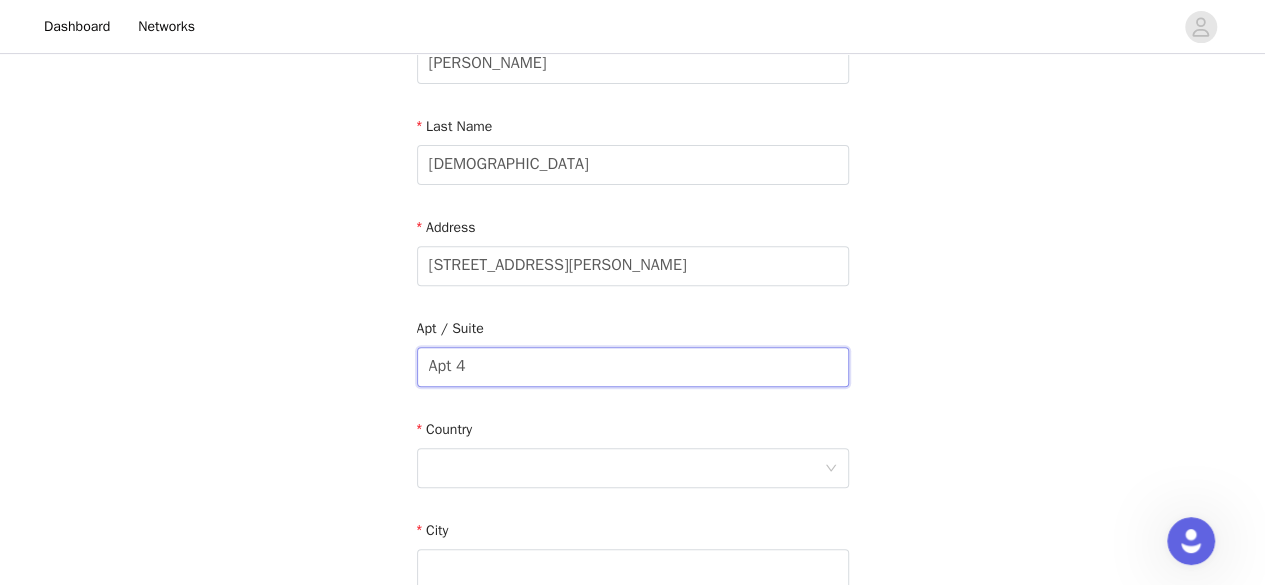 type on "Apt 4" 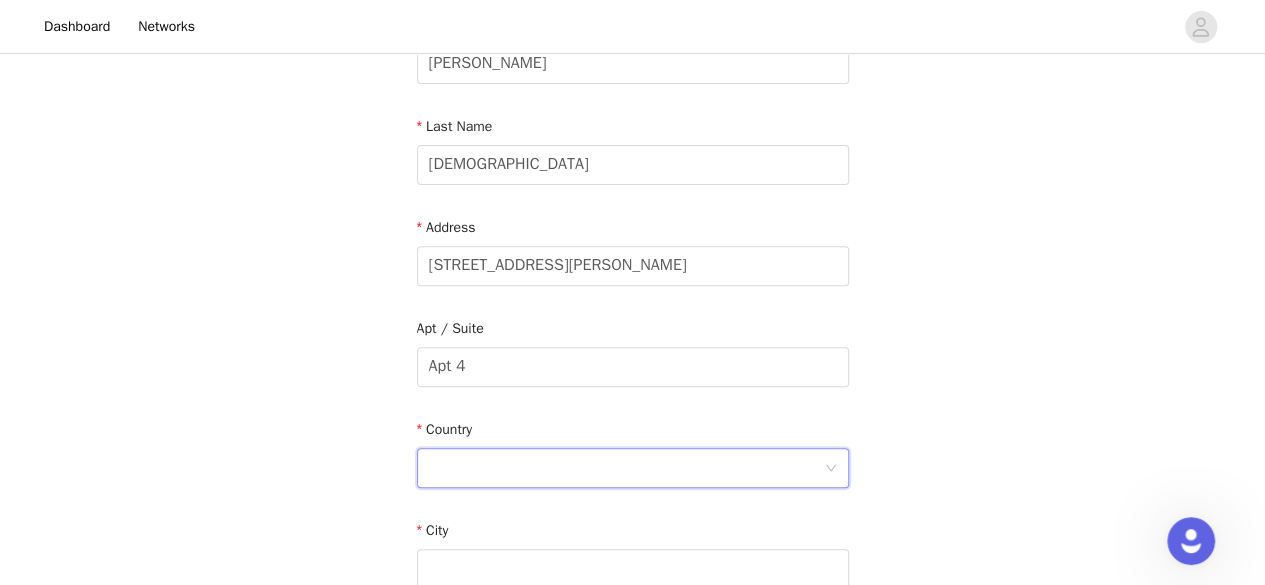 click at bounding box center [626, 468] 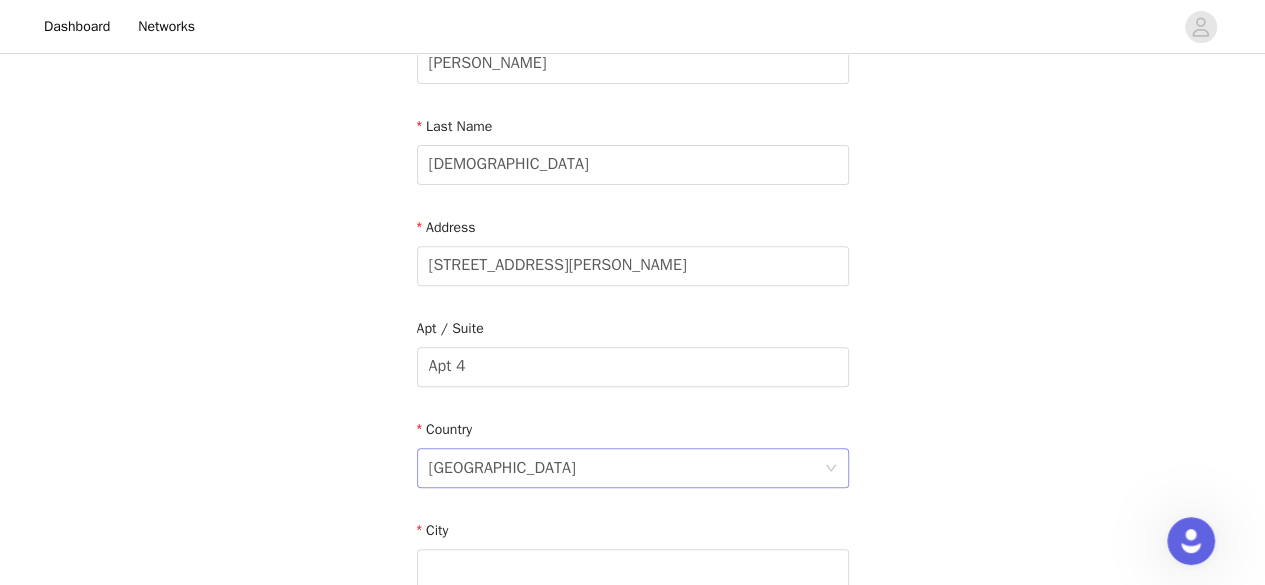 scroll, scrollTop: 503, scrollLeft: 0, axis: vertical 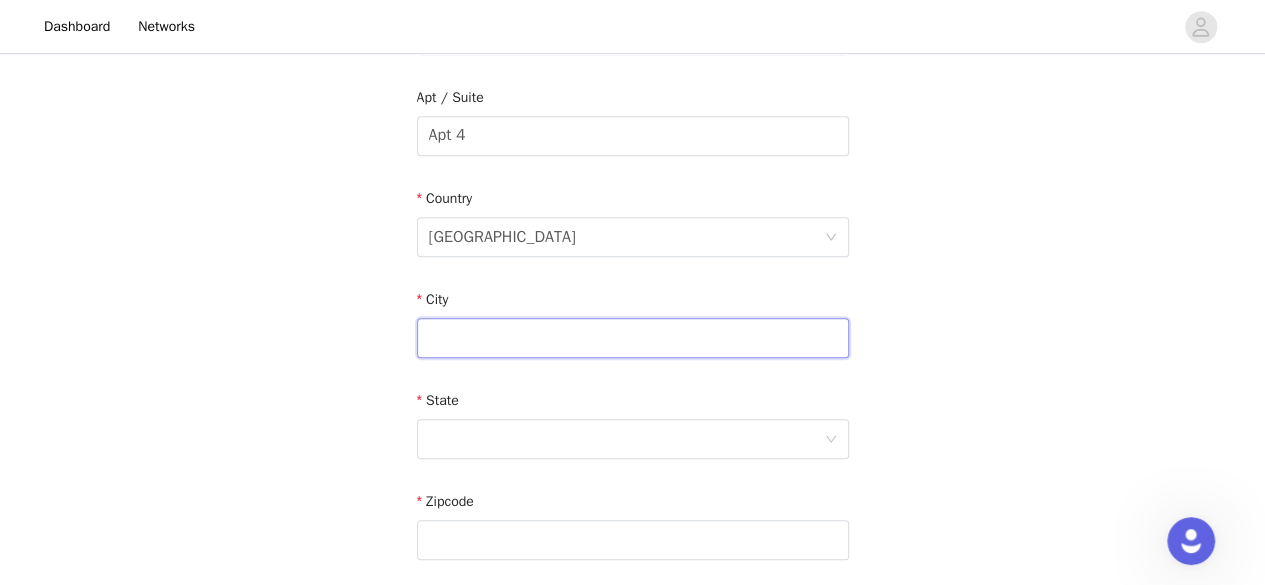 click at bounding box center (633, 338) 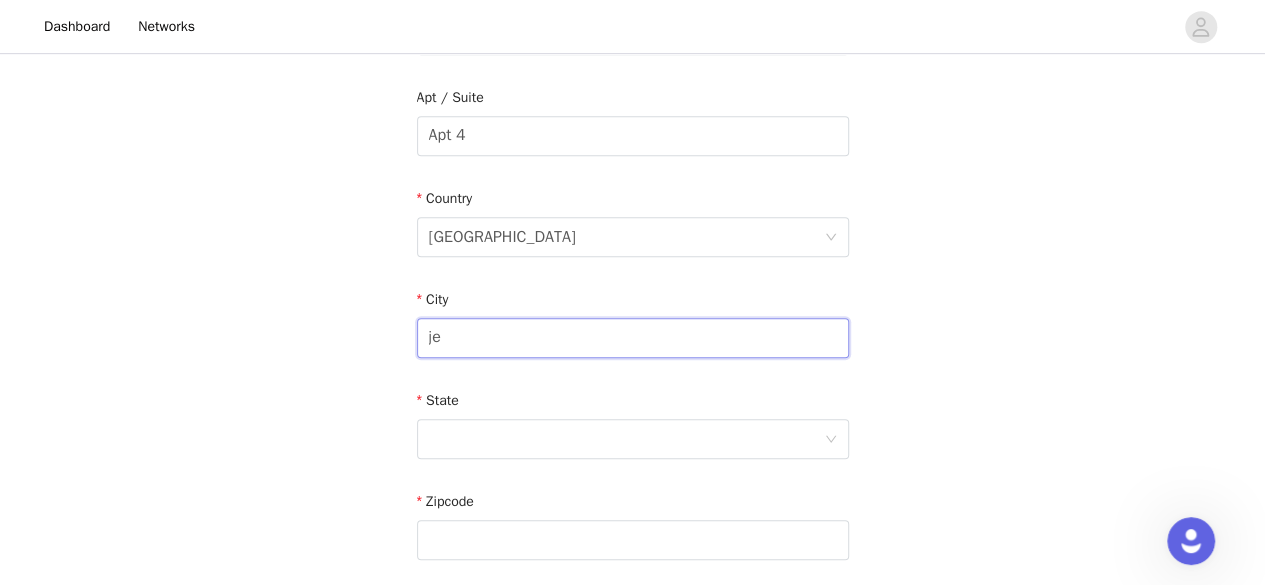 type on "j" 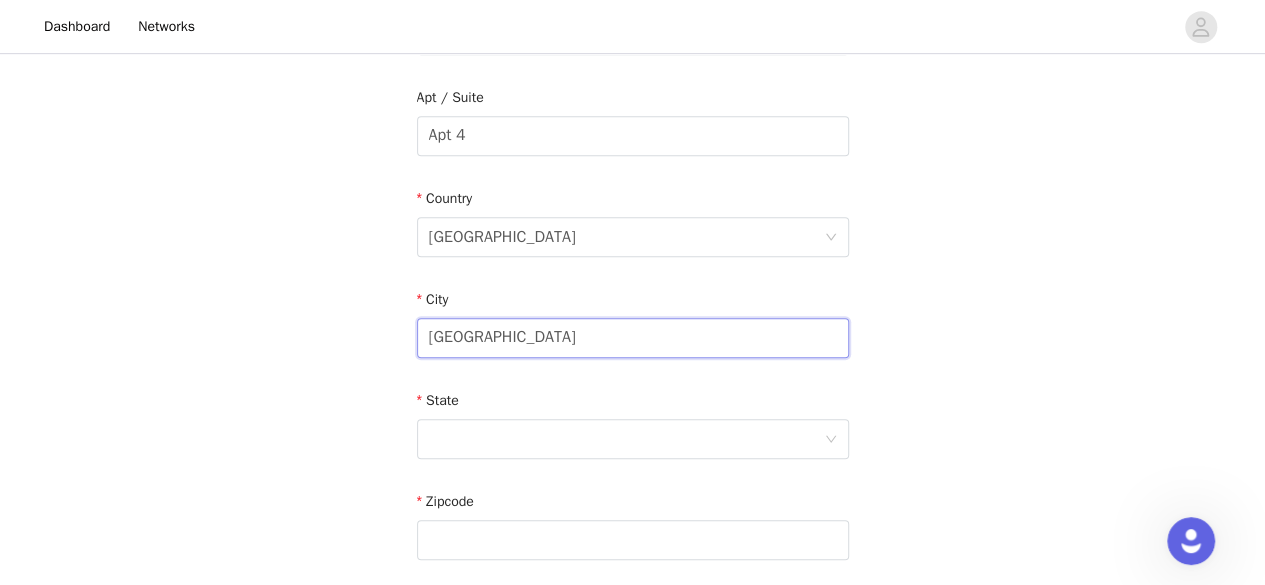 type on "[GEOGRAPHIC_DATA]" 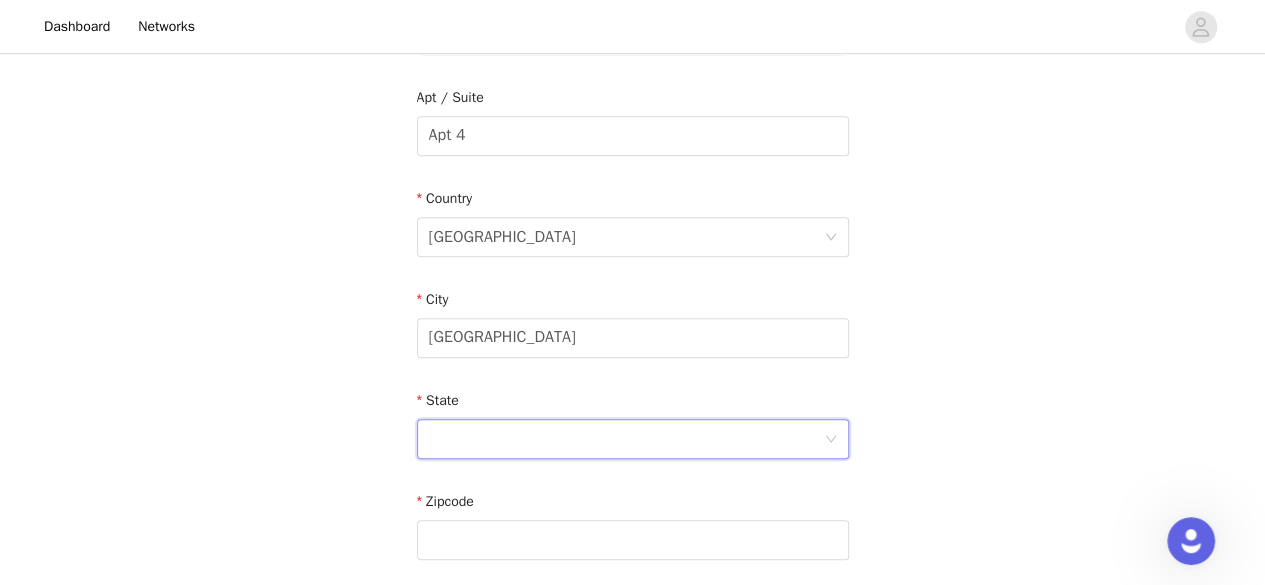 click at bounding box center (626, 439) 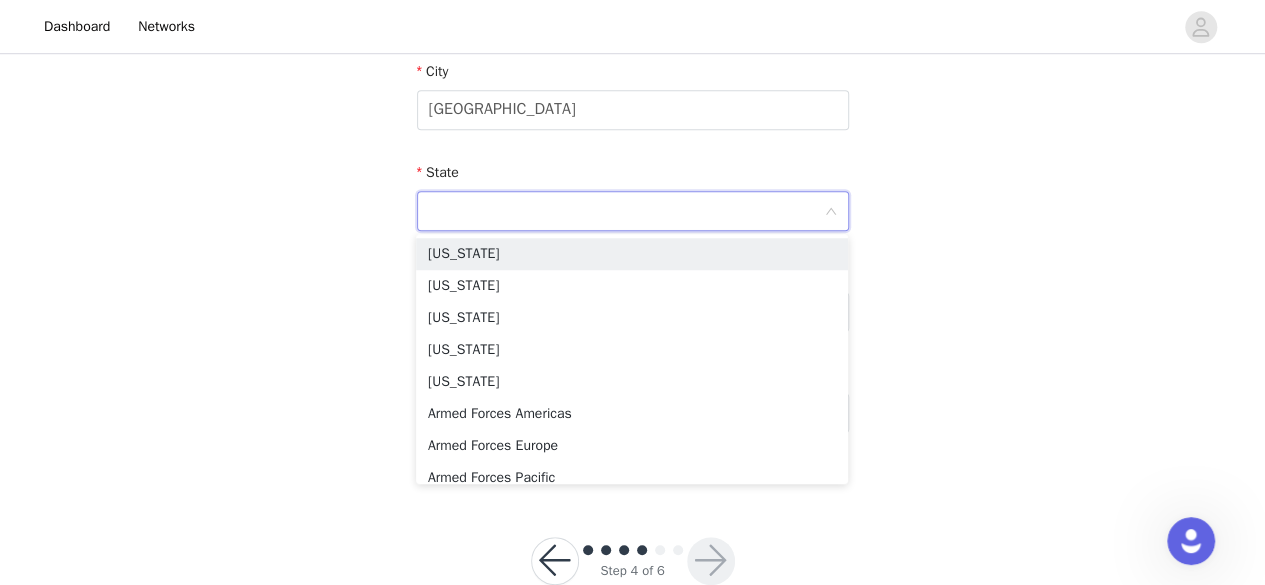 scroll, scrollTop: 735, scrollLeft: 0, axis: vertical 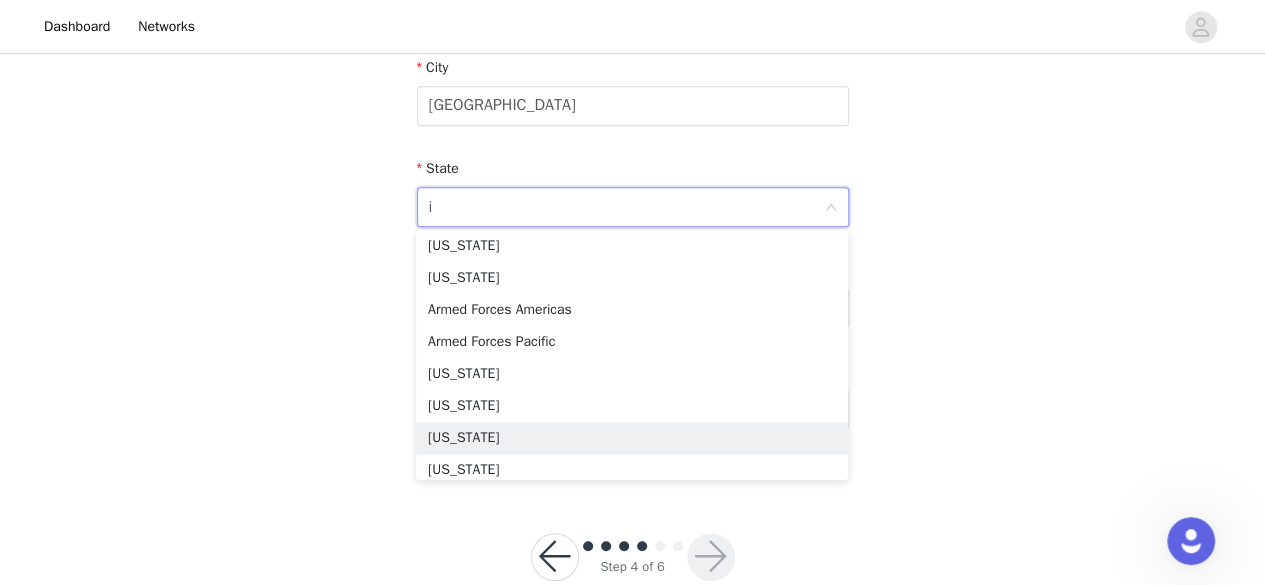 type on "in" 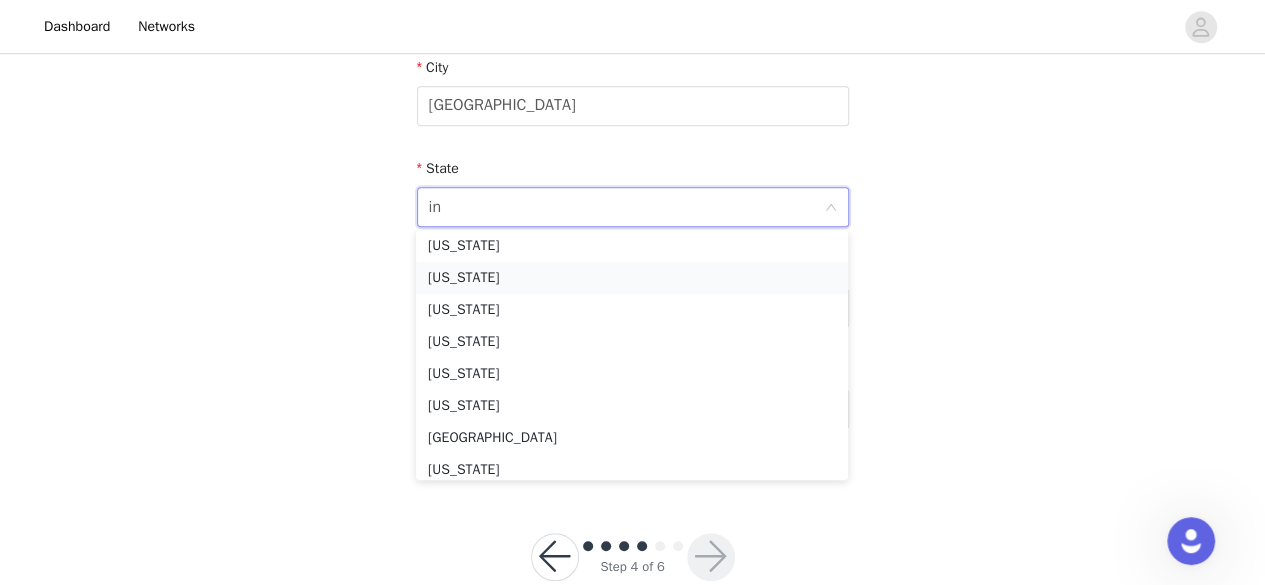 click on "[US_STATE]" at bounding box center (632, 278) 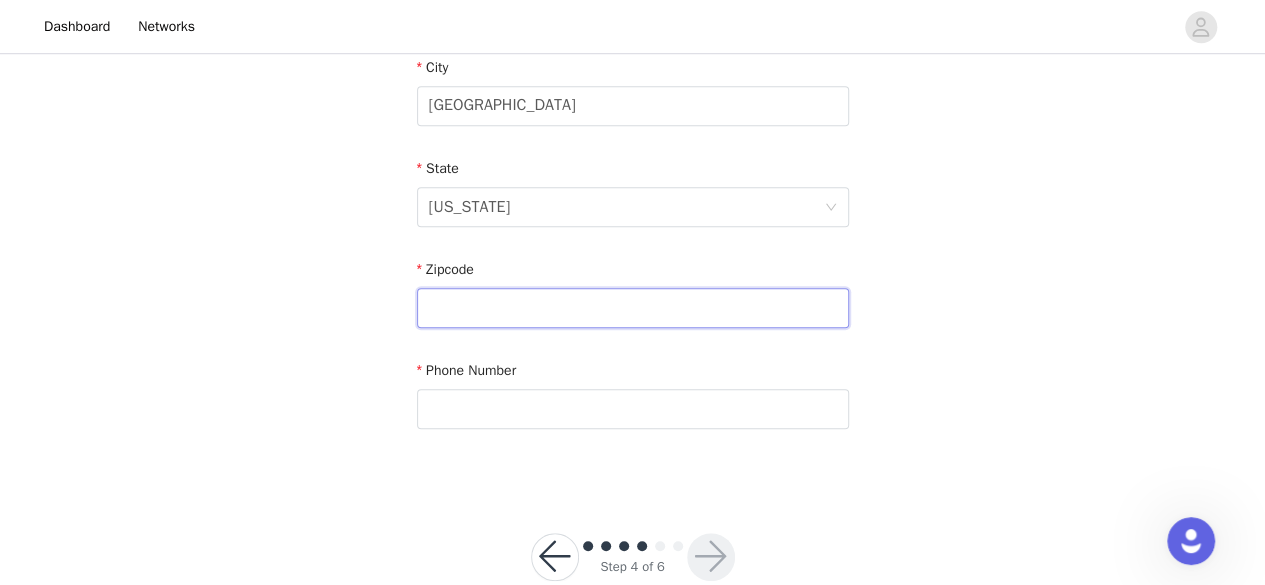 click at bounding box center (633, 308) 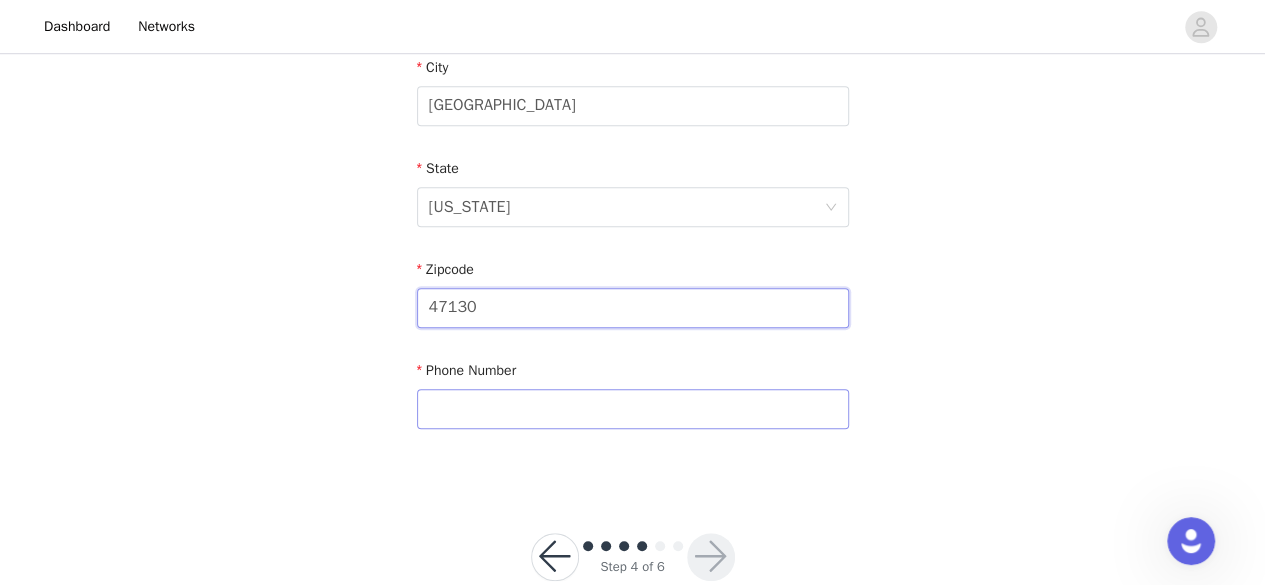 type on "47130" 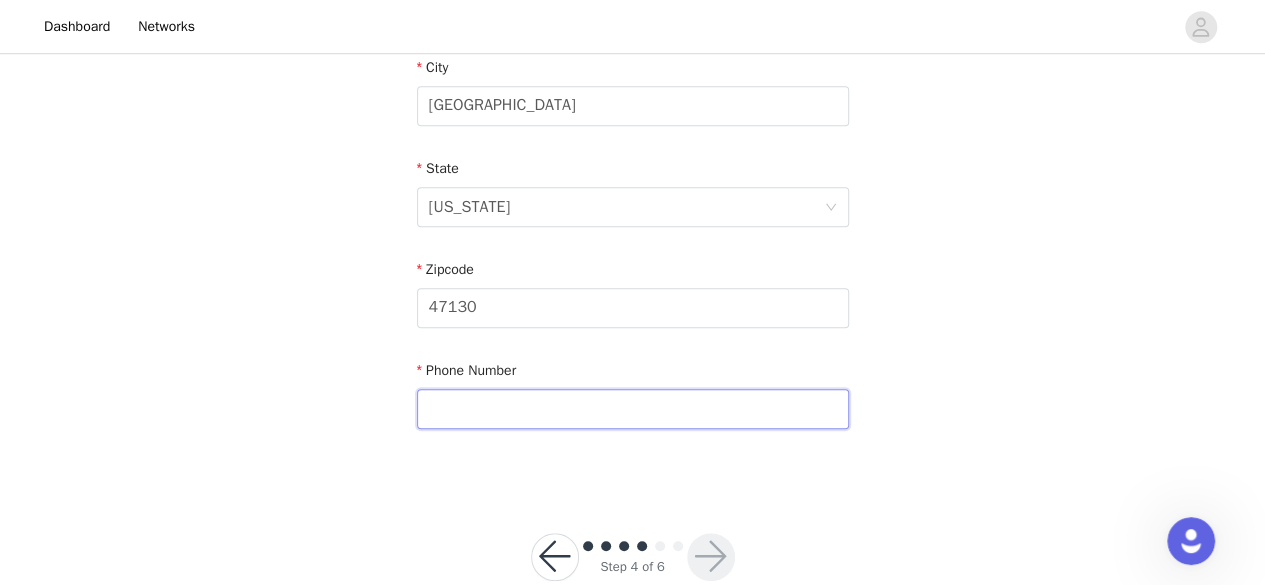 click at bounding box center (633, 409) 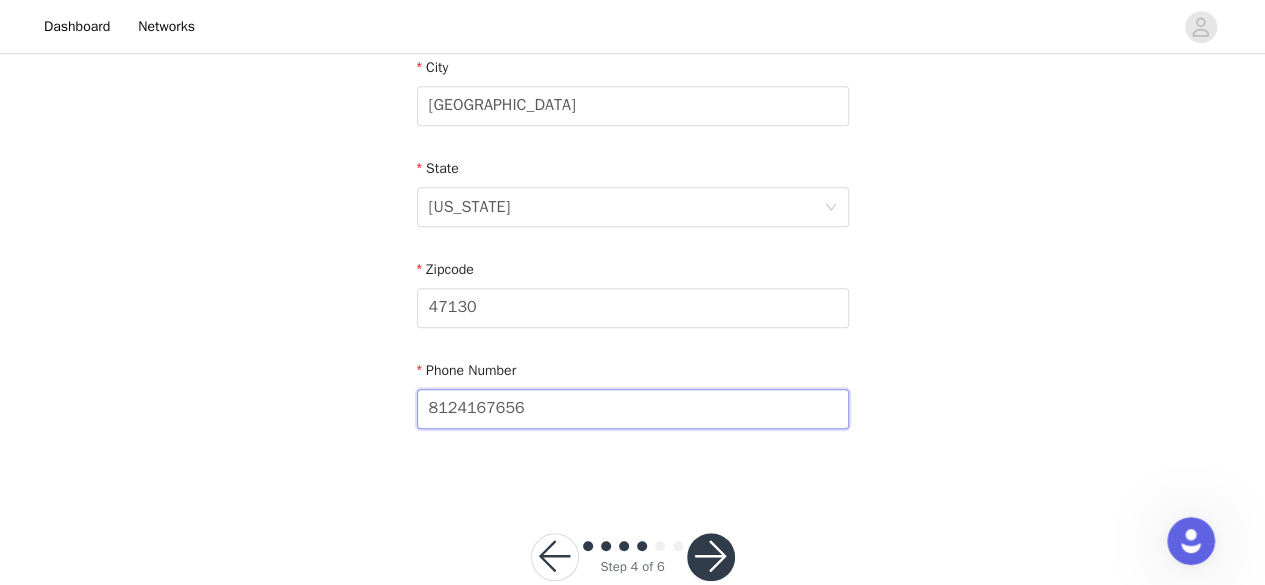 scroll, scrollTop: 778, scrollLeft: 0, axis: vertical 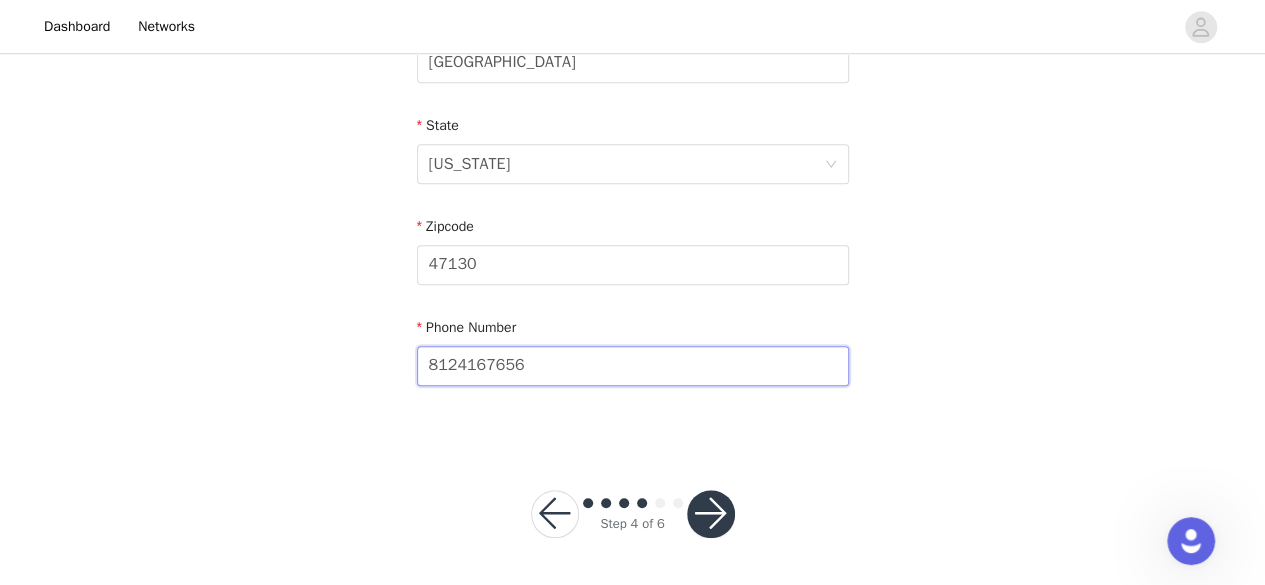 type on "8124167656" 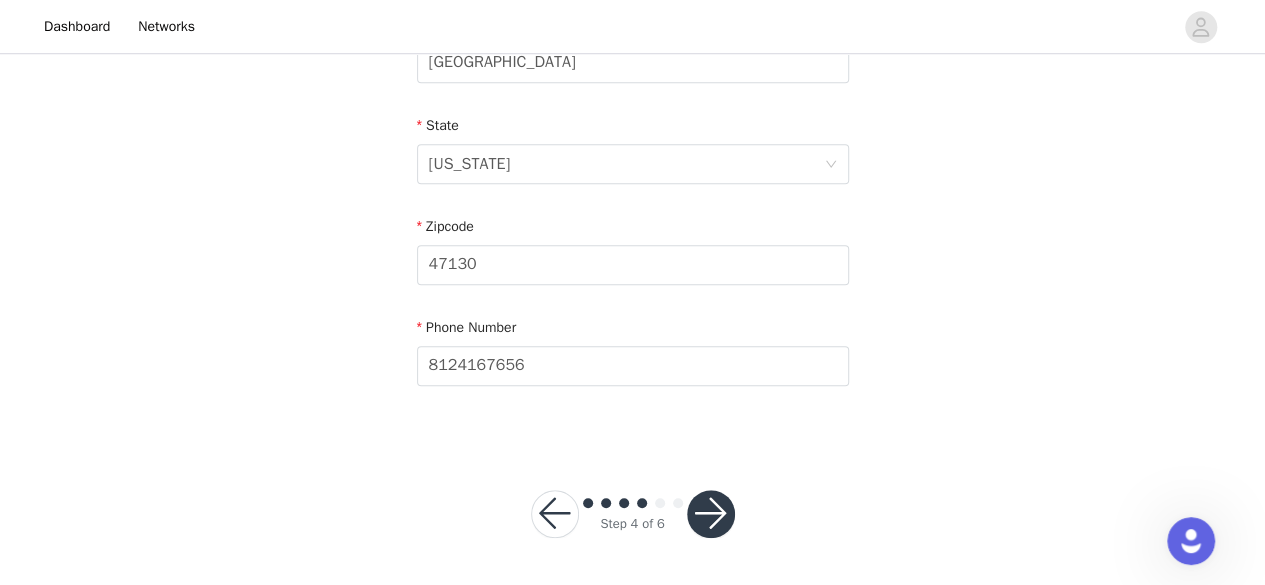 click at bounding box center [711, 514] 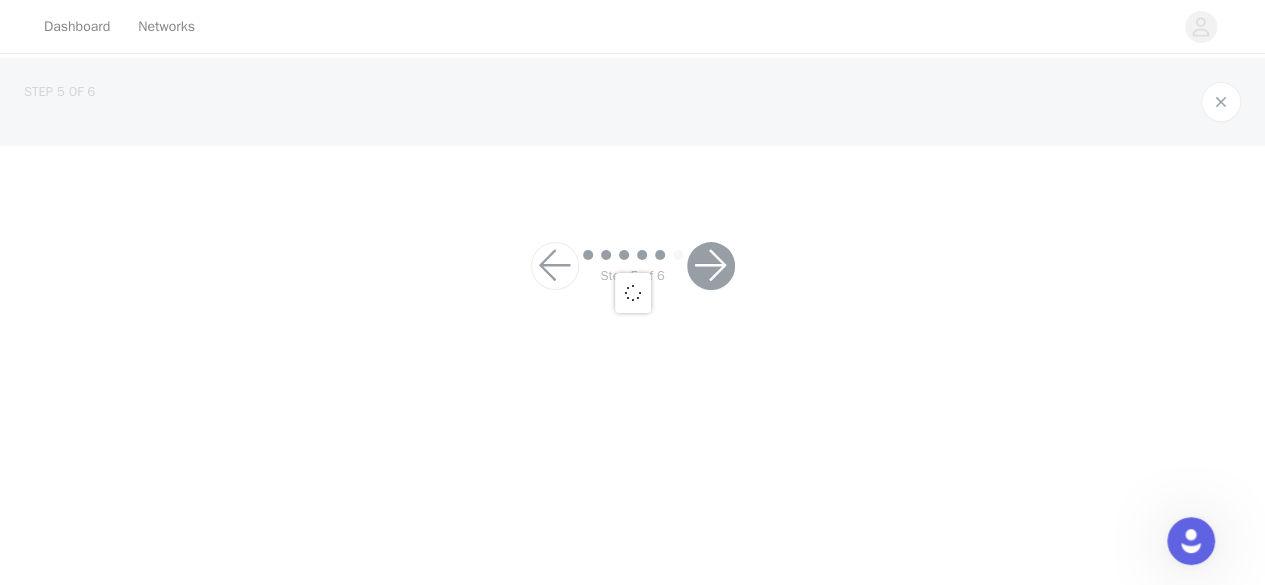 scroll, scrollTop: 0, scrollLeft: 0, axis: both 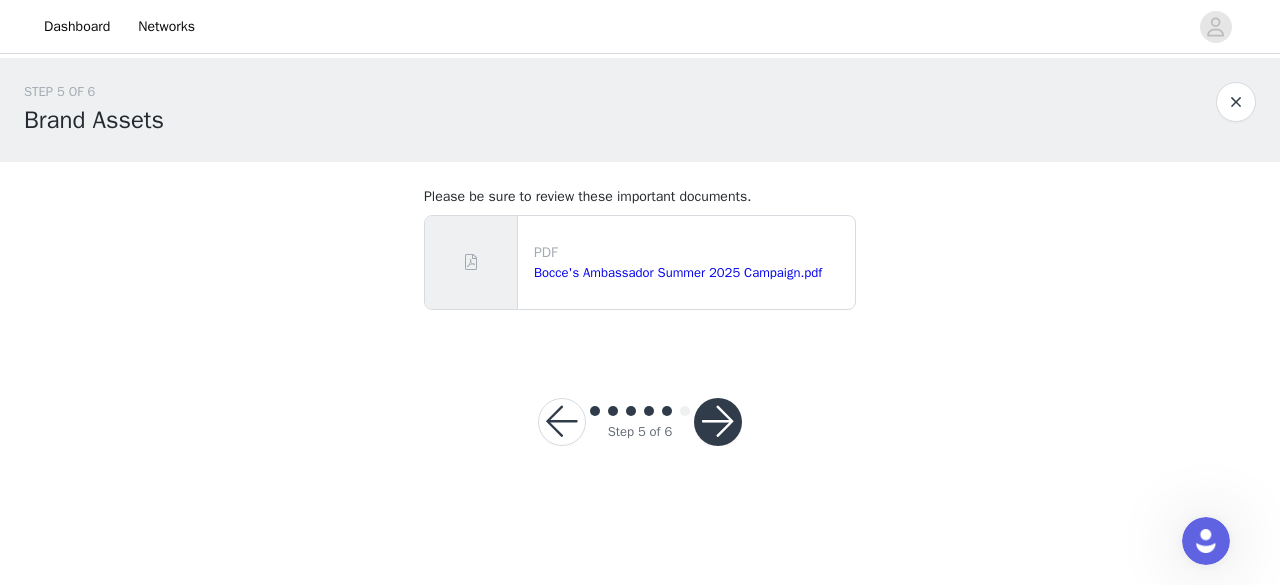 click at bounding box center [718, 422] 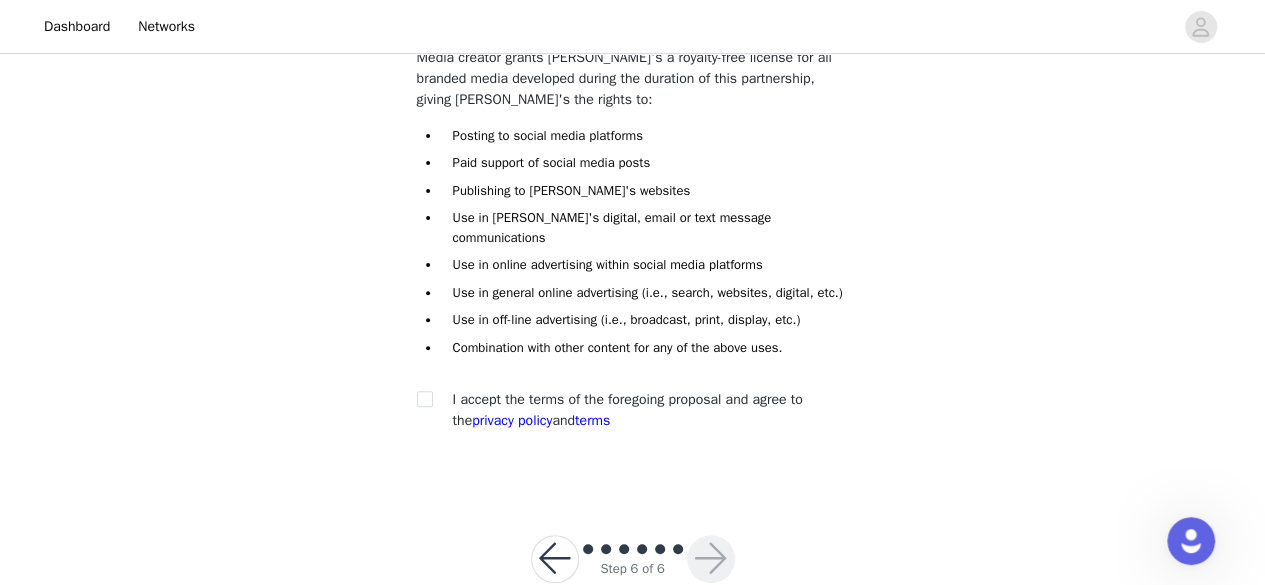 scroll, scrollTop: 210, scrollLeft: 0, axis: vertical 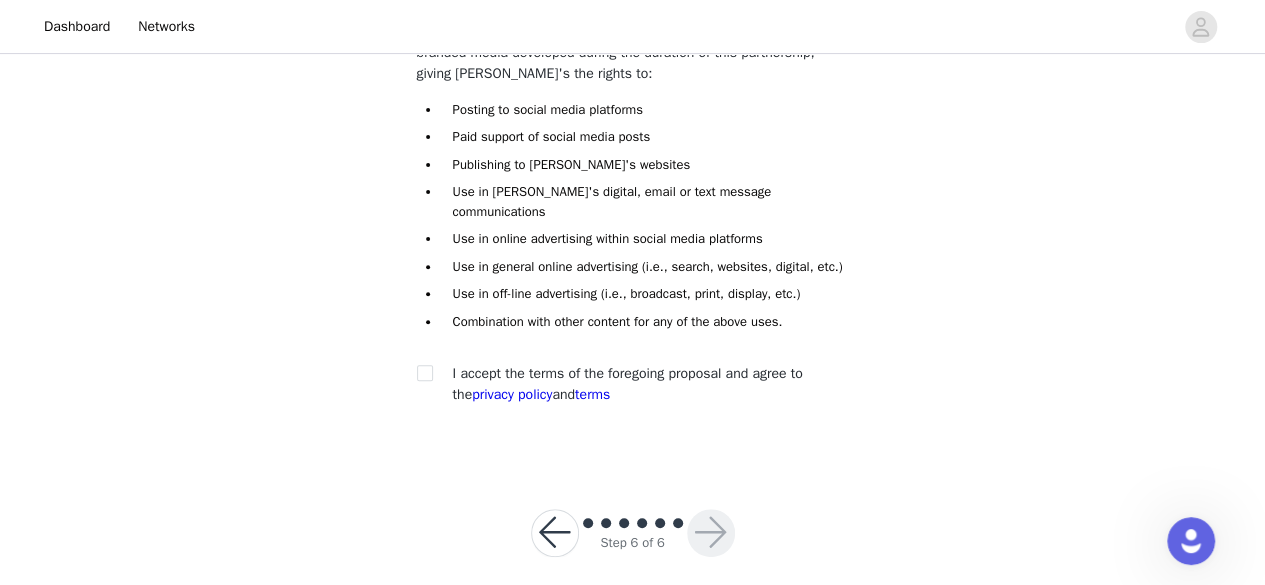 click on "I accept the terms of the foregoing proposal and agree to the
privacy policy
and
terms" at bounding box center [628, 384] 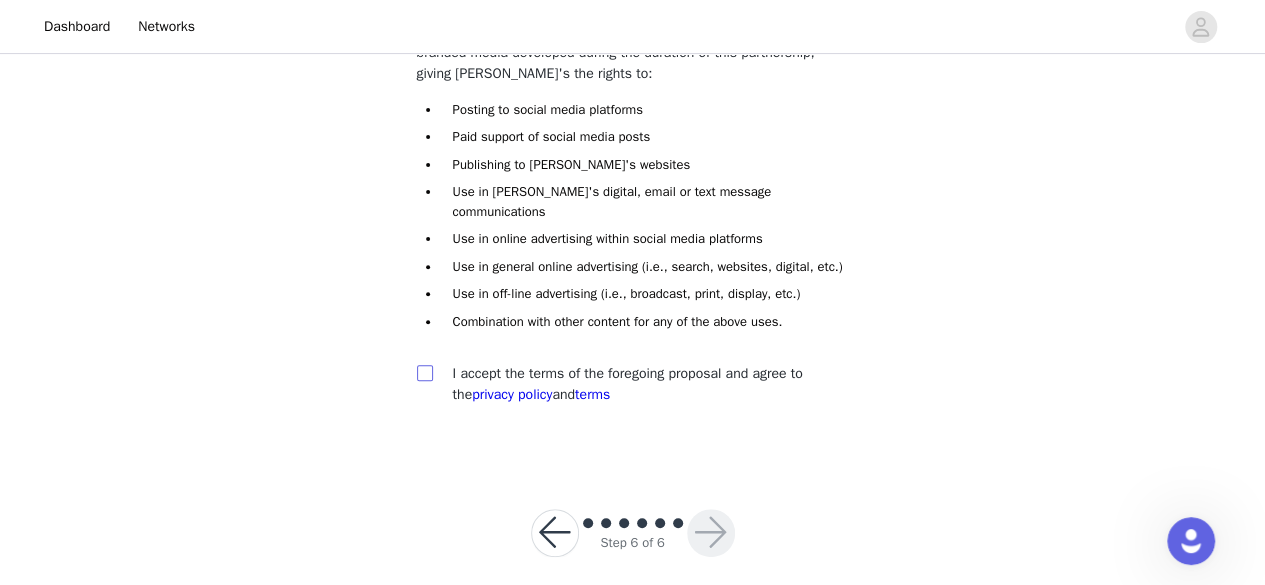 click at bounding box center (424, 372) 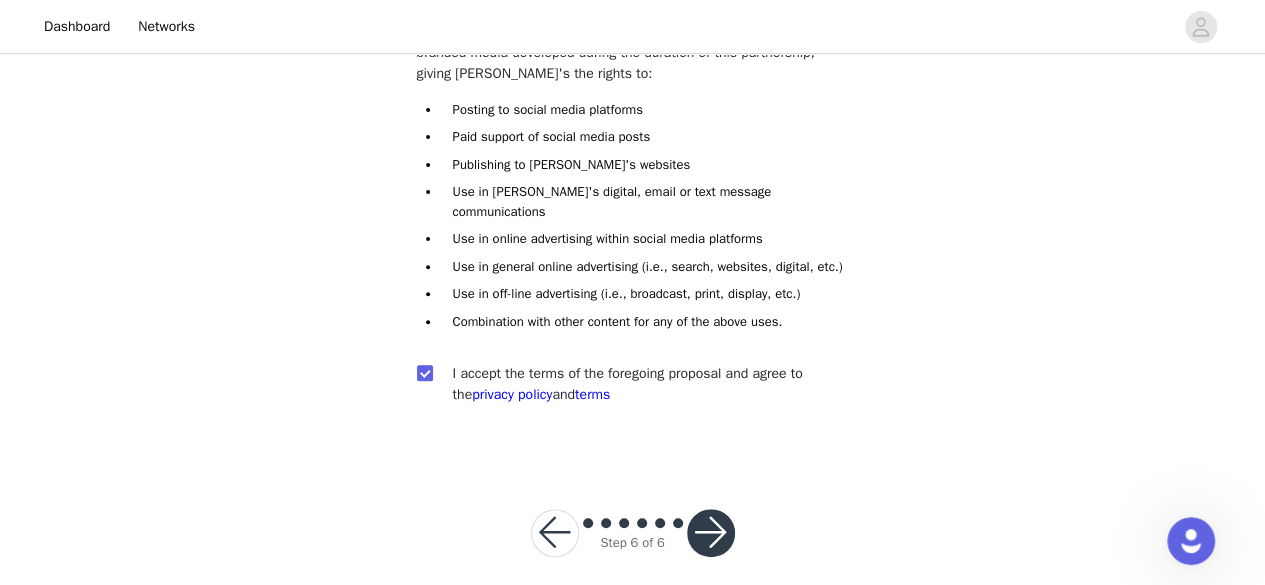 click at bounding box center [711, 533] 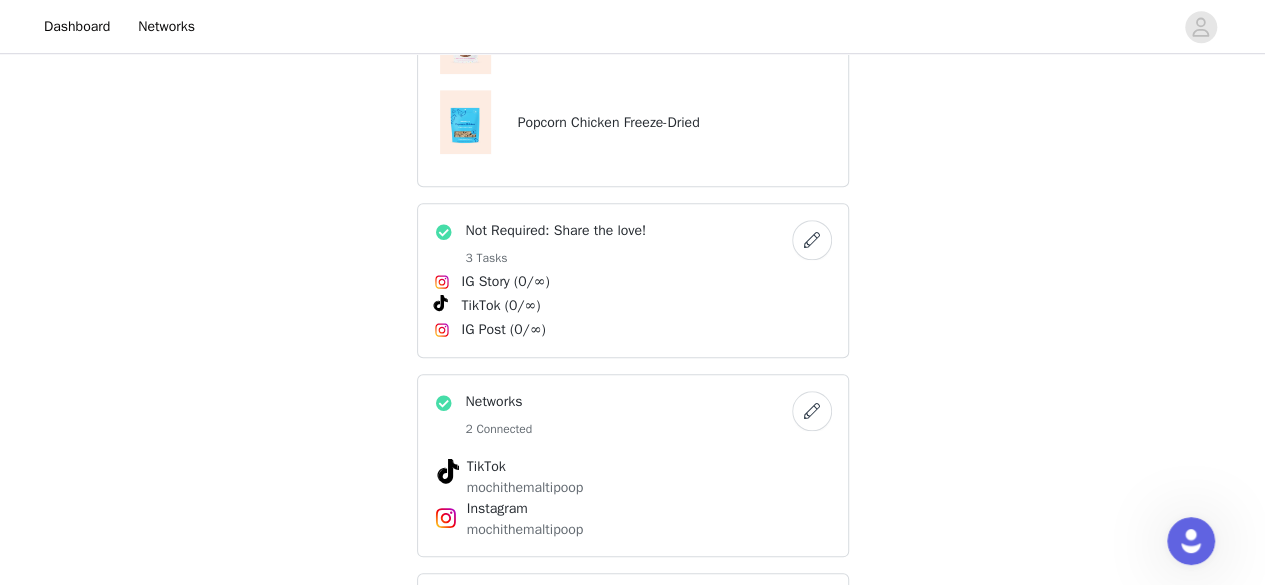 scroll, scrollTop: 504, scrollLeft: 0, axis: vertical 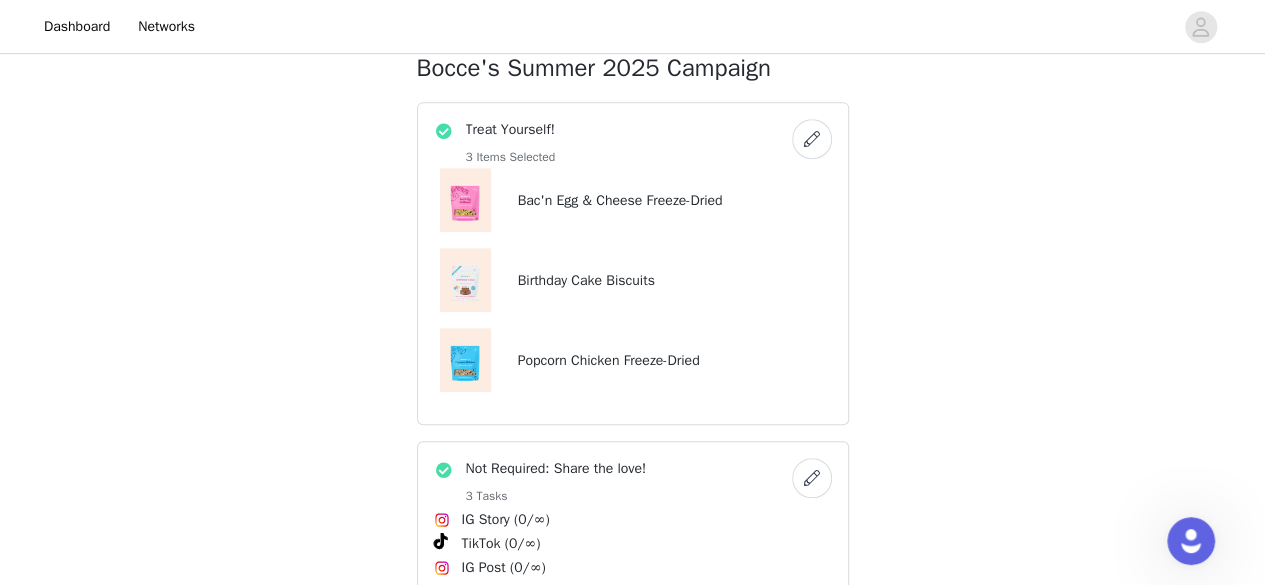 click at bounding box center [812, 139] 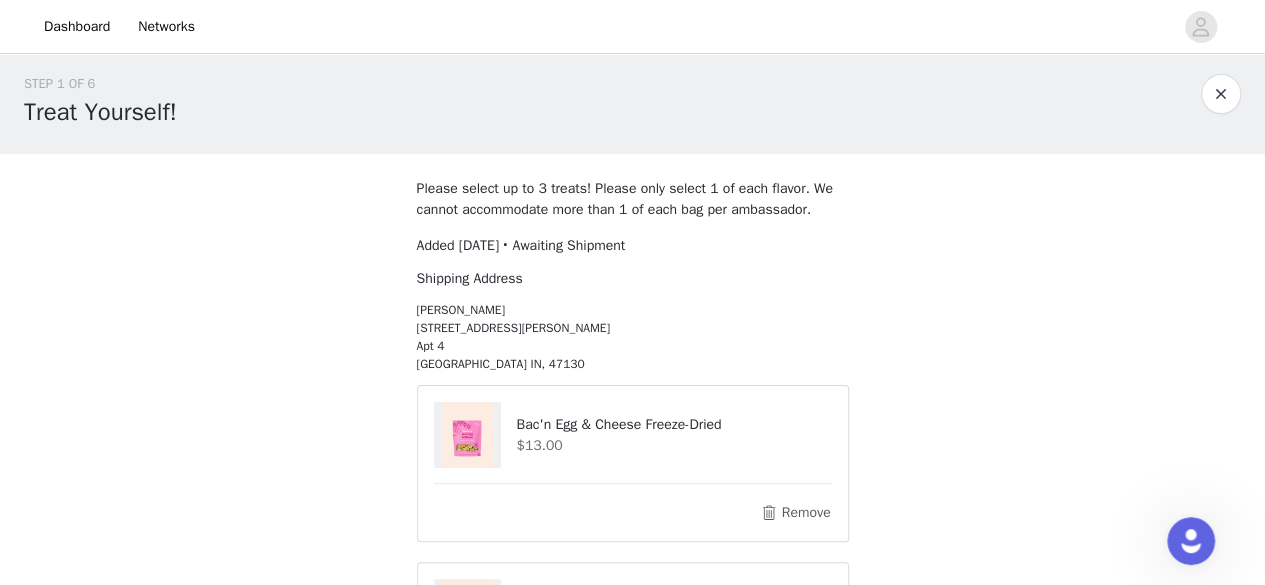scroll, scrollTop: 504, scrollLeft: 0, axis: vertical 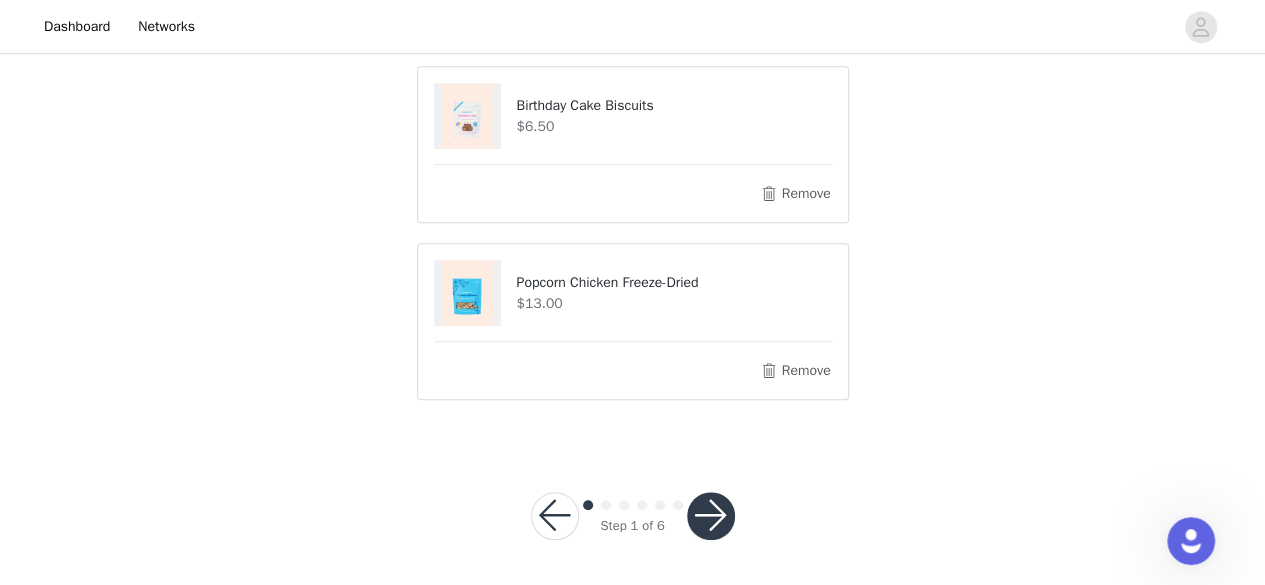 click at bounding box center (711, 516) 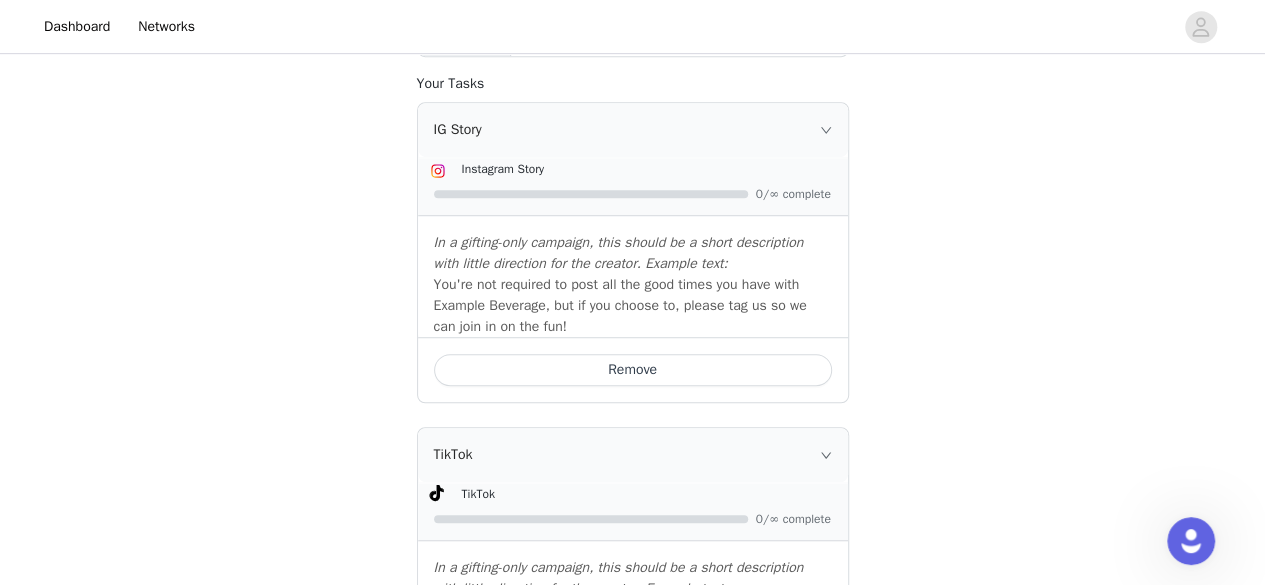 scroll, scrollTop: 1329, scrollLeft: 0, axis: vertical 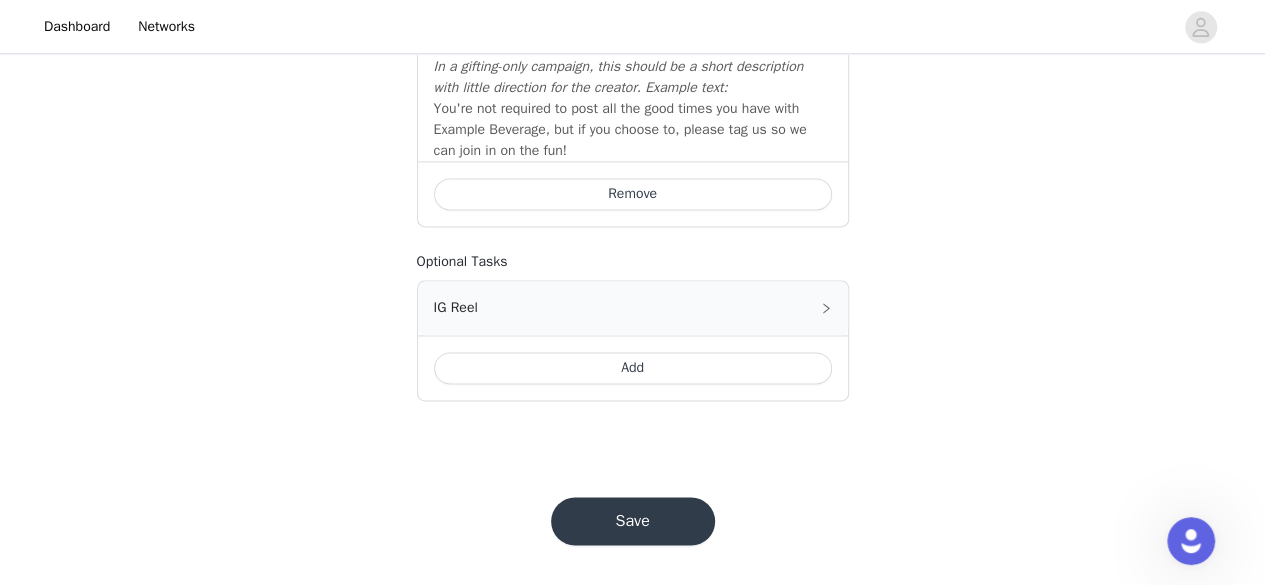 click on "Save" at bounding box center (633, 521) 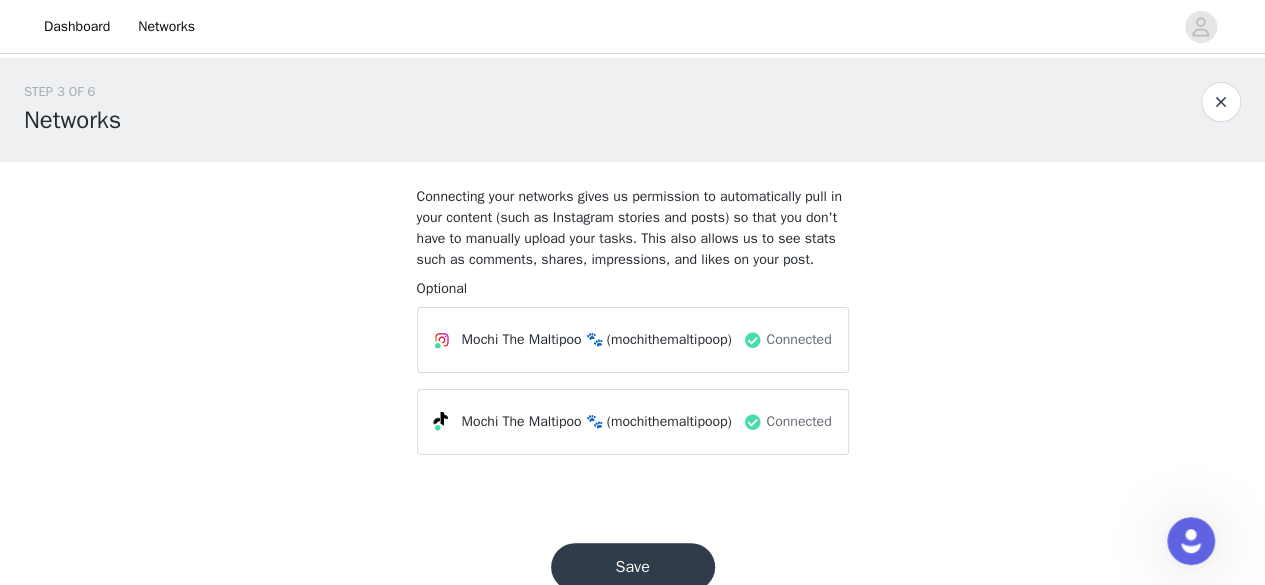 scroll, scrollTop: 71, scrollLeft: 0, axis: vertical 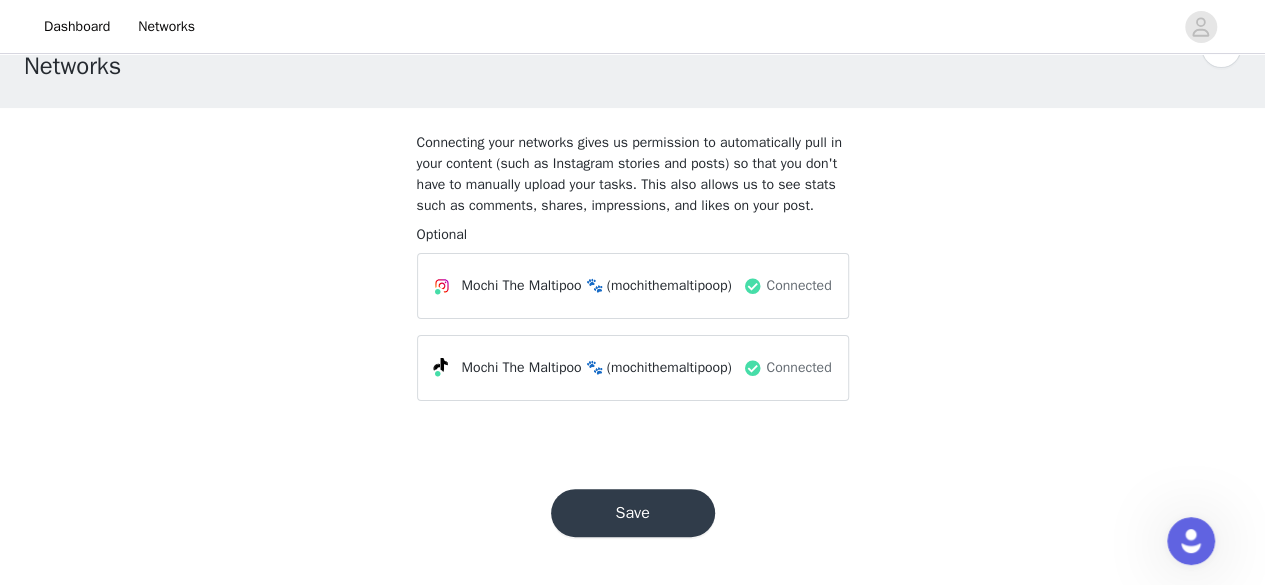 click on "Save" at bounding box center (633, 513) 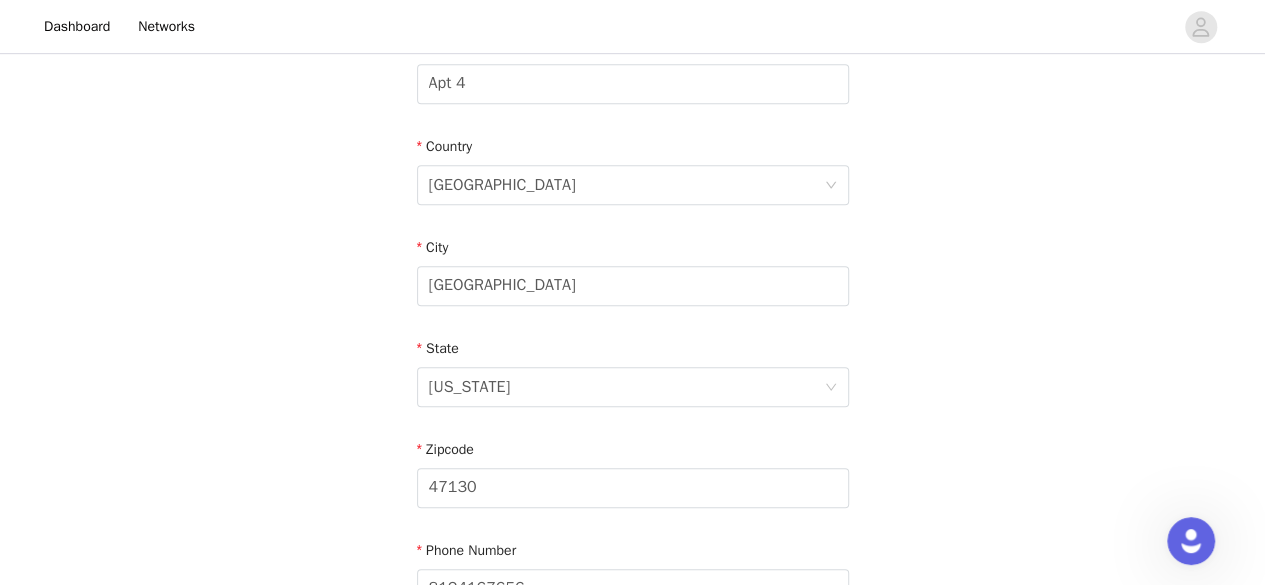 scroll, scrollTop: 778, scrollLeft: 0, axis: vertical 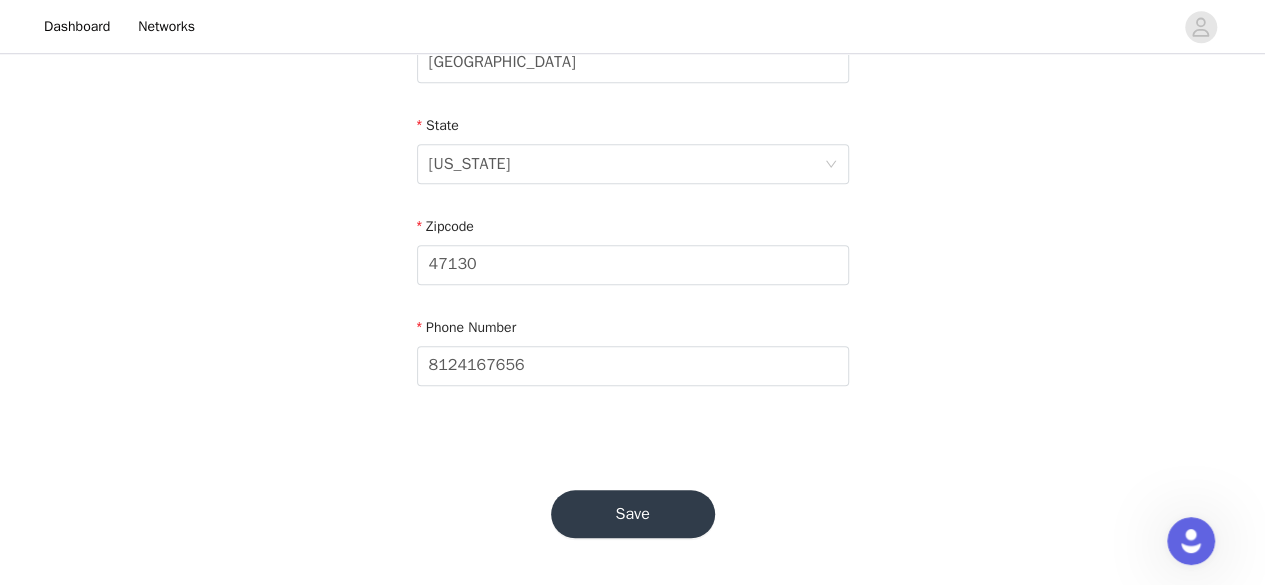 click on "Save" at bounding box center (633, 514) 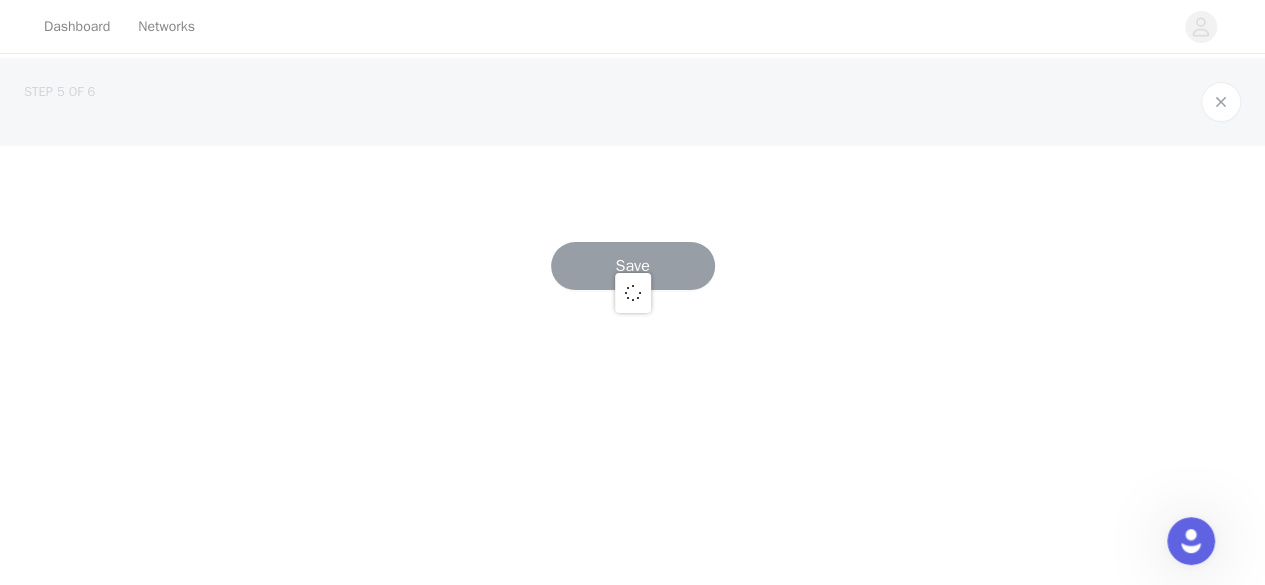 scroll, scrollTop: 0, scrollLeft: 0, axis: both 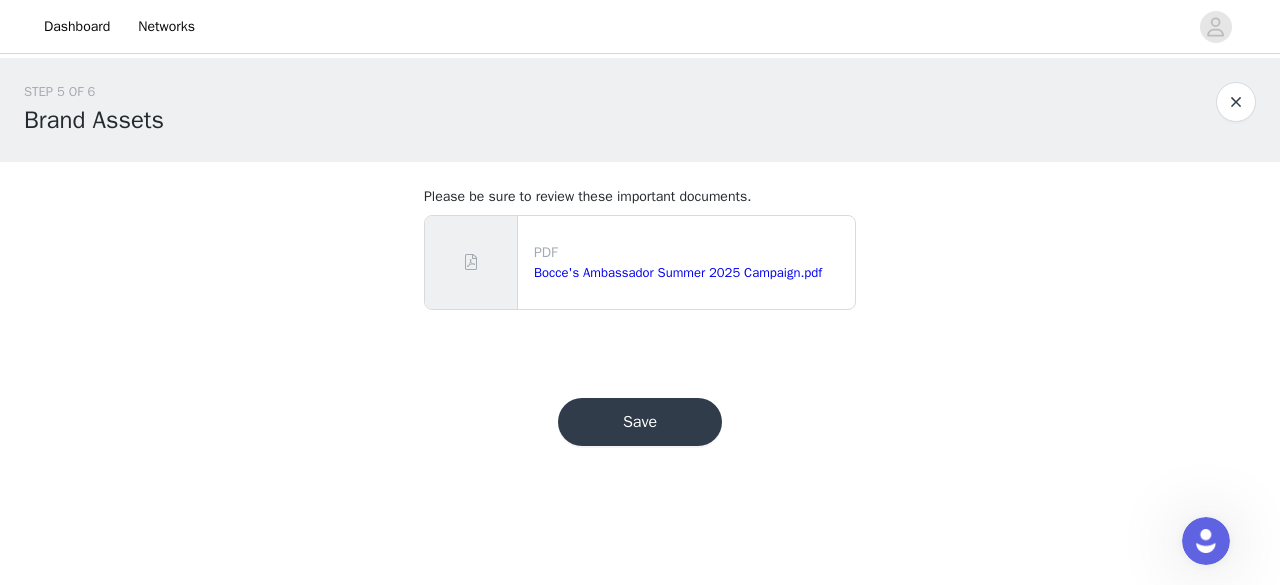 click on "Save" at bounding box center (640, 422) 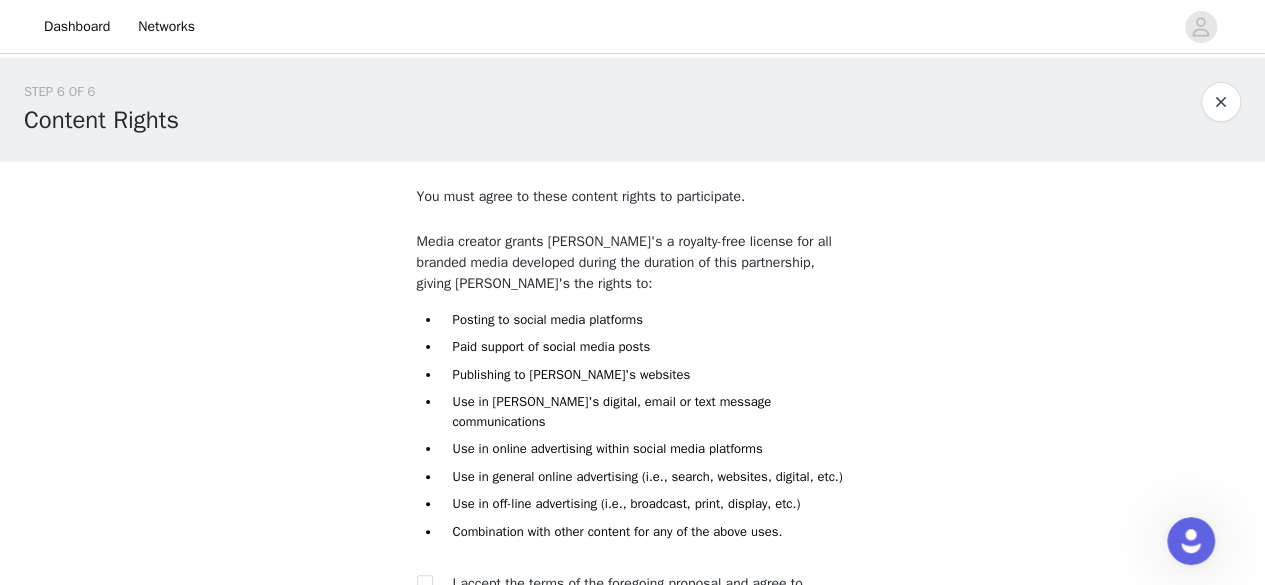 scroll, scrollTop: 210, scrollLeft: 0, axis: vertical 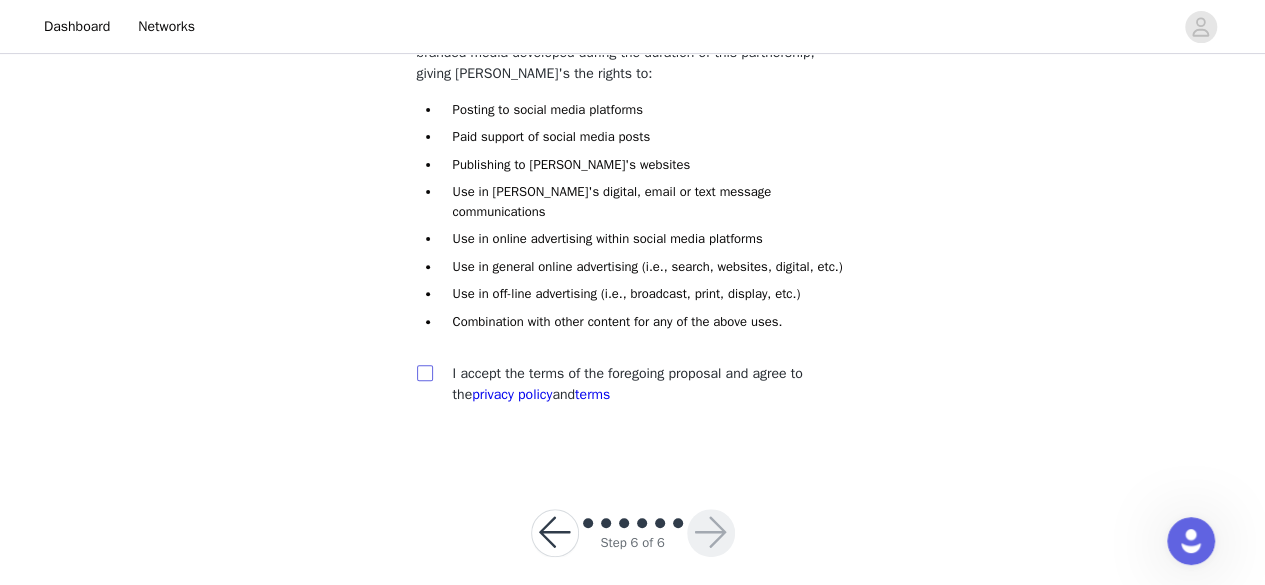 click at bounding box center [424, 372] 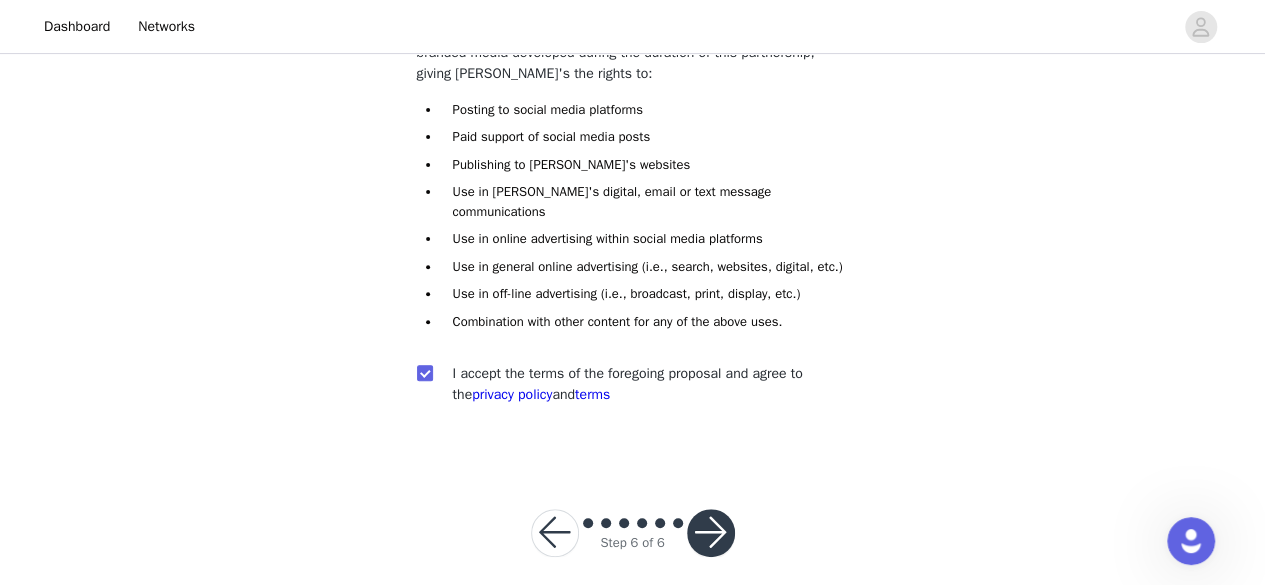 click at bounding box center [711, 533] 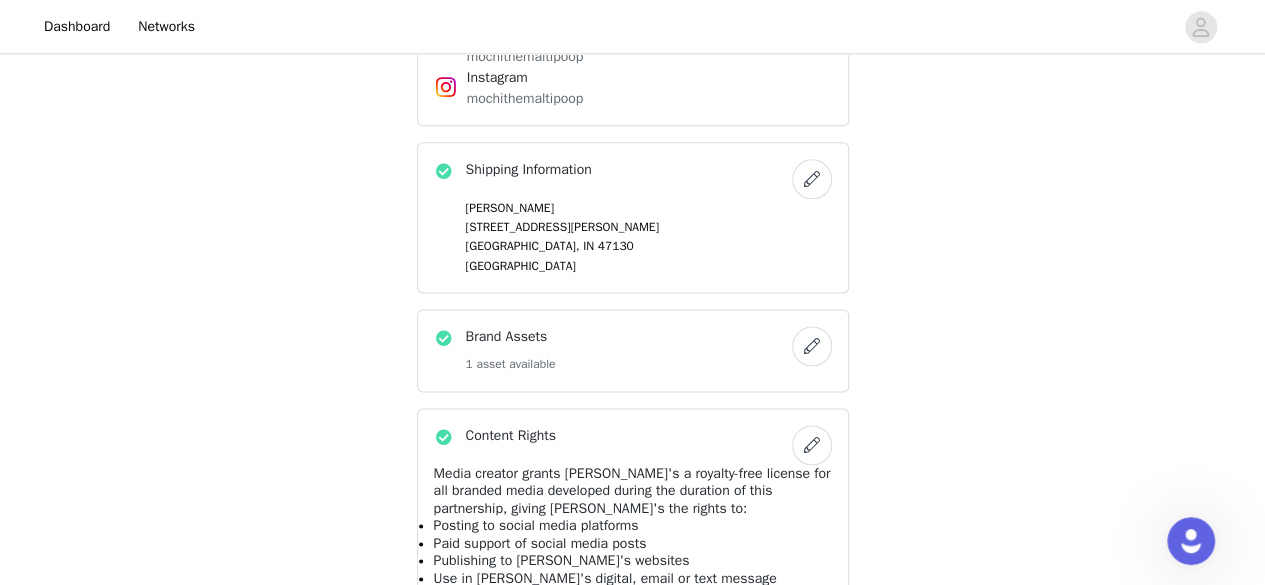 scroll, scrollTop: 1519, scrollLeft: 0, axis: vertical 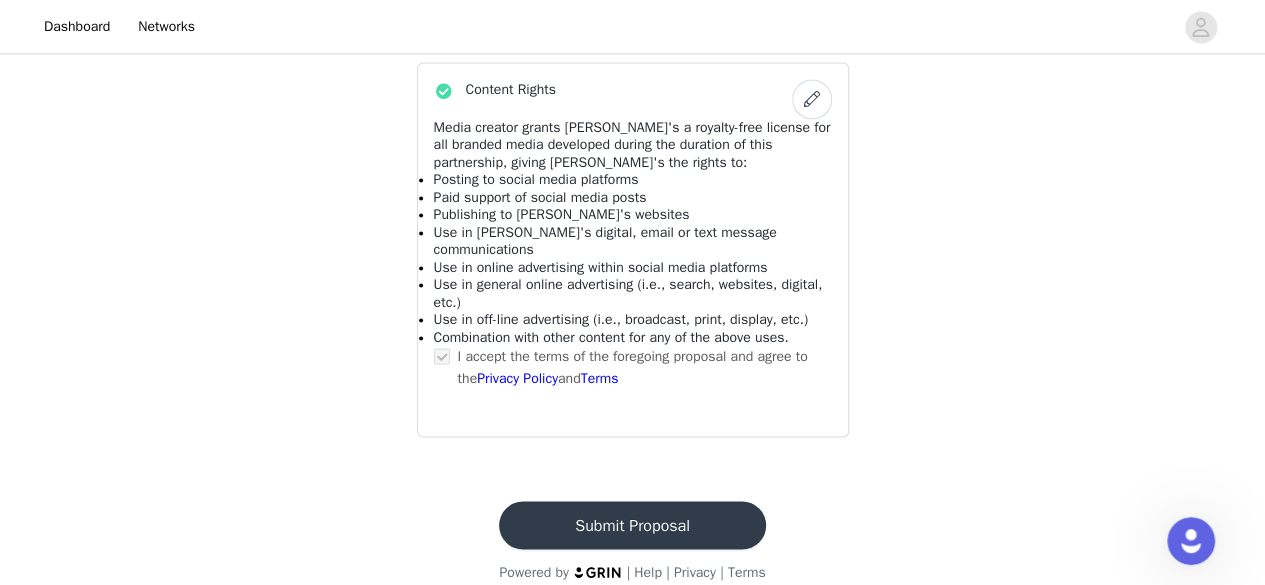 click on "Submit Proposal" at bounding box center [632, 525] 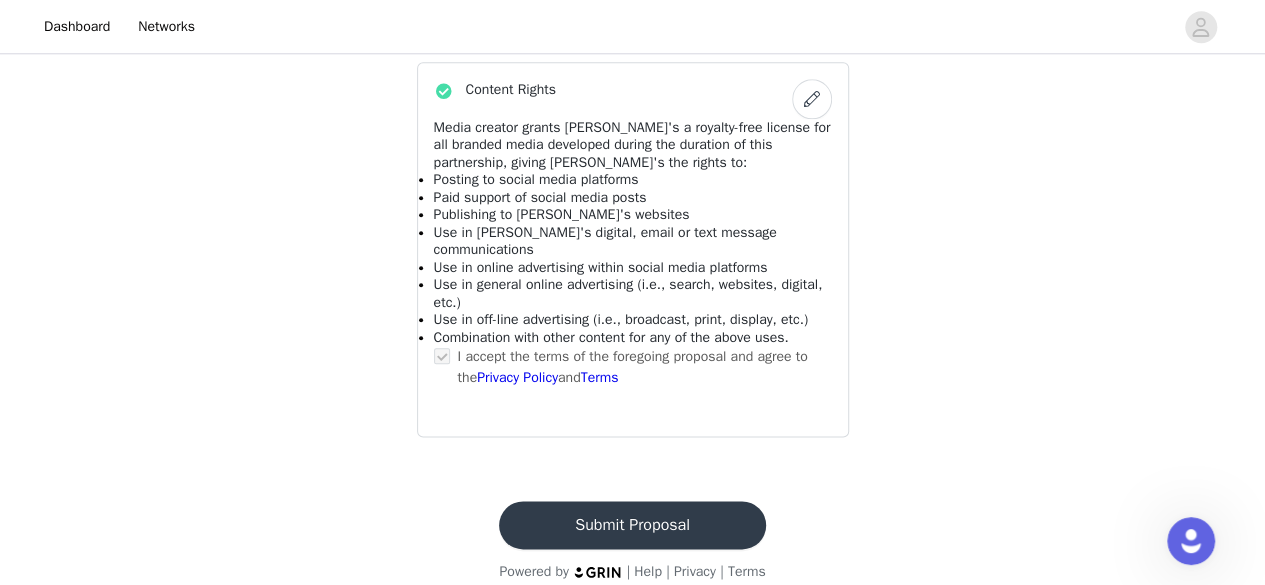 scroll, scrollTop: 0, scrollLeft: 0, axis: both 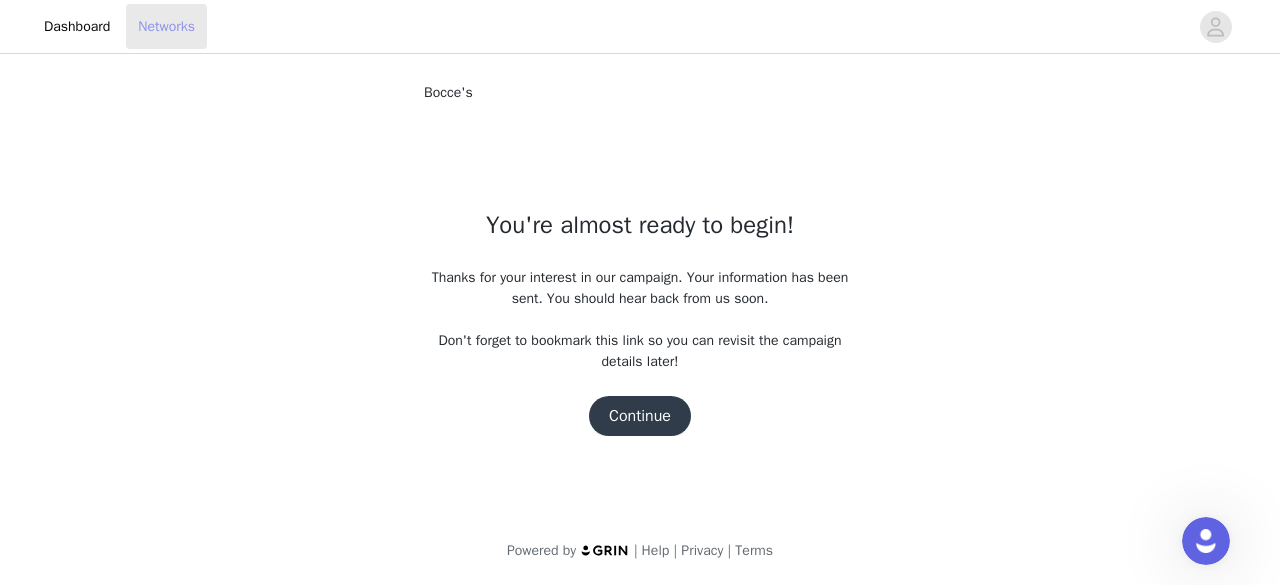 click on "Networks" at bounding box center (166, 26) 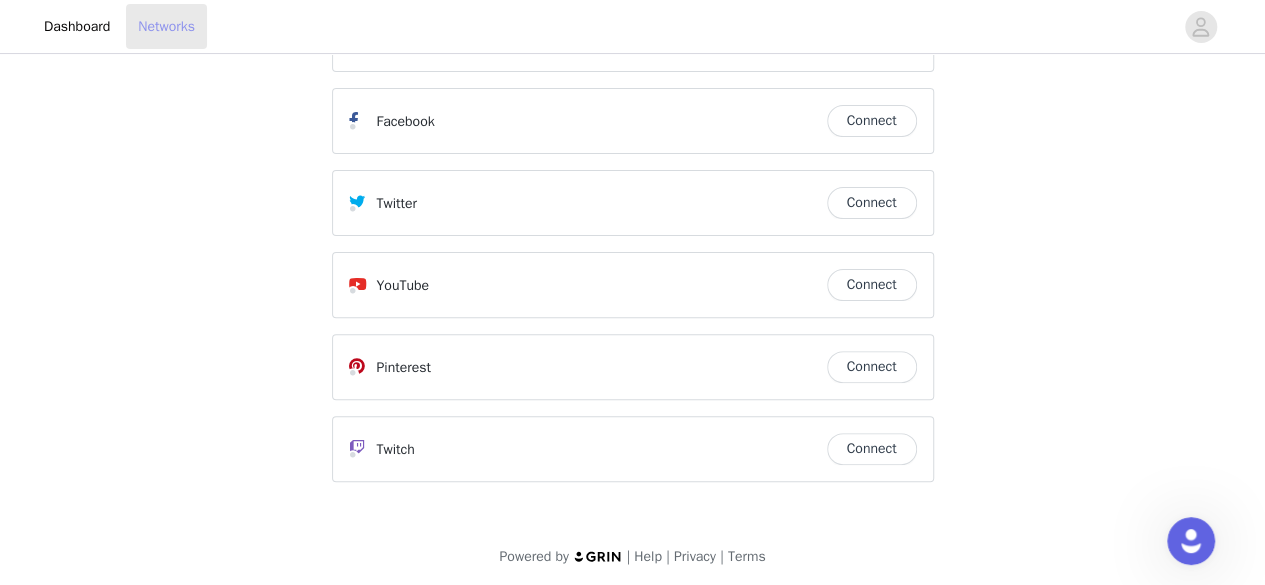scroll, scrollTop: 0, scrollLeft: 0, axis: both 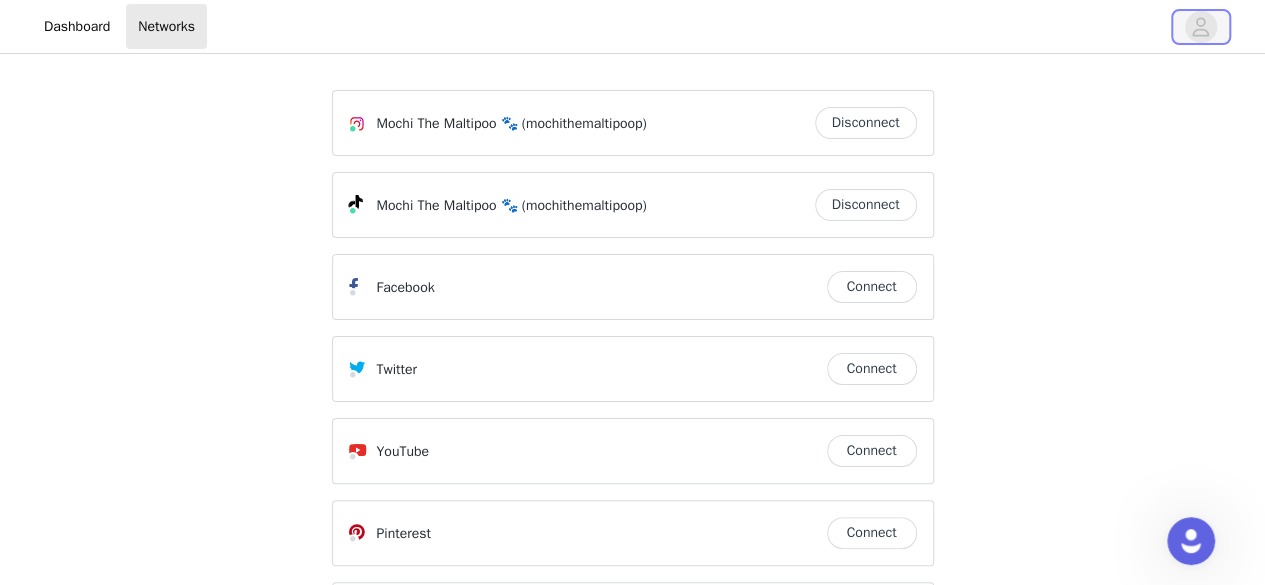 click at bounding box center (1201, 27) 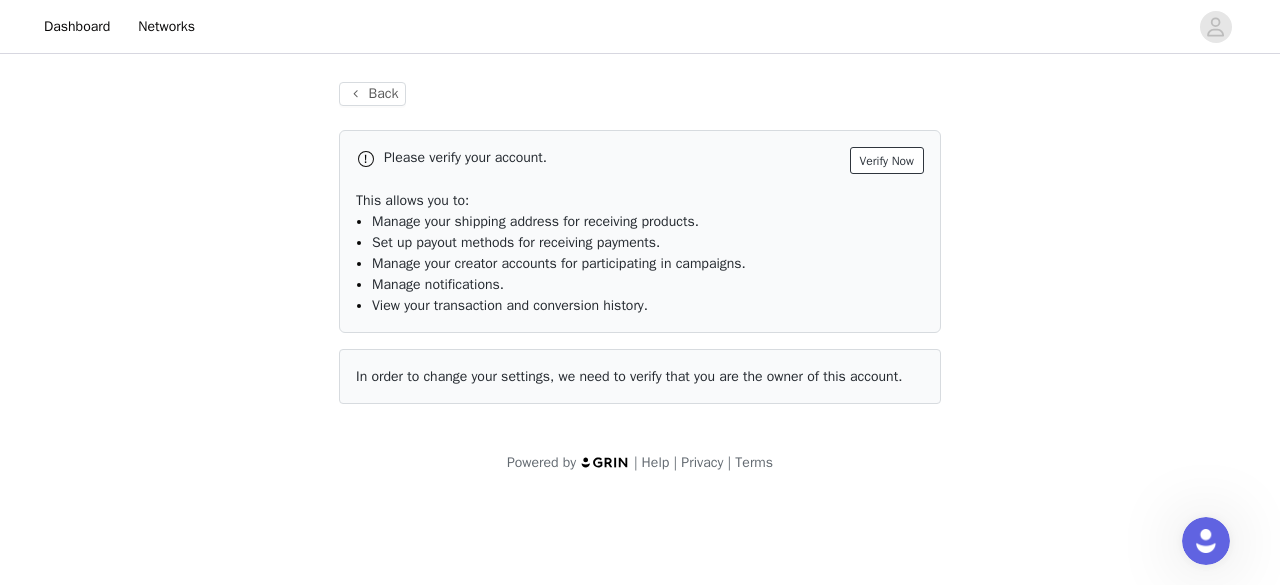 click on "Verify Now" at bounding box center [887, 160] 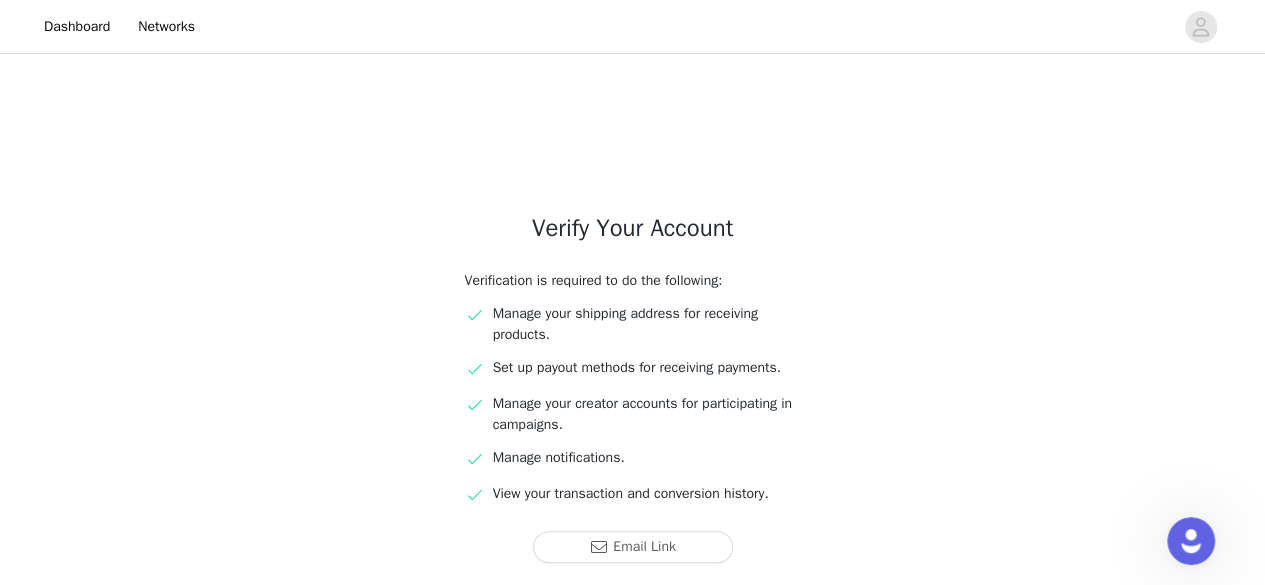 scroll, scrollTop: 154, scrollLeft: 0, axis: vertical 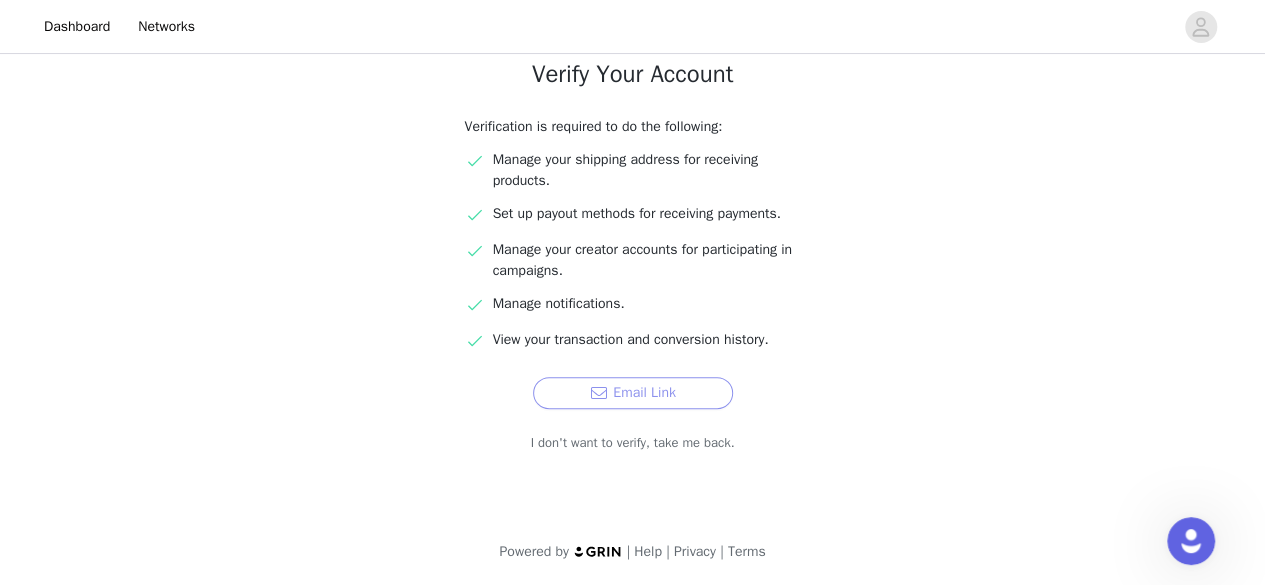 click on "Email Link" at bounding box center (633, 393) 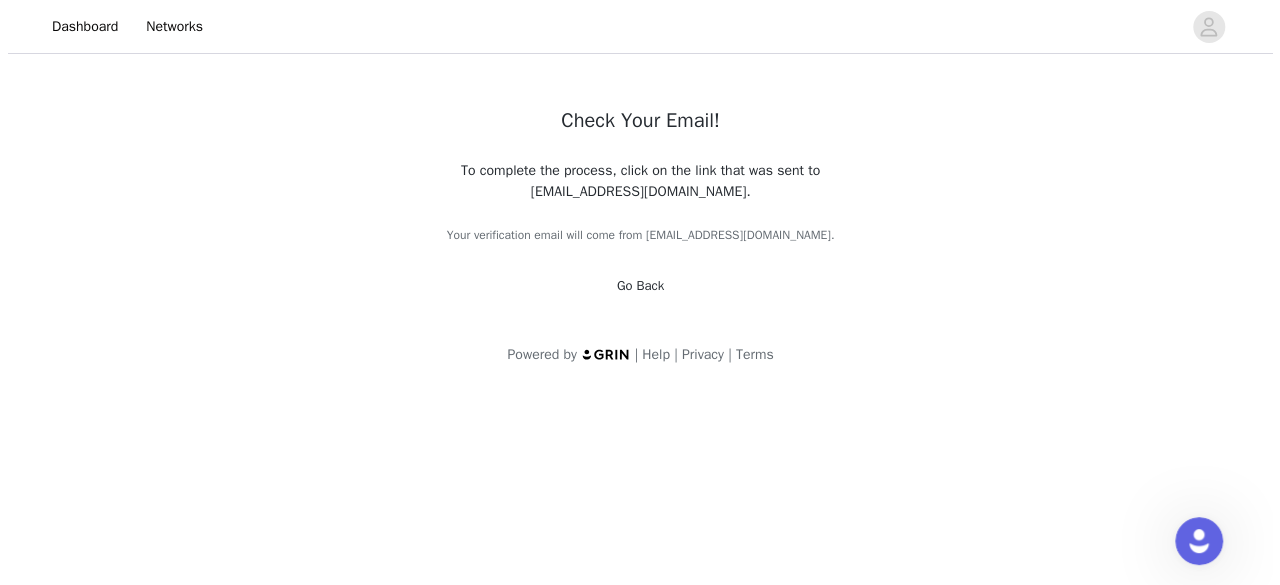 scroll, scrollTop: 0, scrollLeft: 0, axis: both 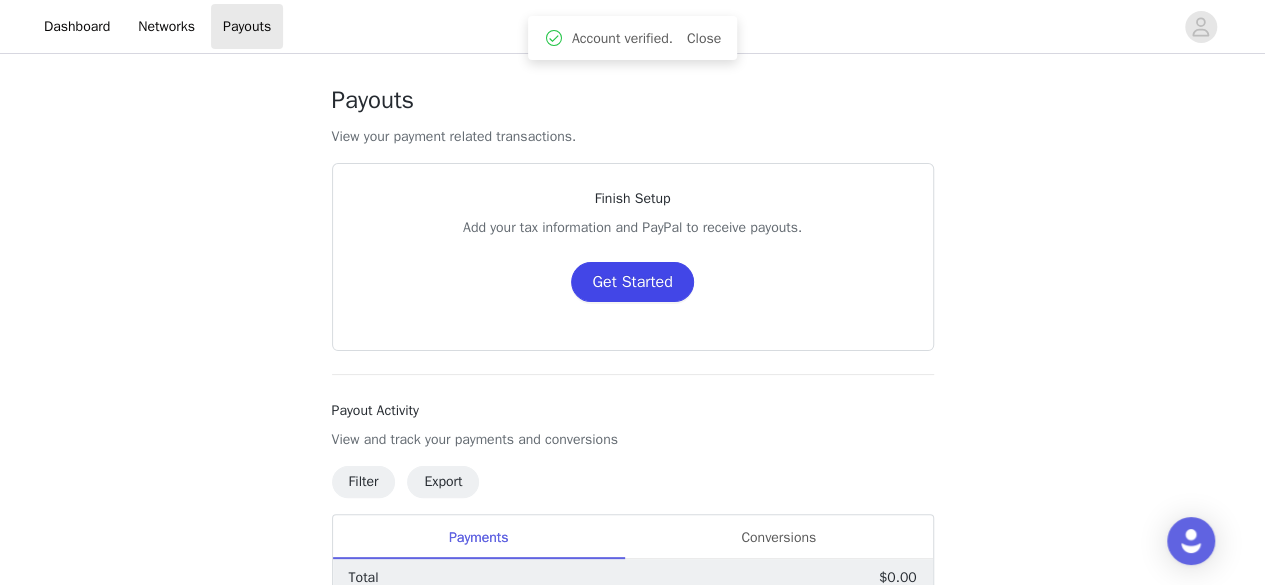 click on "Get Started" at bounding box center (632, 282) 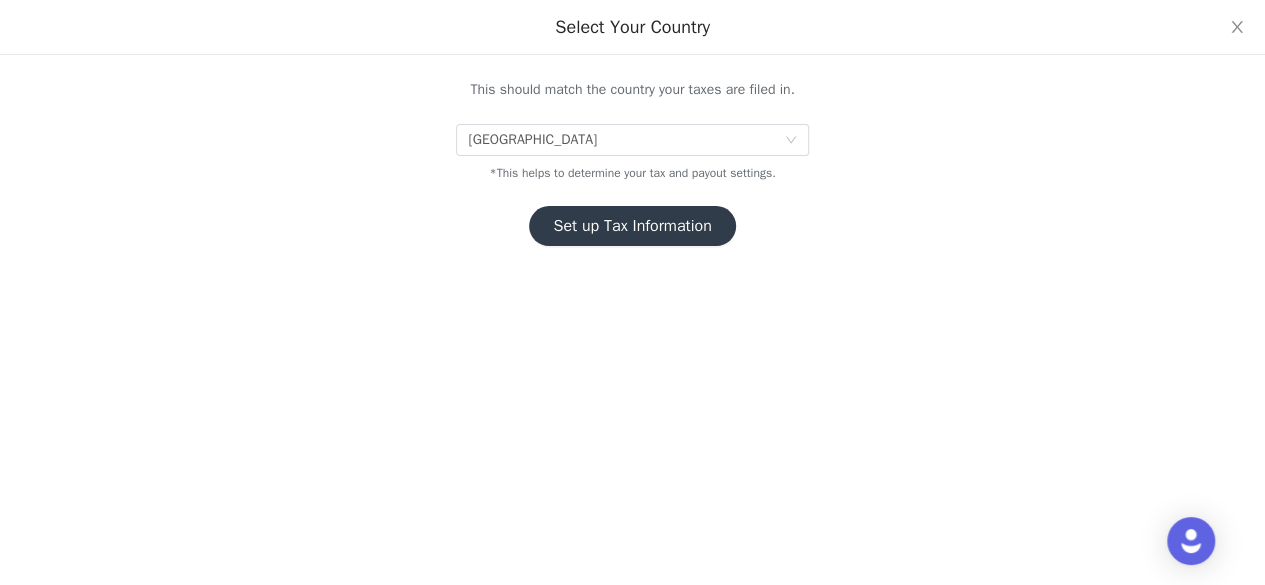 click on "Set up Tax Information" at bounding box center [632, 226] 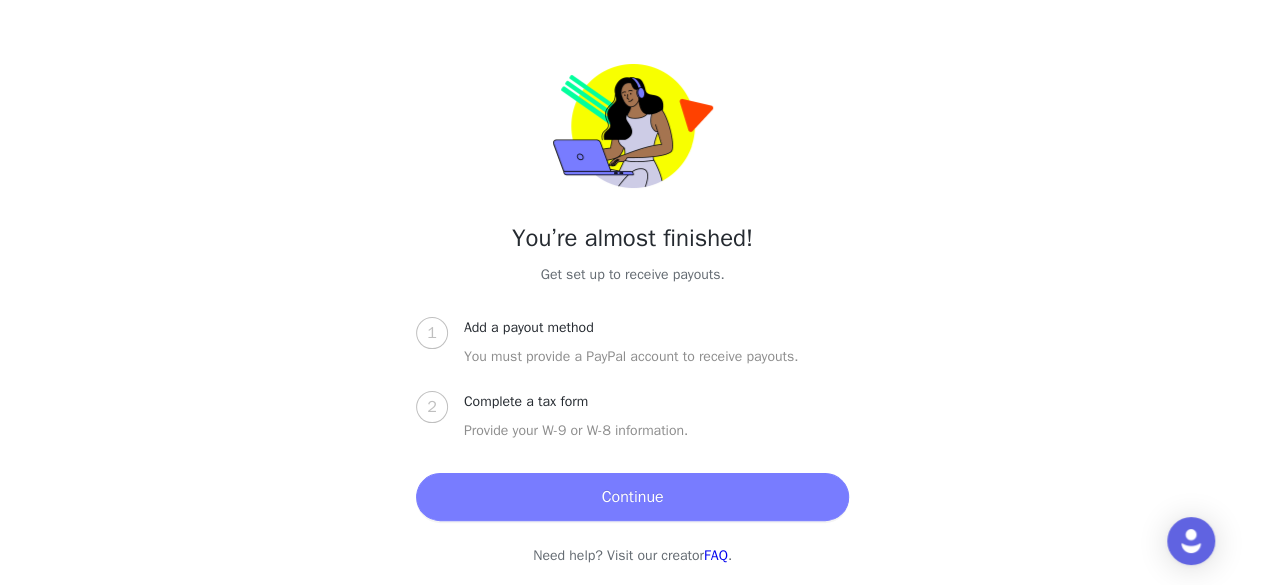 scroll, scrollTop: 4, scrollLeft: 0, axis: vertical 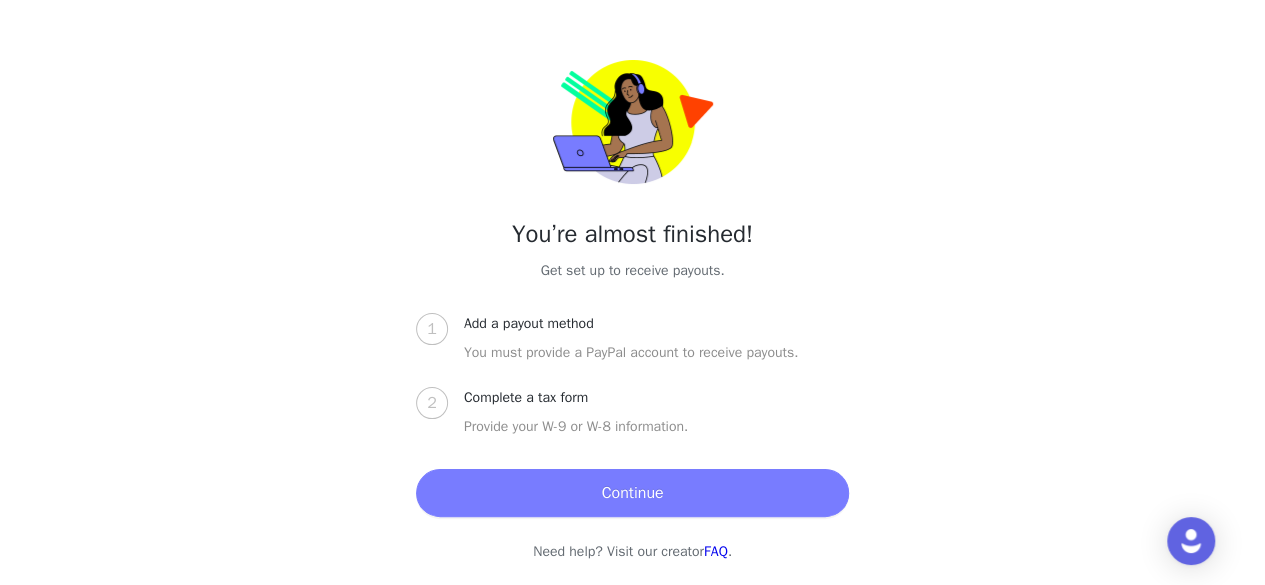 click on "Continue" at bounding box center [632, 493] 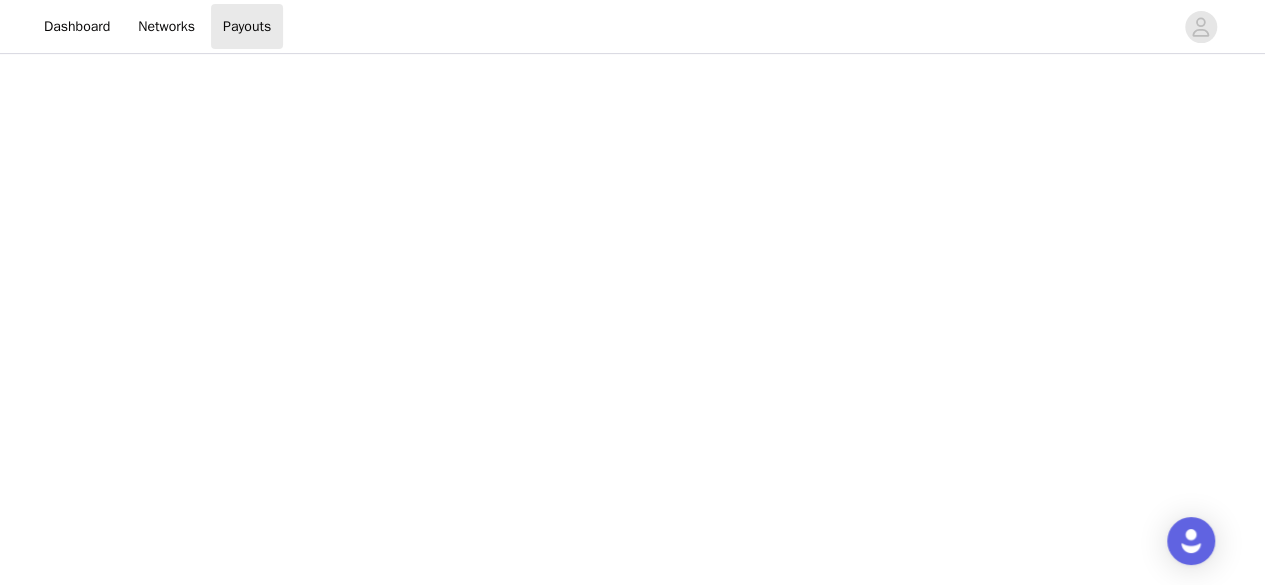 scroll, scrollTop: 322, scrollLeft: 0, axis: vertical 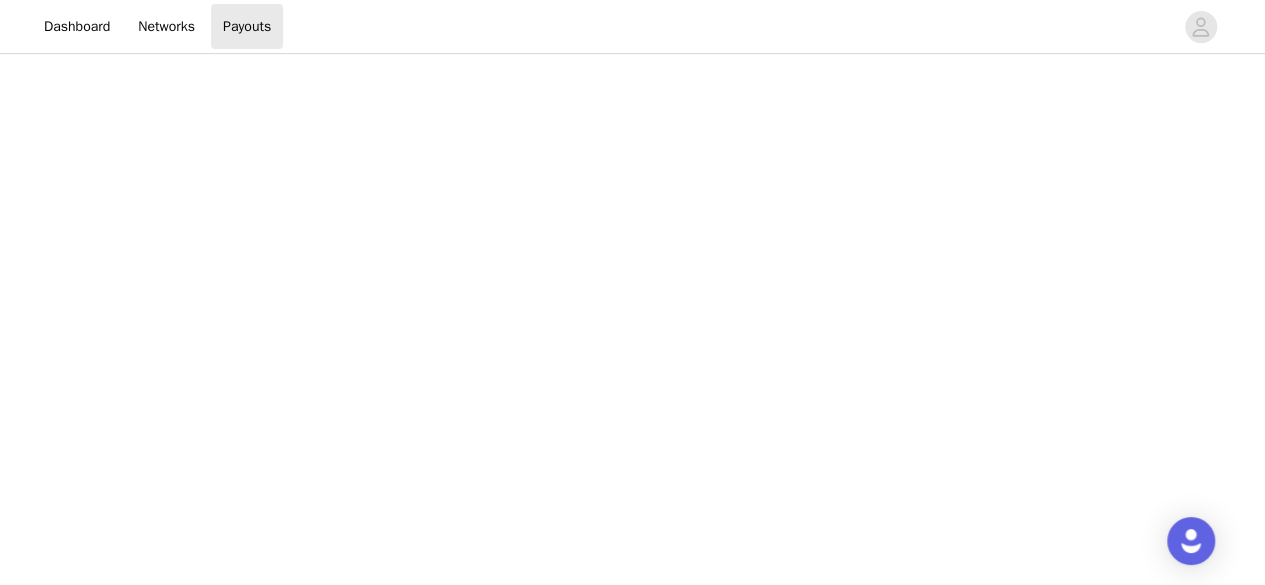 click on "Payouts   View your payment related transactions.             Payout Activity   View and track your payments and conversions   Filter   Export     Payments Conversions   Total     $0.00    You do not have any payouts yet.   0                       Powered by       |    Help    |    Privacy    |    Terms" at bounding box center [632, 549] 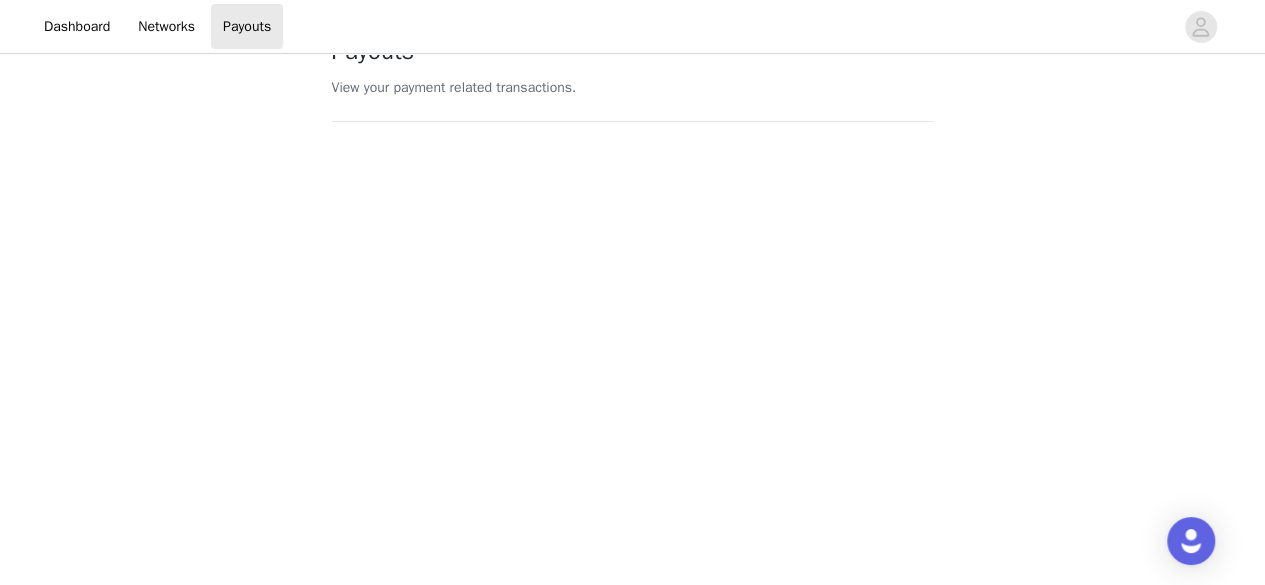 scroll, scrollTop: 0, scrollLeft: 0, axis: both 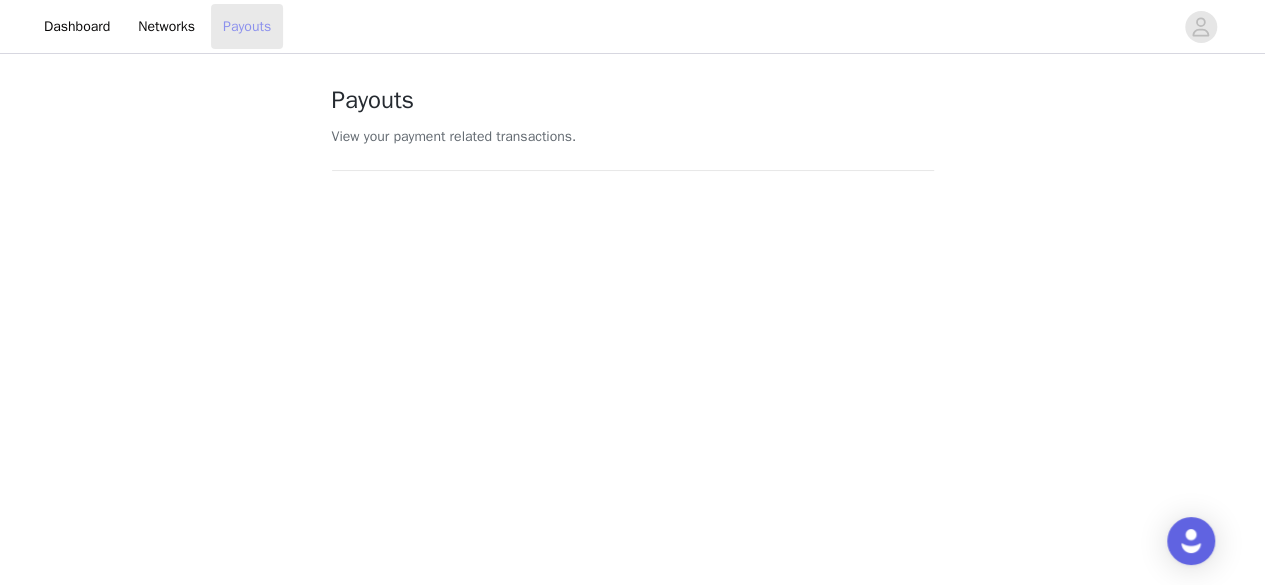 click on "Payouts" at bounding box center (247, 26) 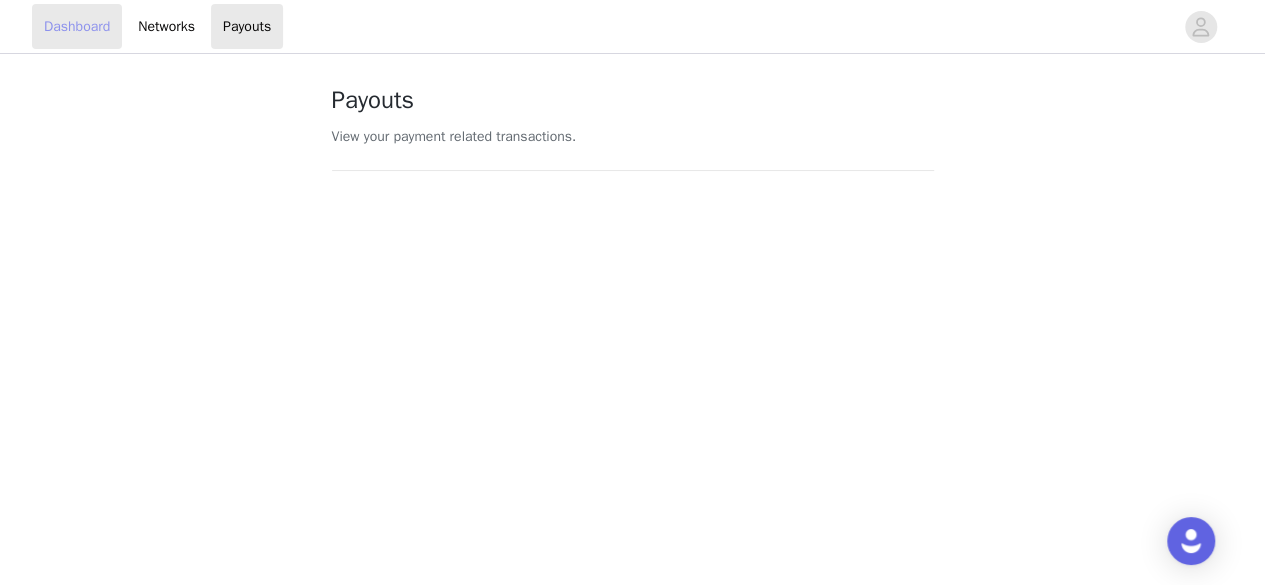 click on "Dashboard" at bounding box center (77, 26) 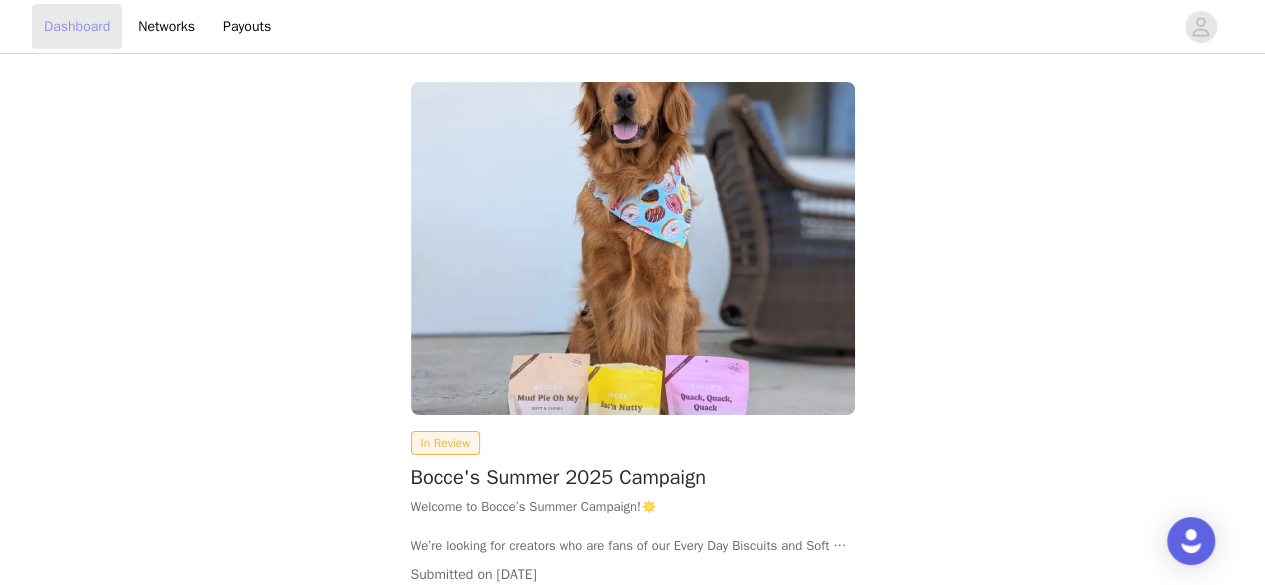 scroll, scrollTop: 148, scrollLeft: 0, axis: vertical 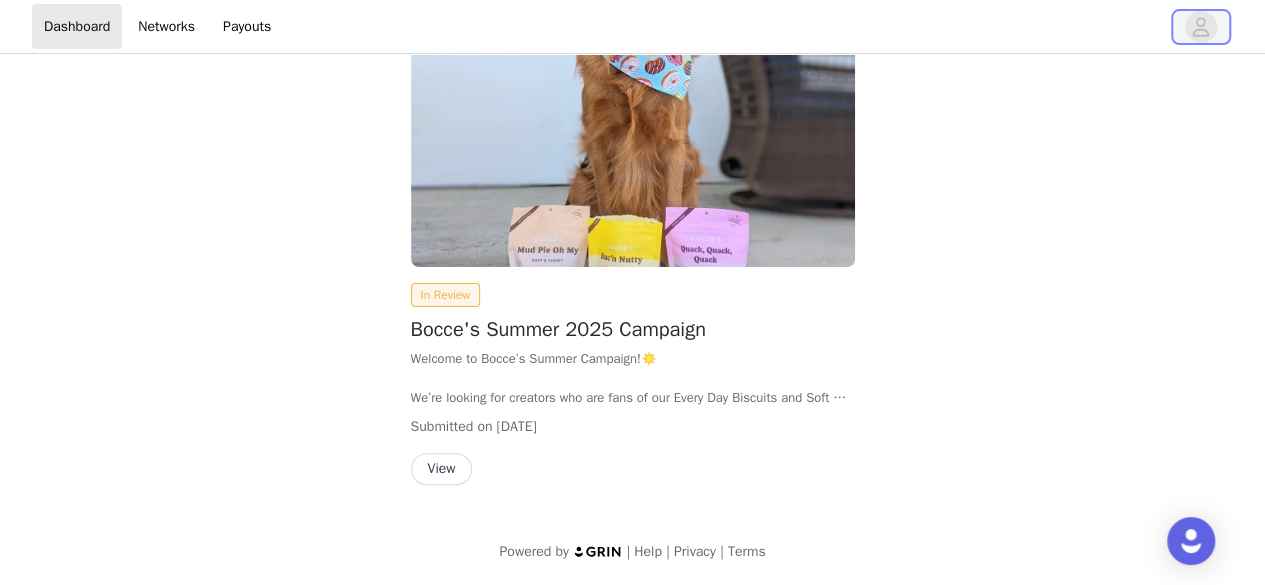 click 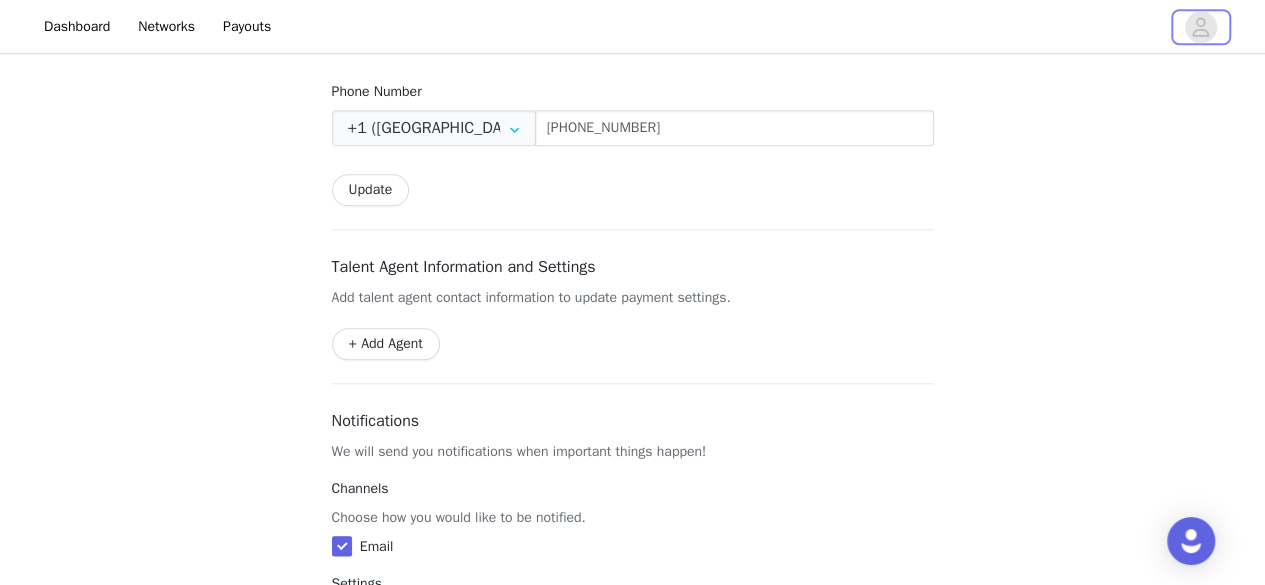scroll, scrollTop: 1302, scrollLeft: 0, axis: vertical 